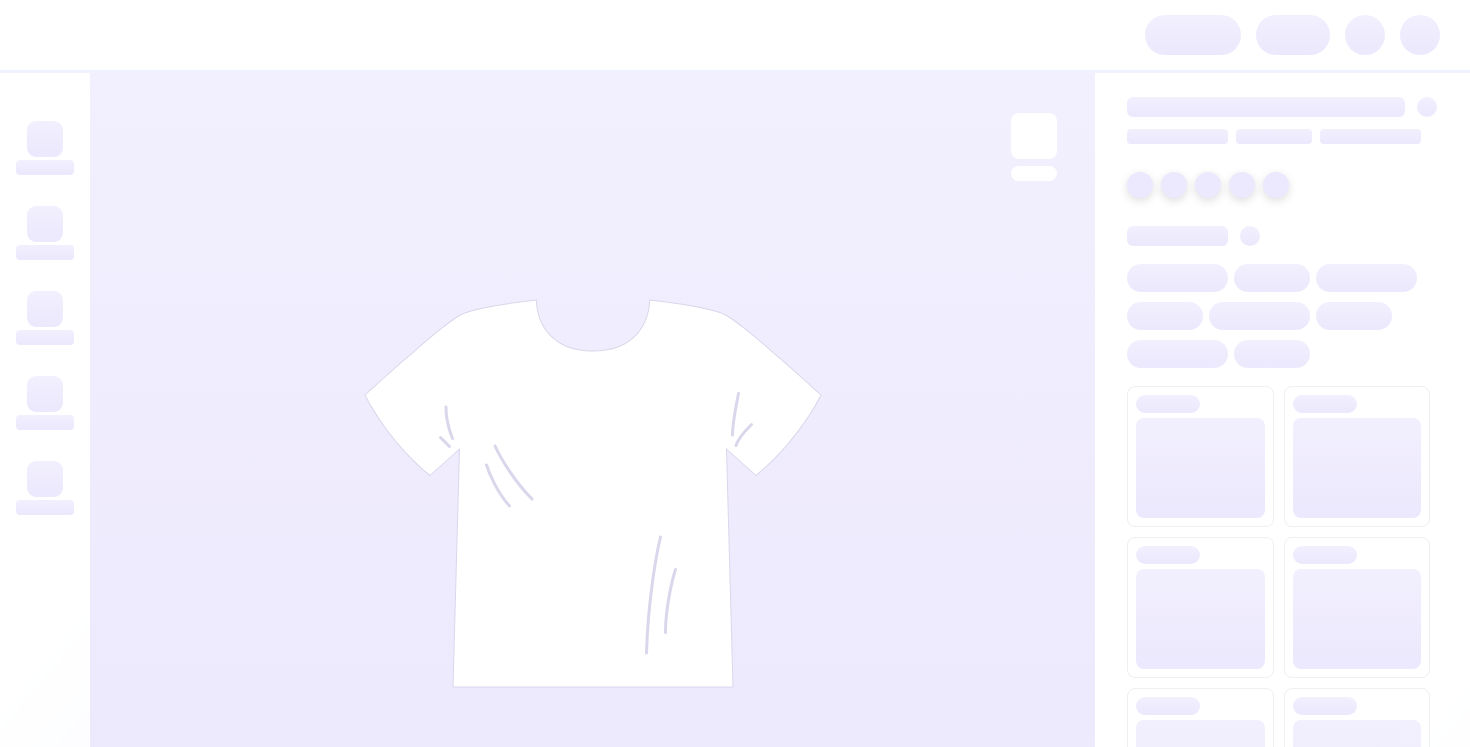 scroll, scrollTop: 0, scrollLeft: 0, axis: both 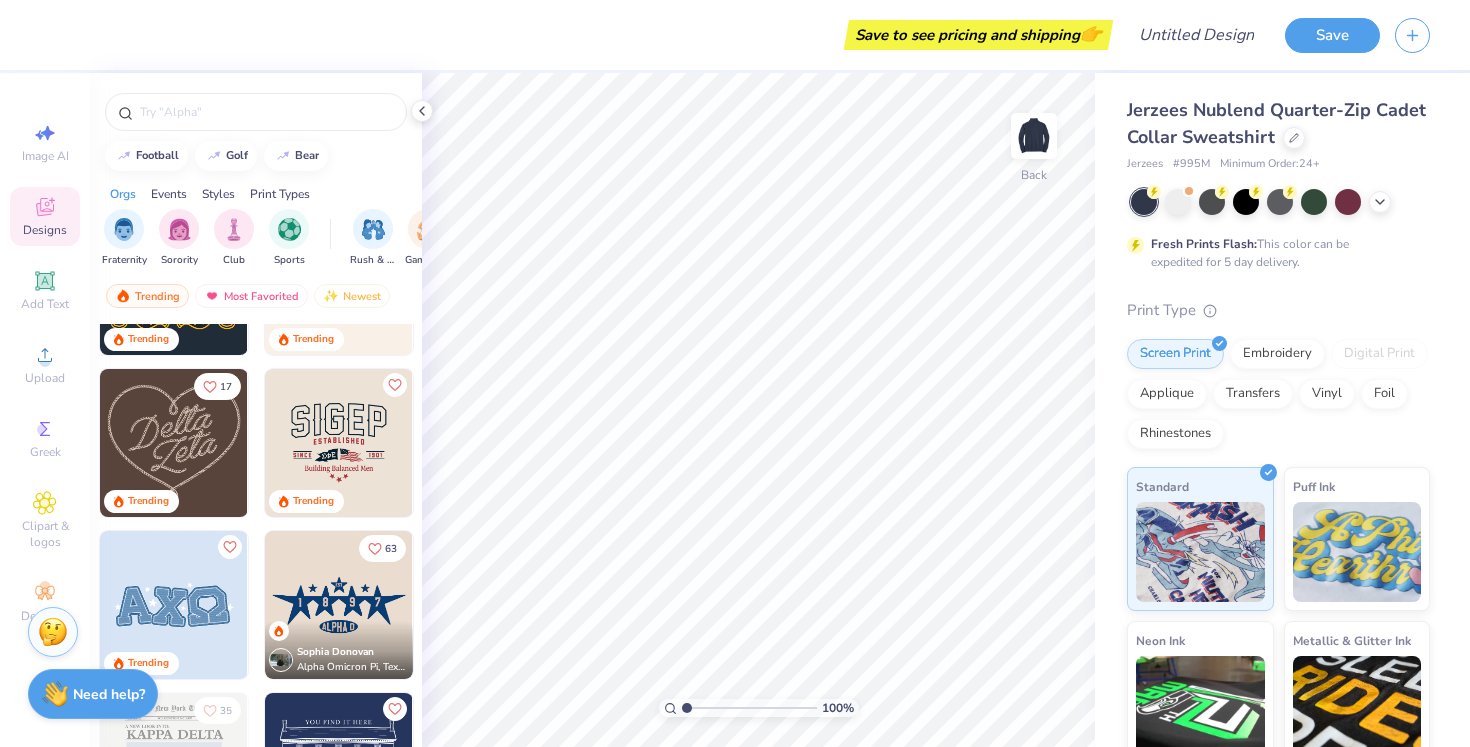 click at bounding box center [339, 443] 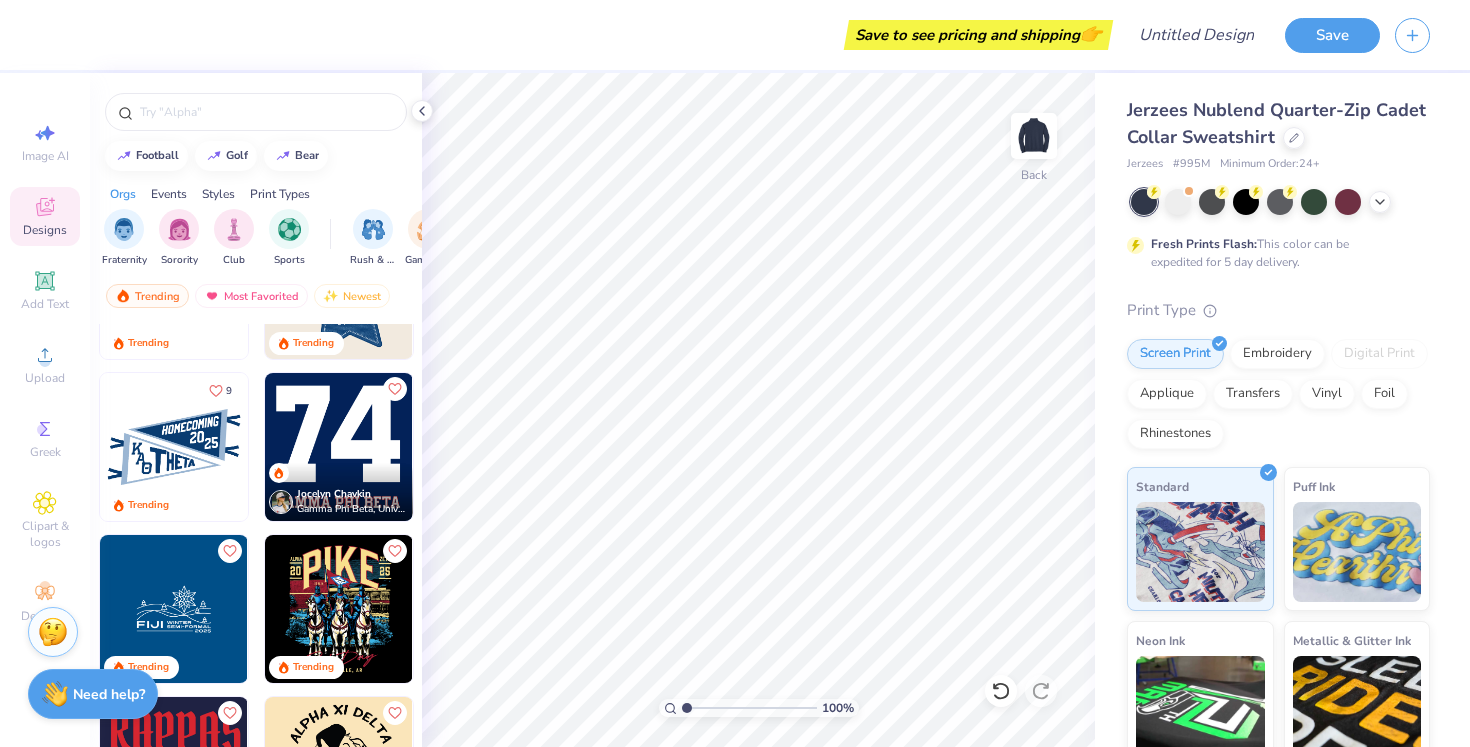 scroll, scrollTop: 2094, scrollLeft: 0, axis: vertical 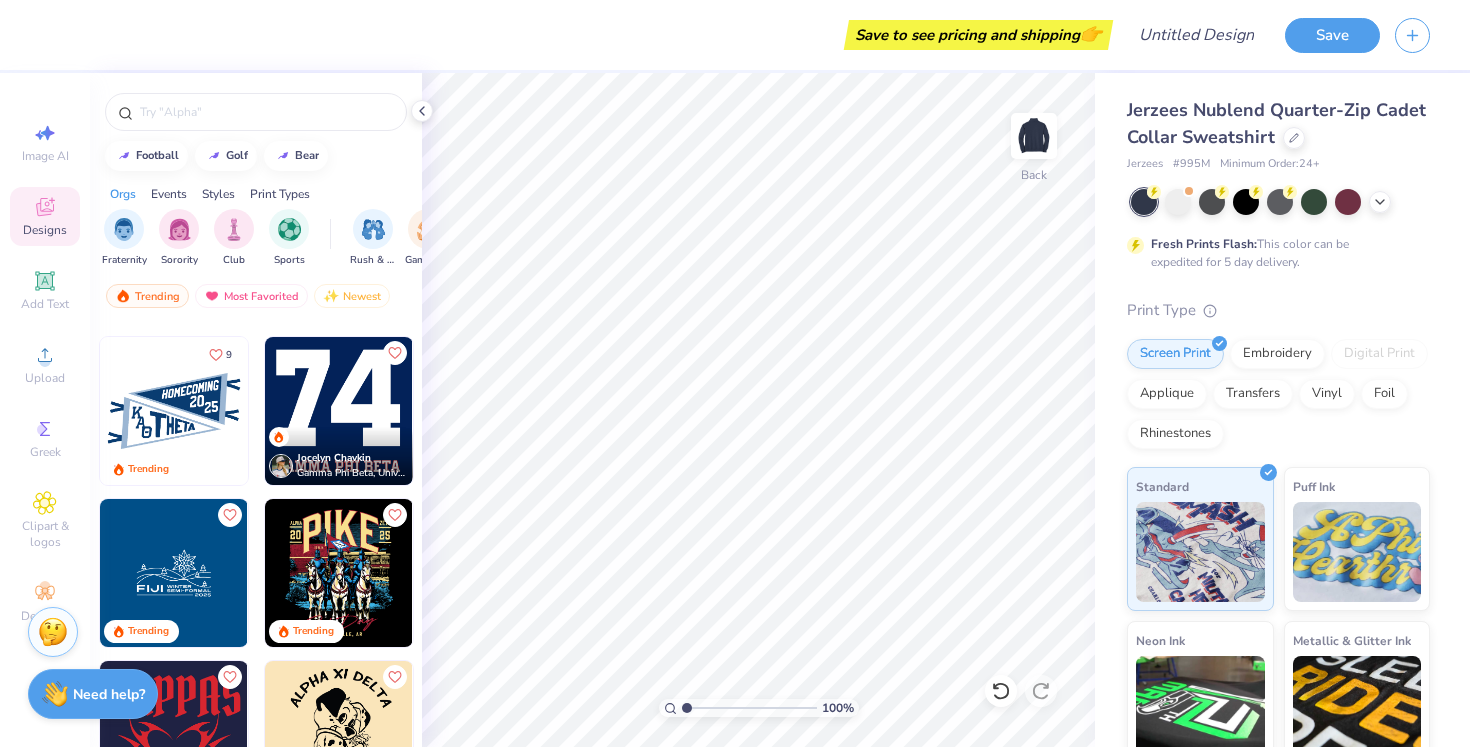 click on "[FIRST] [LAST], University Of Alabama" at bounding box center (339, 456) 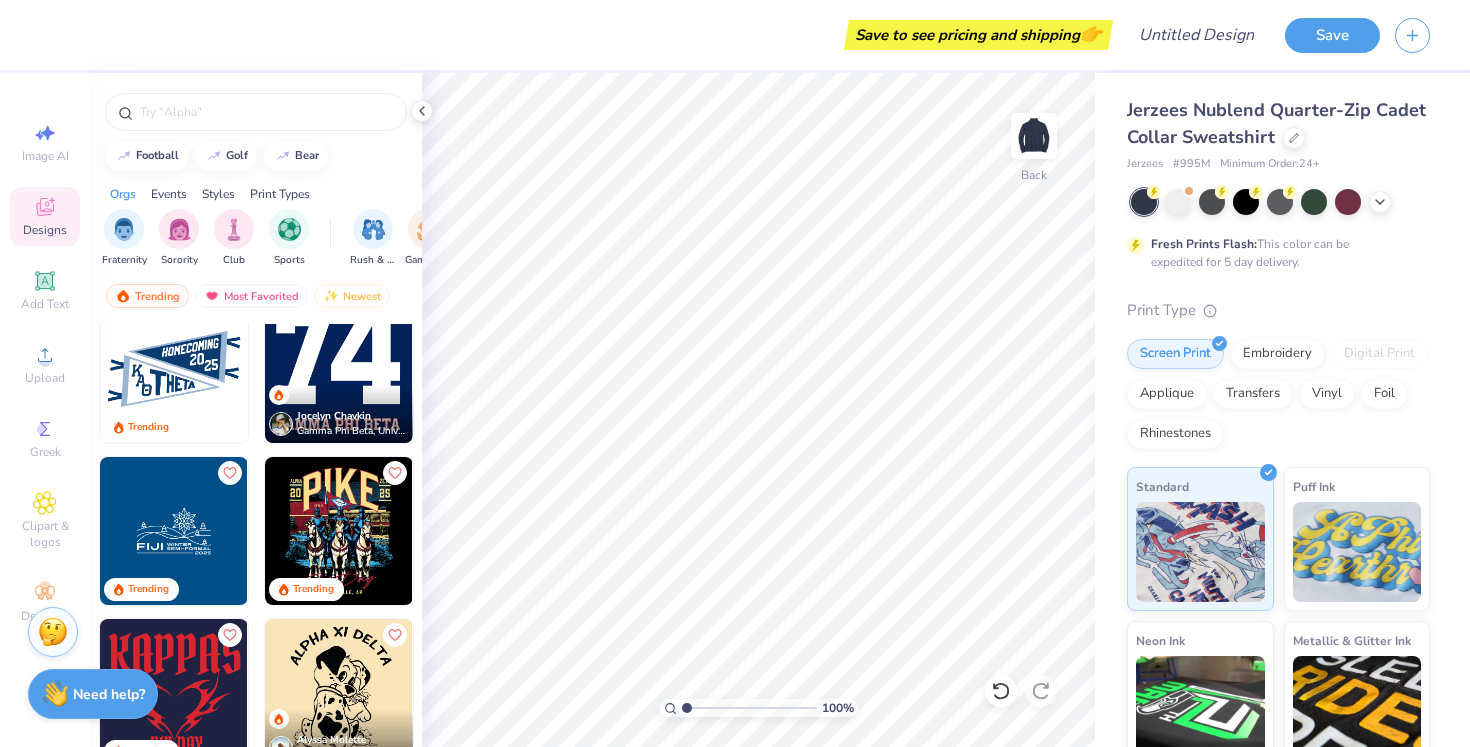 scroll, scrollTop: 2137, scrollLeft: 0, axis: vertical 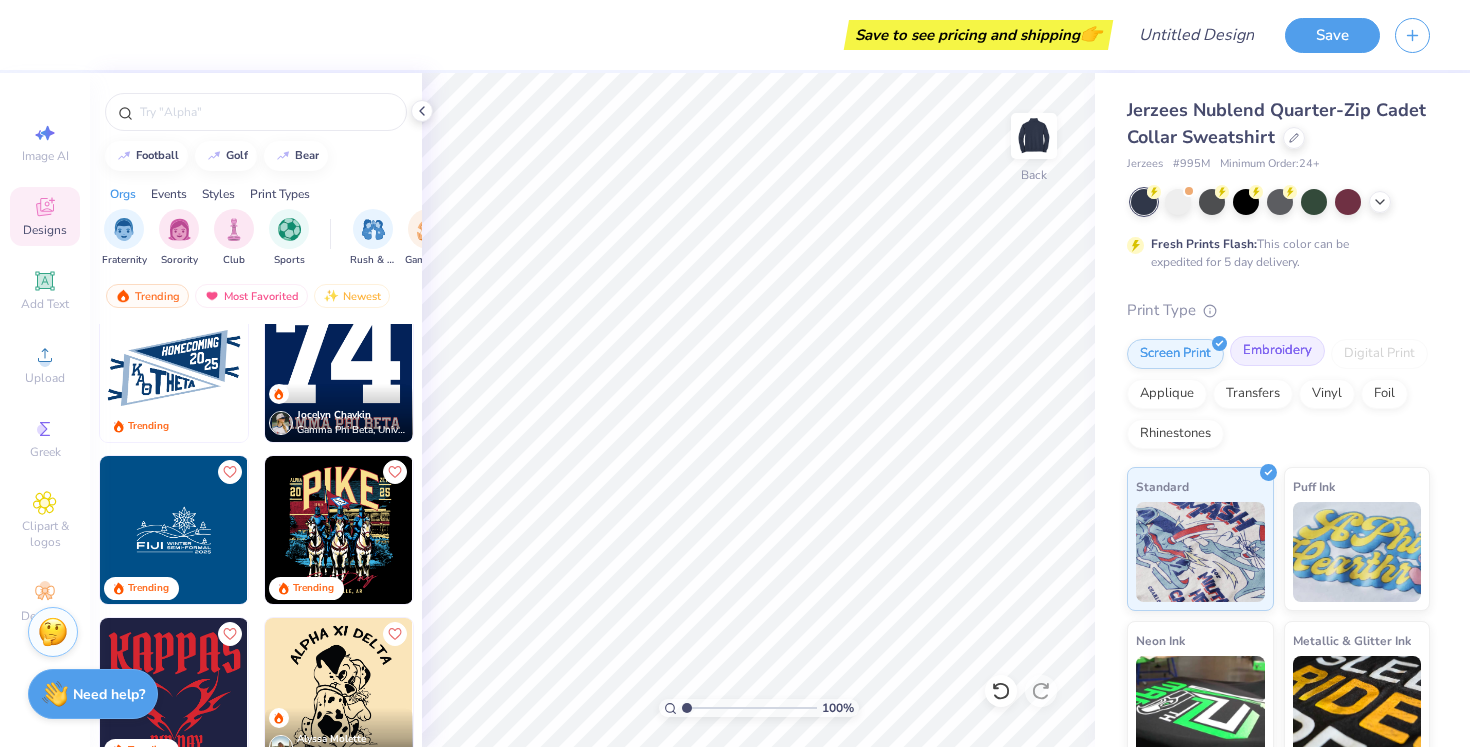 click on "Embroidery" at bounding box center [1277, 351] 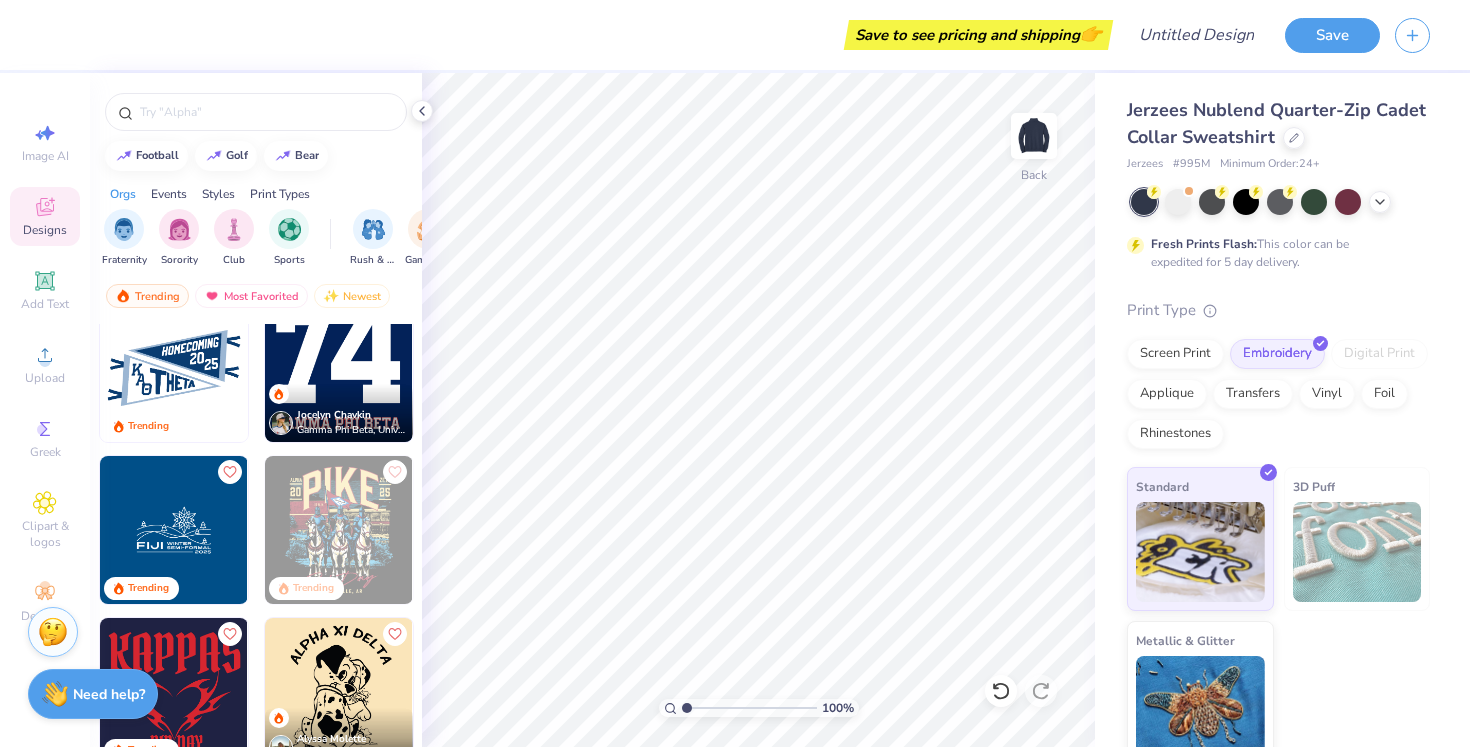 scroll, scrollTop: 18, scrollLeft: 0, axis: vertical 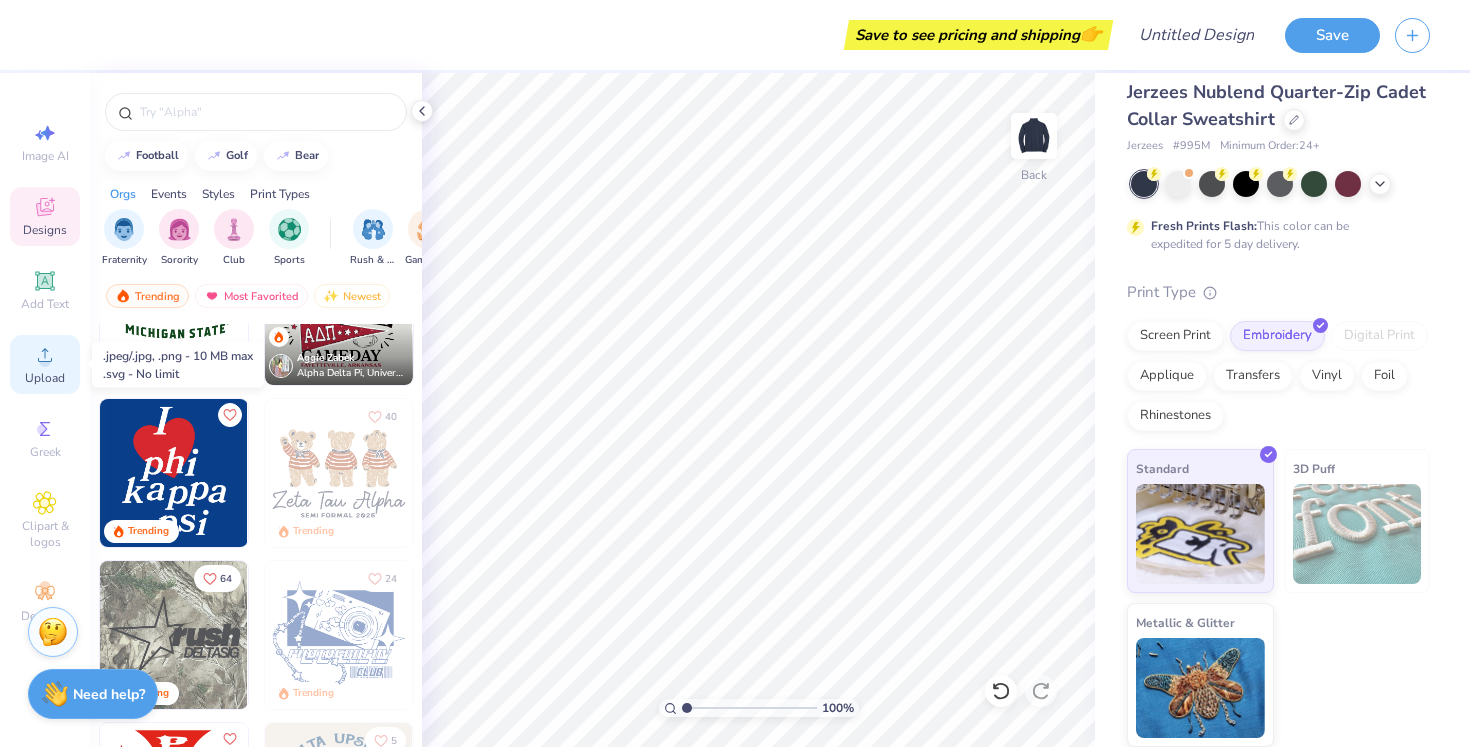 click 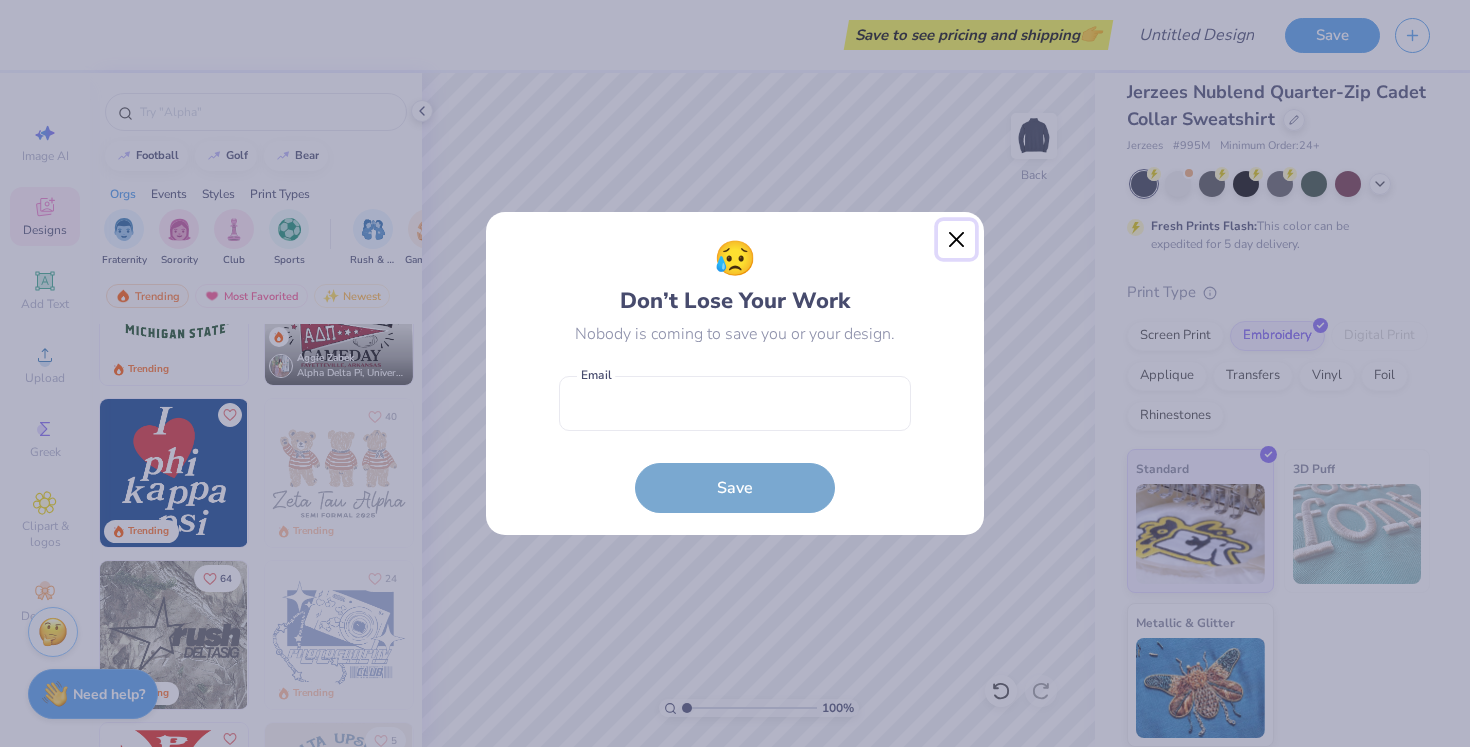 click at bounding box center [957, 240] 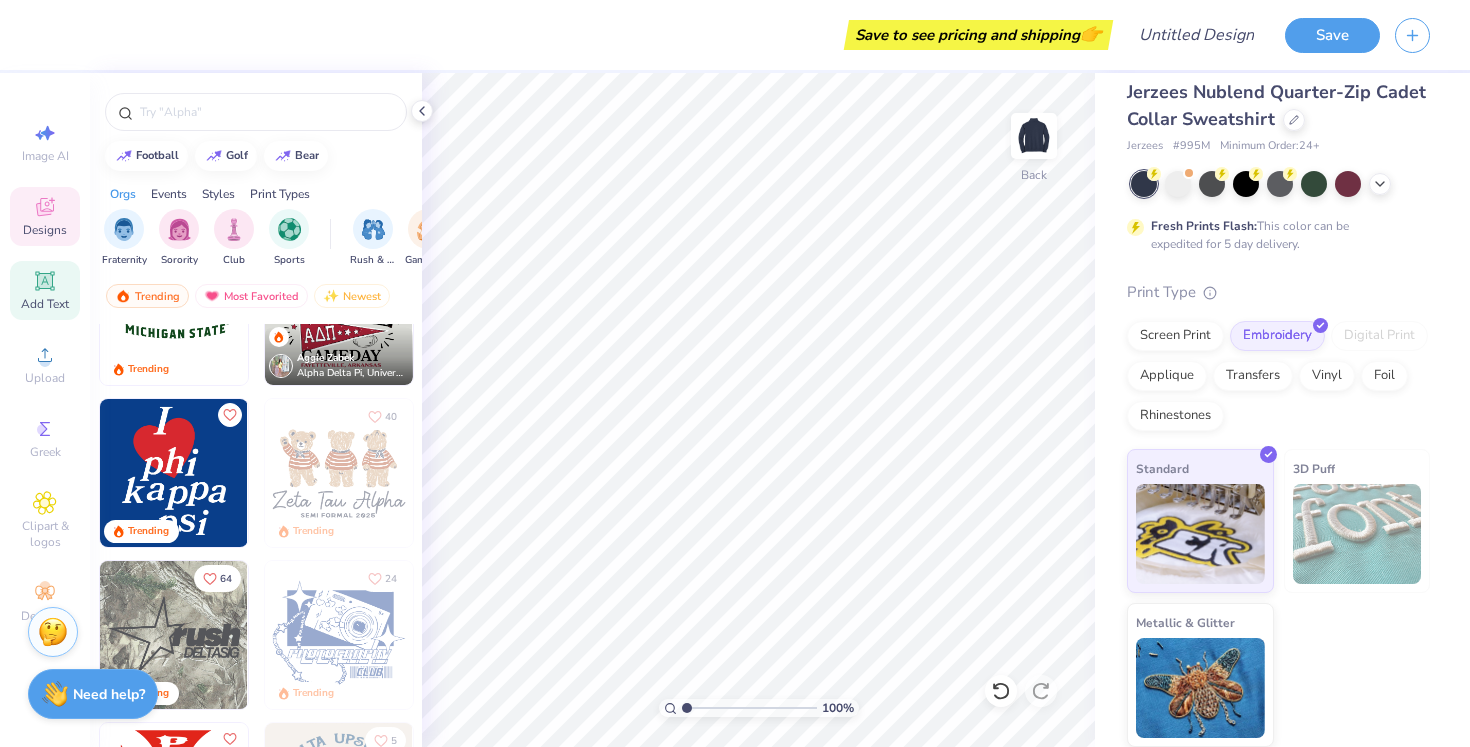 click on "Add Text" at bounding box center (45, 304) 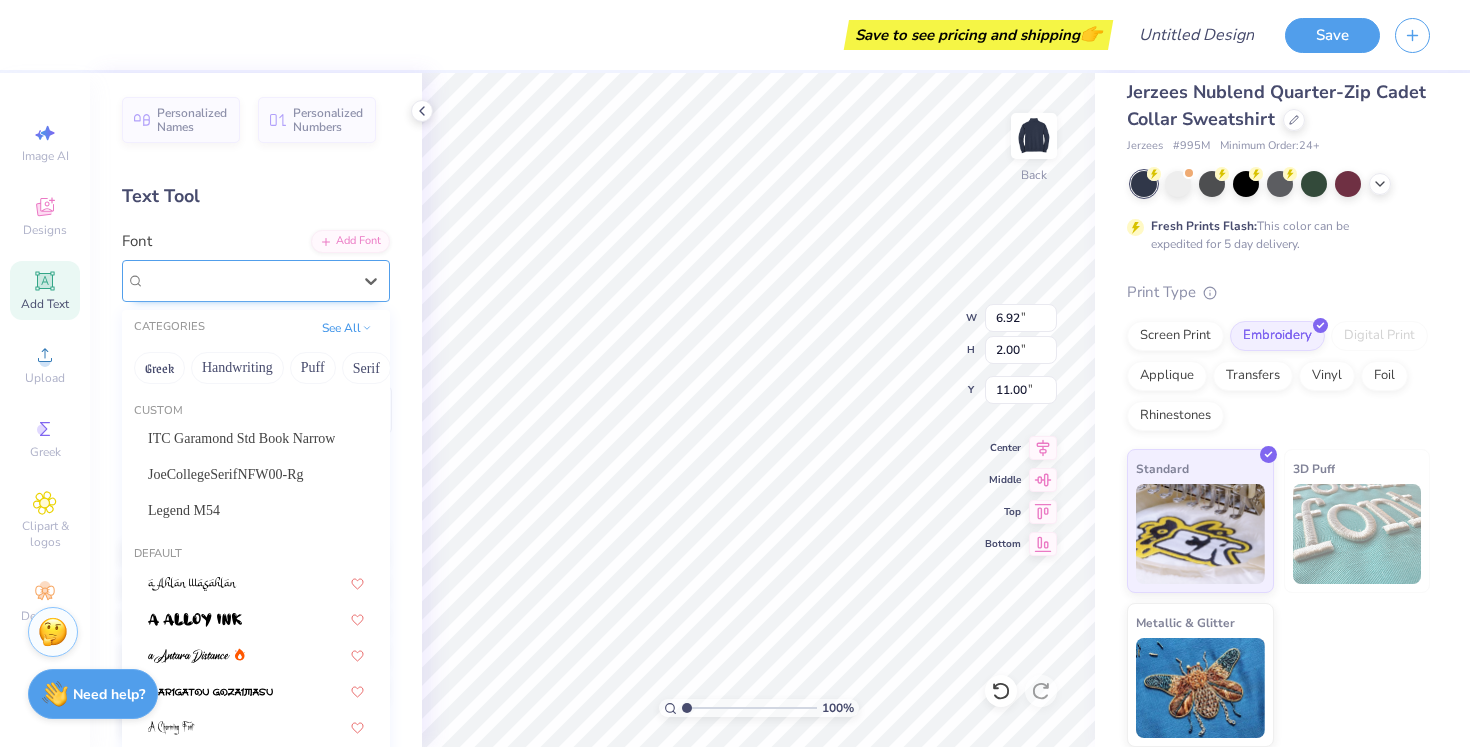 click on "Super Dream" at bounding box center [248, 280] 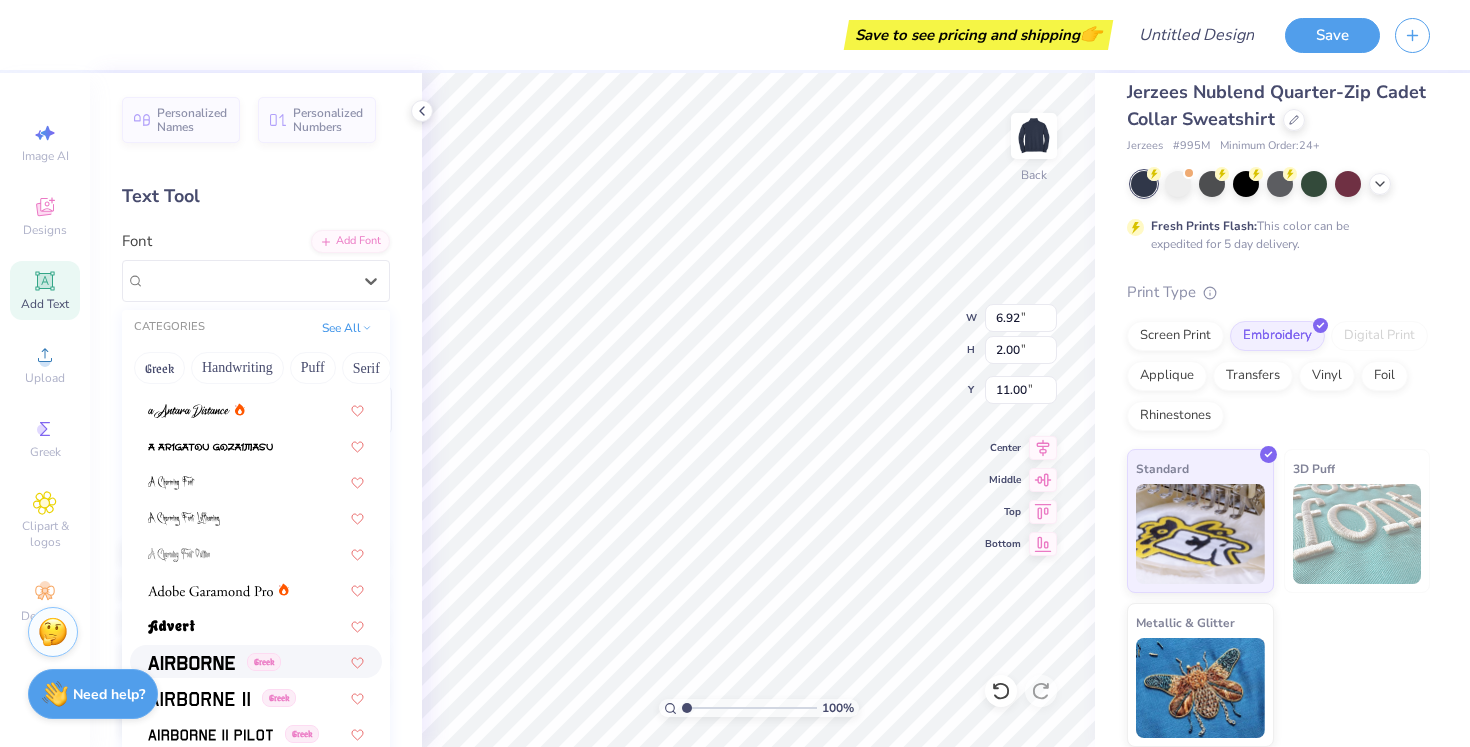 scroll, scrollTop: 417, scrollLeft: 0, axis: vertical 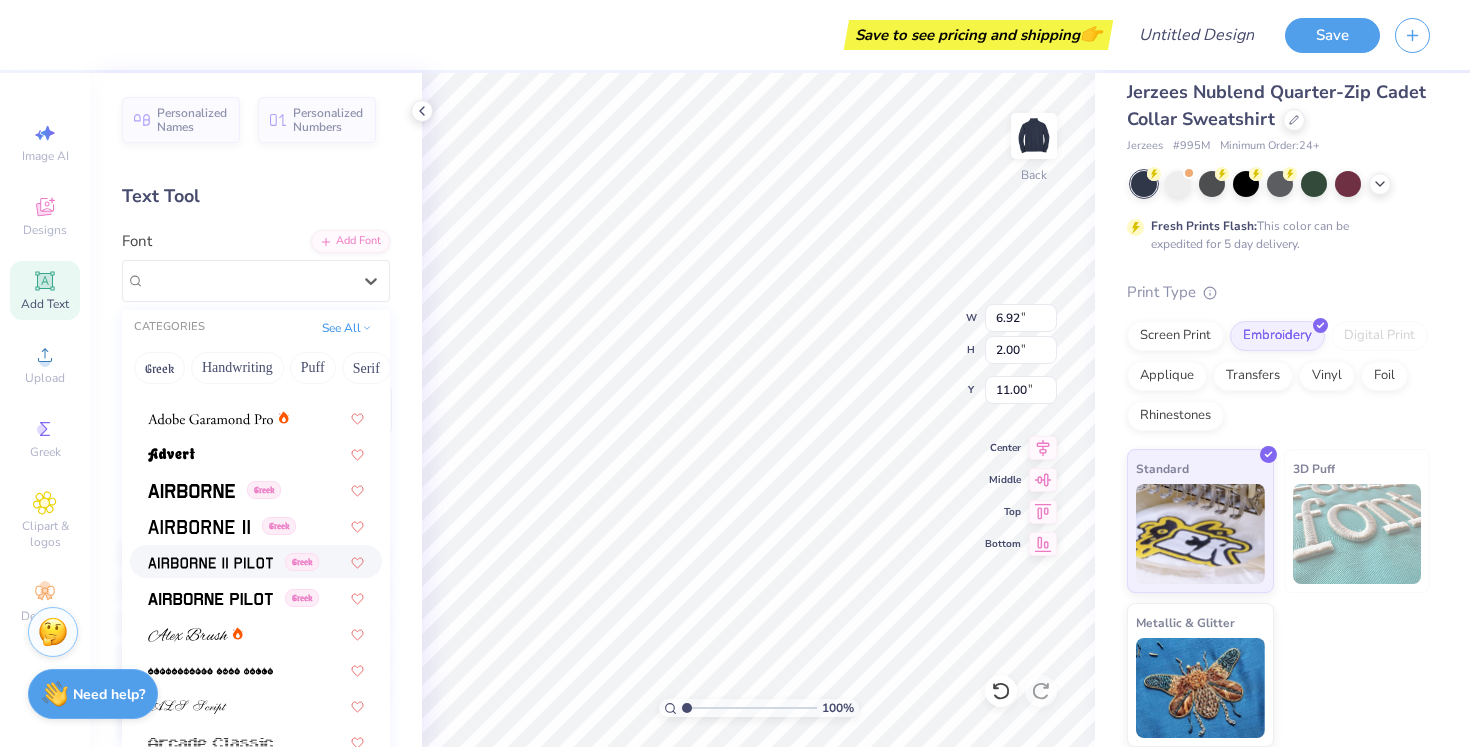 type on "S" 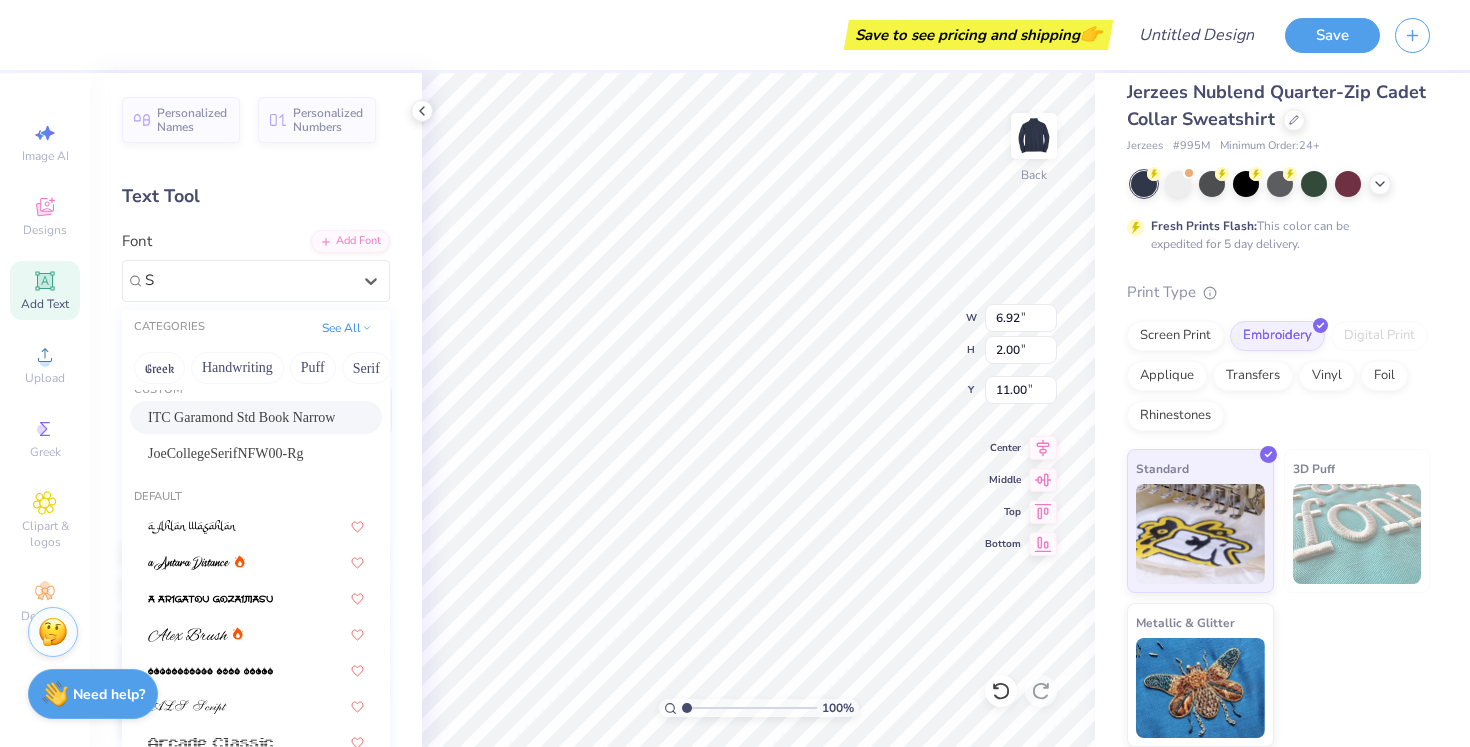 type 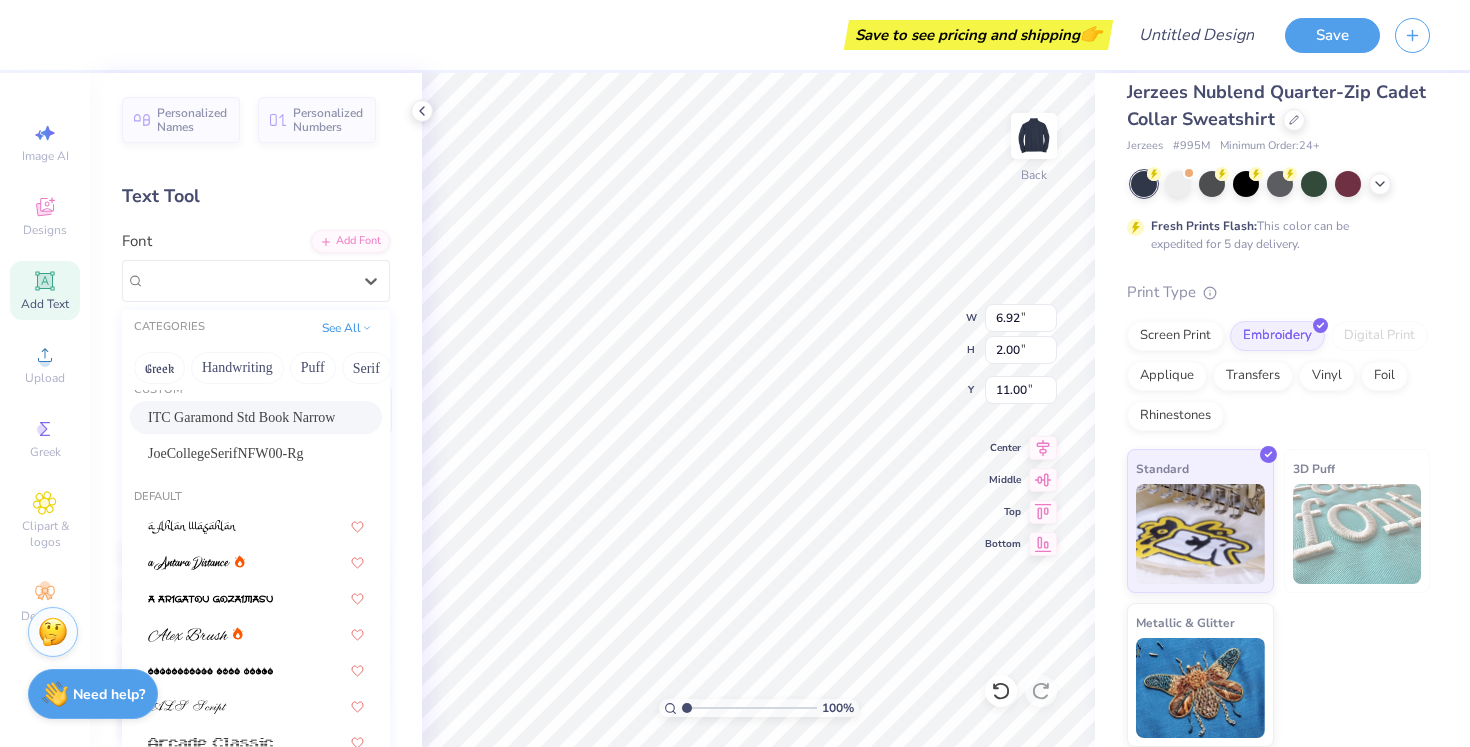 scroll, scrollTop: 417, scrollLeft: 0, axis: vertical 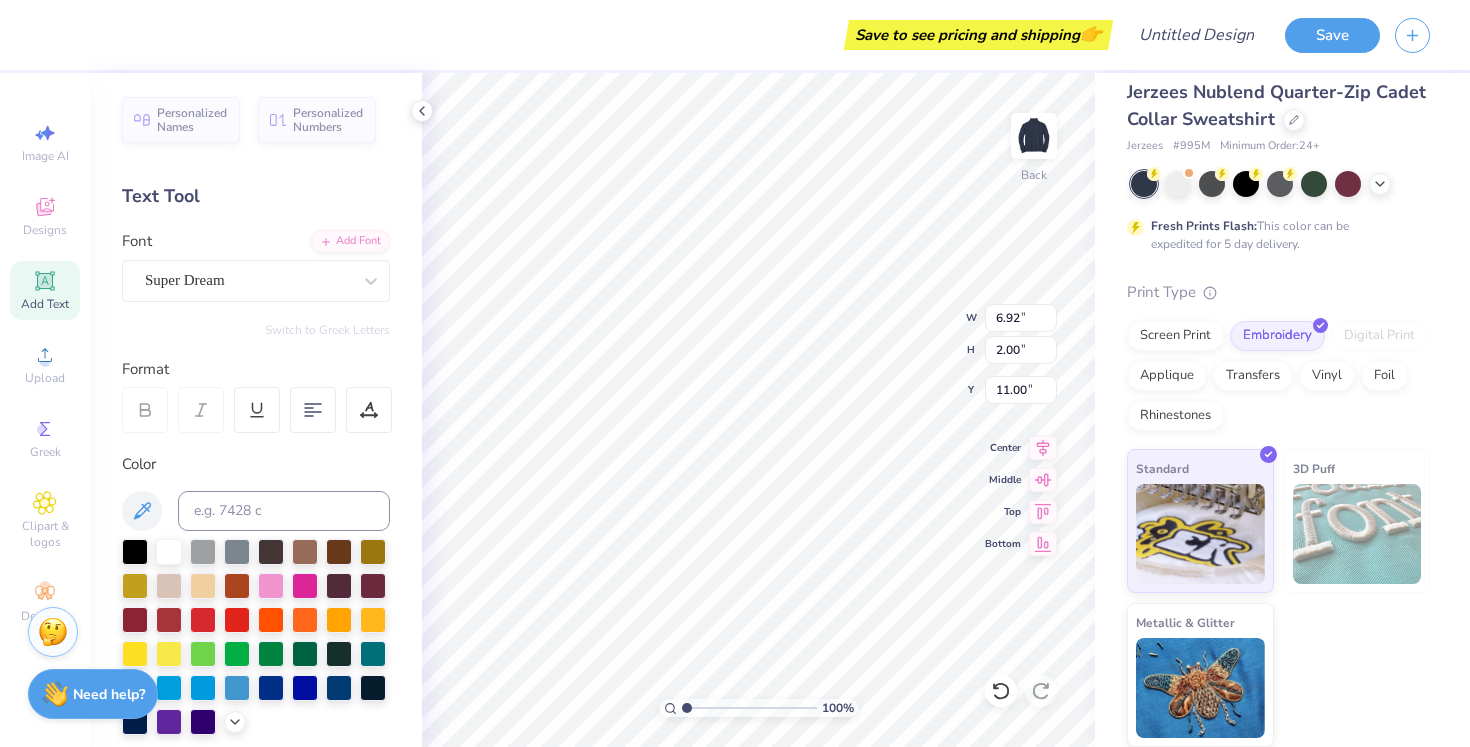 type on "T" 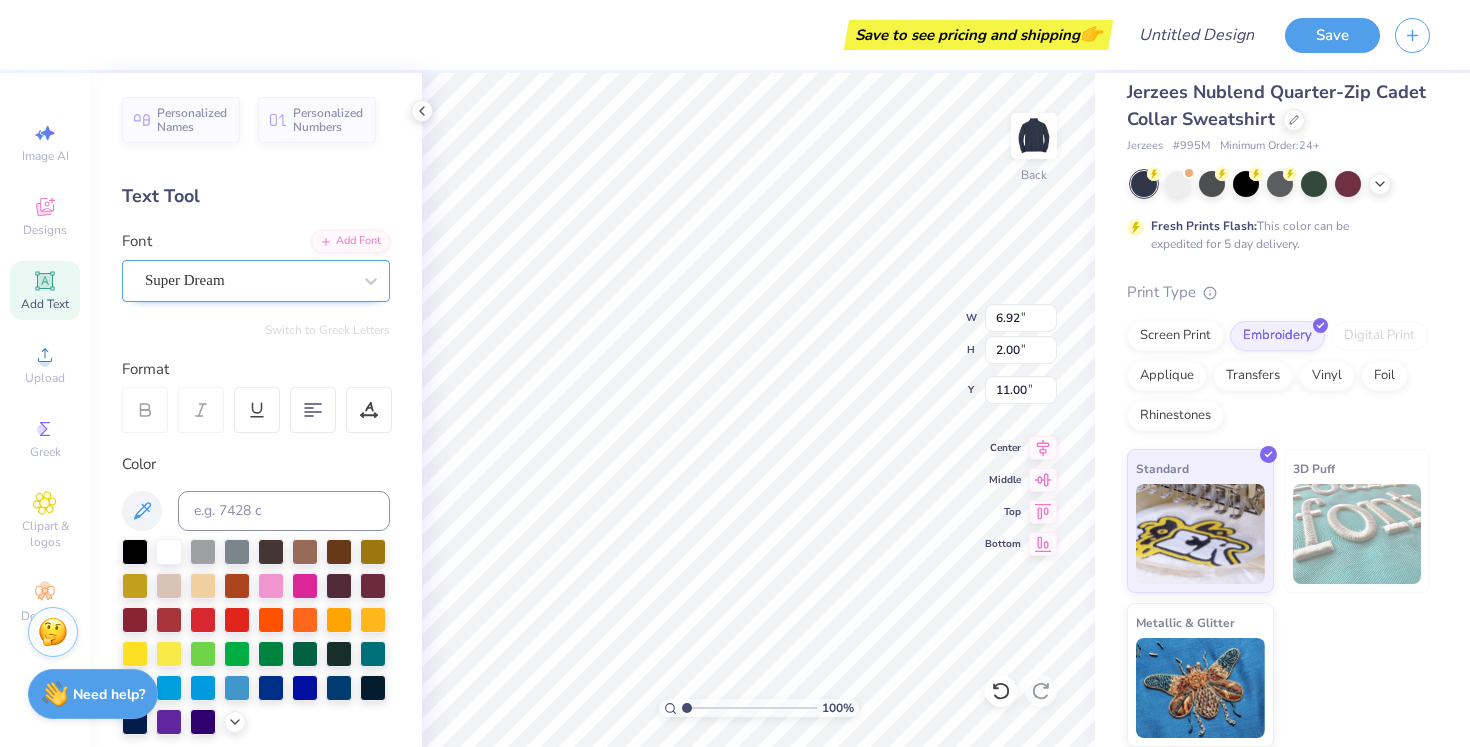 type on "SWE" 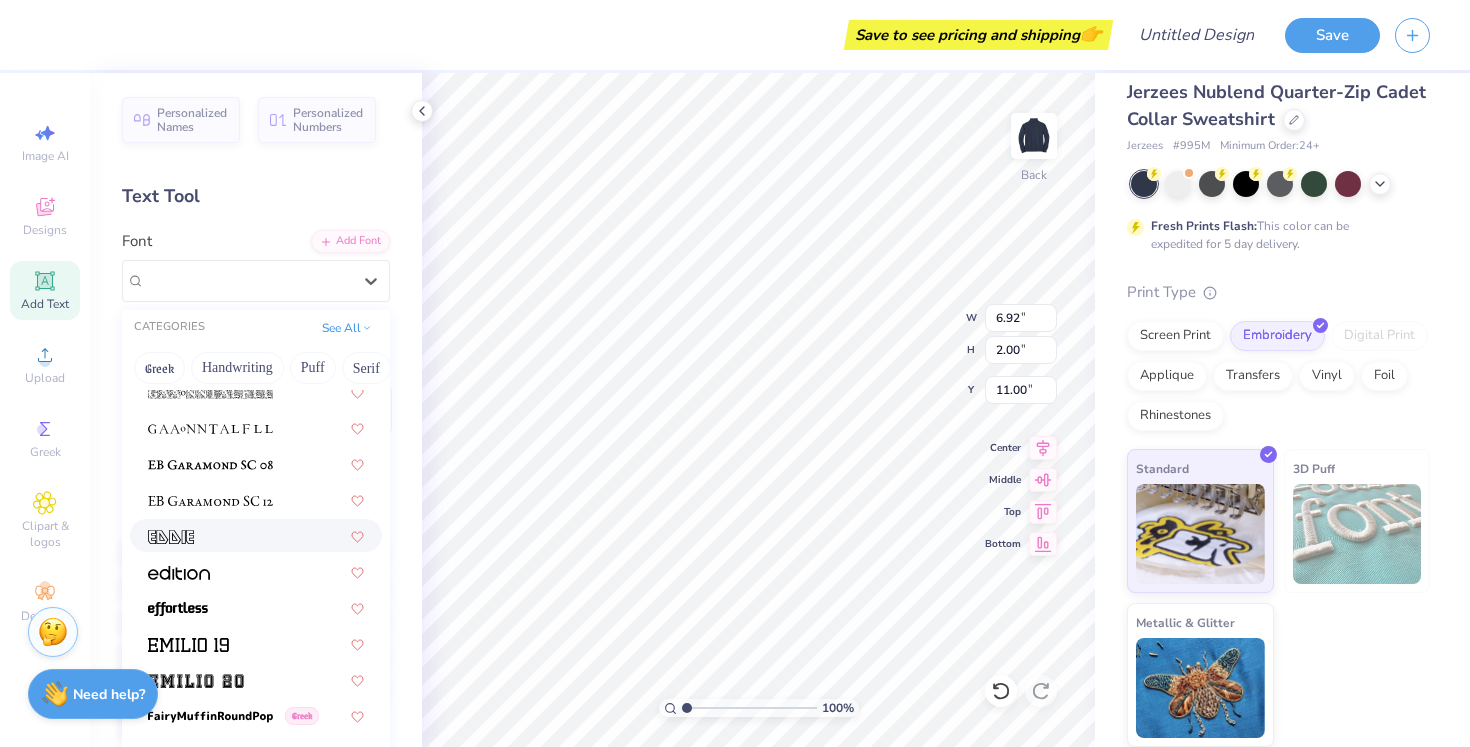 scroll, scrollTop: 4346, scrollLeft: 0, axis: vertical 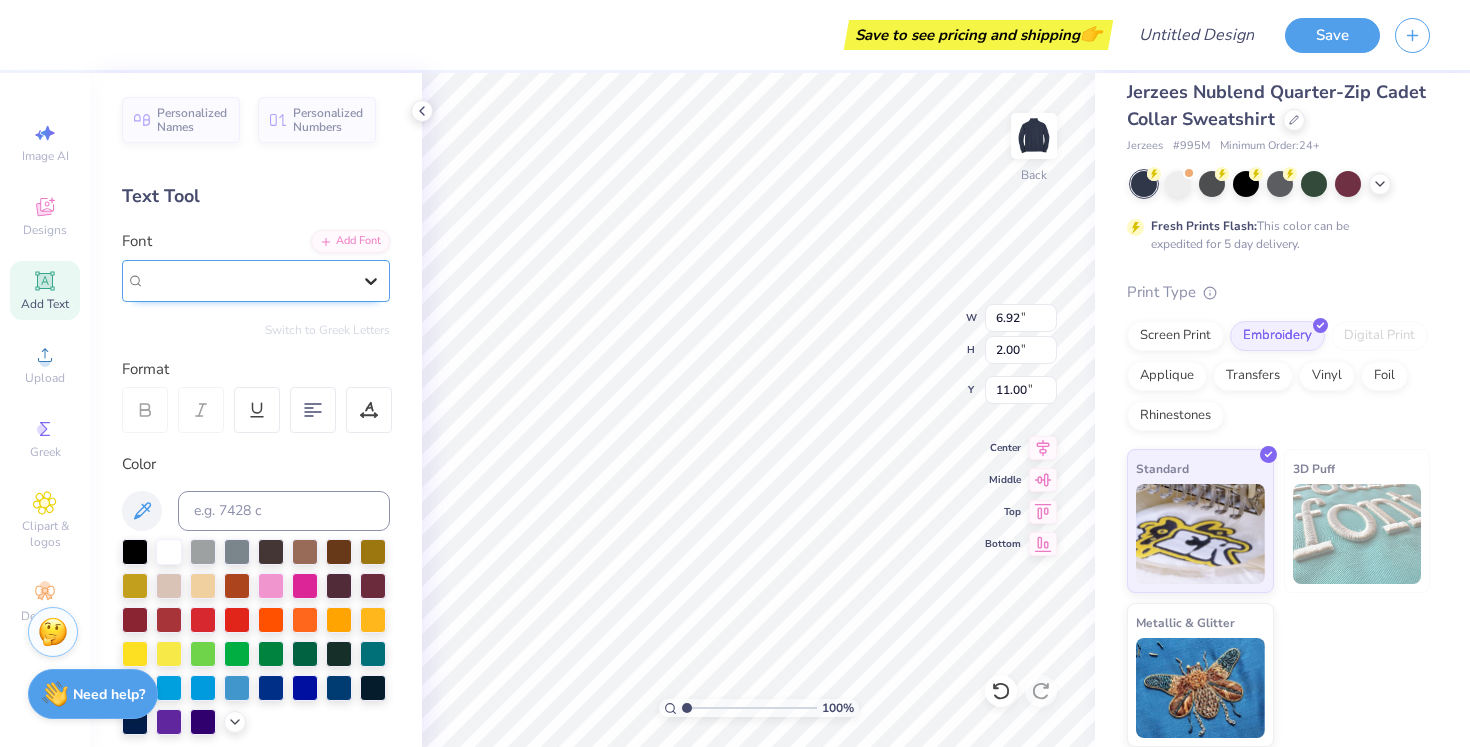 click 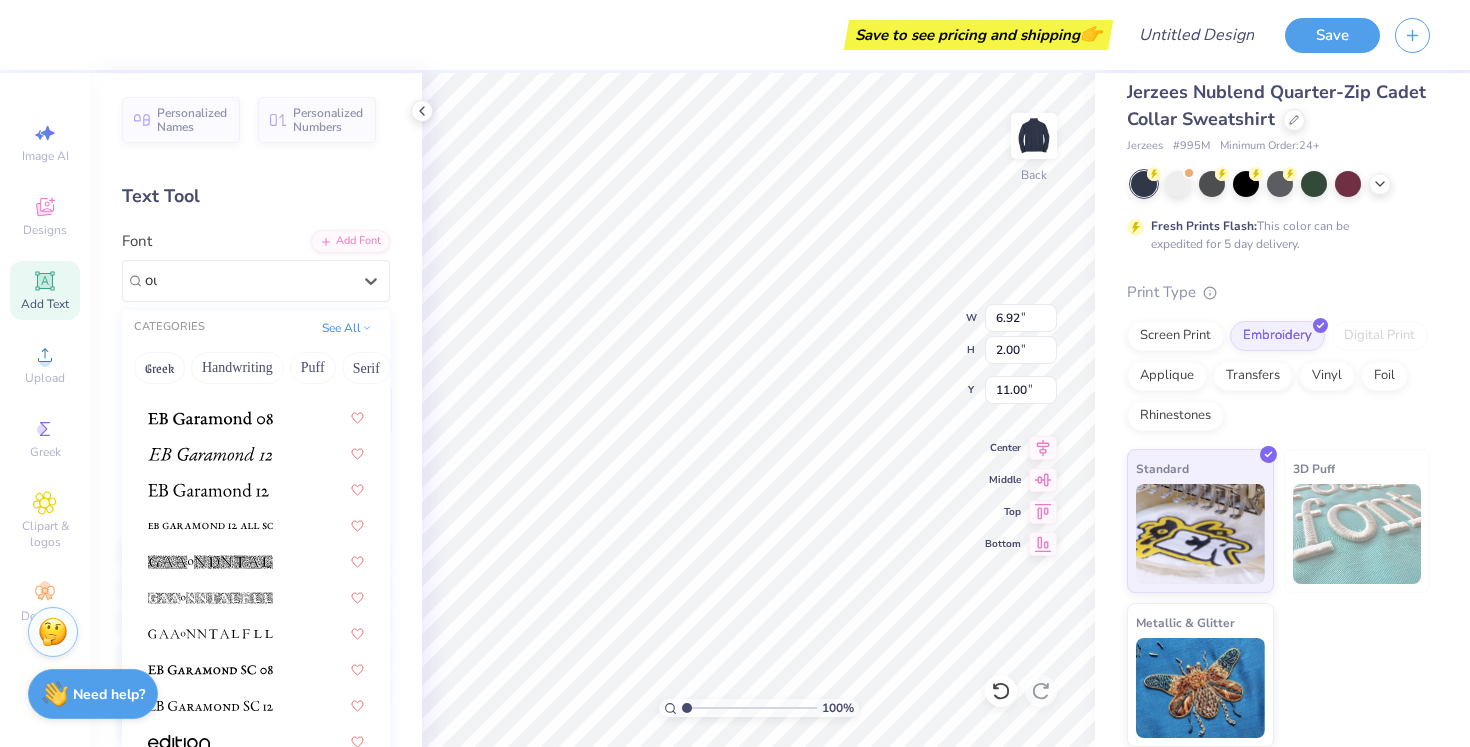 scroll, scrollTop: 0, scrollLeft: 0, axis: both 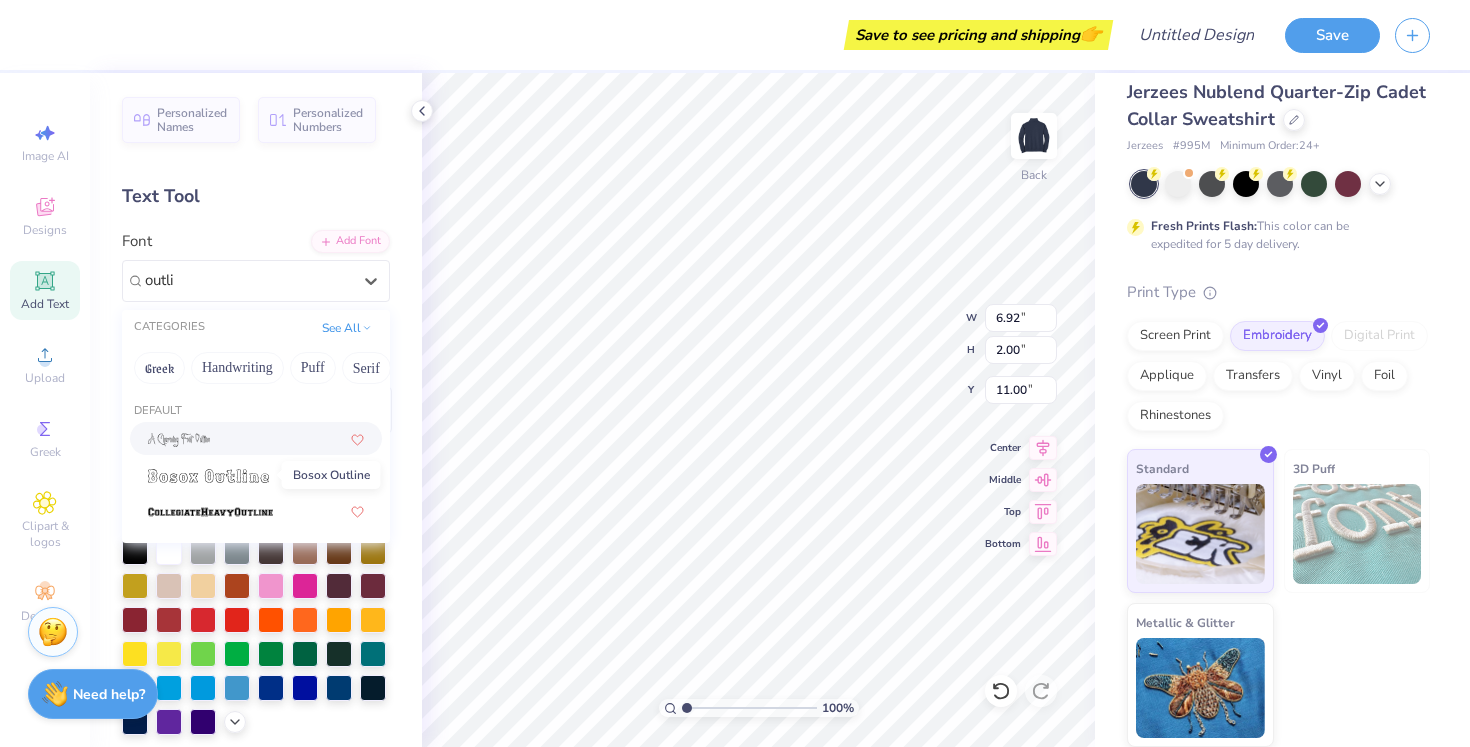 type on "outlin" 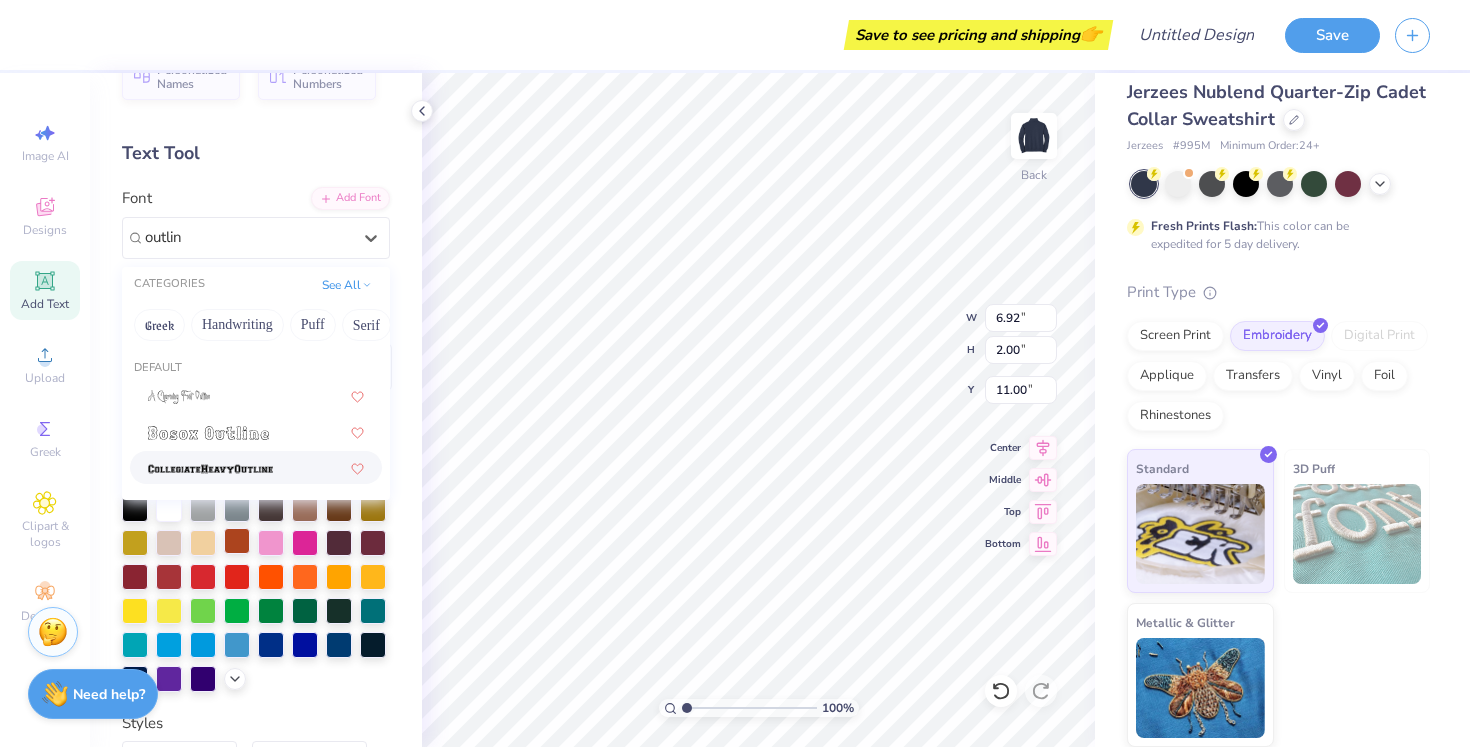 scroll, scrollTop: 59, scrollLeft: 0, axis: vertical 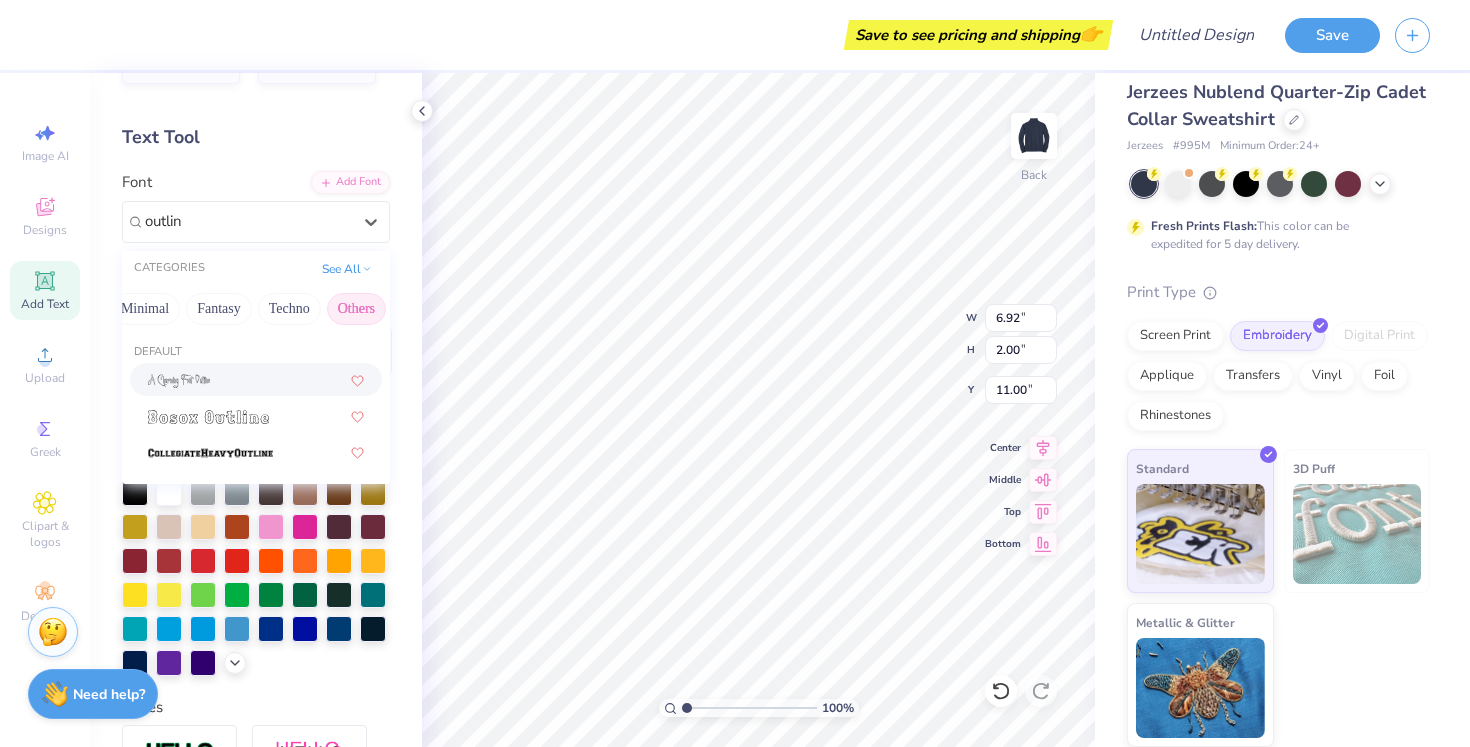 click on "Others" at bounding box center (356, 309) 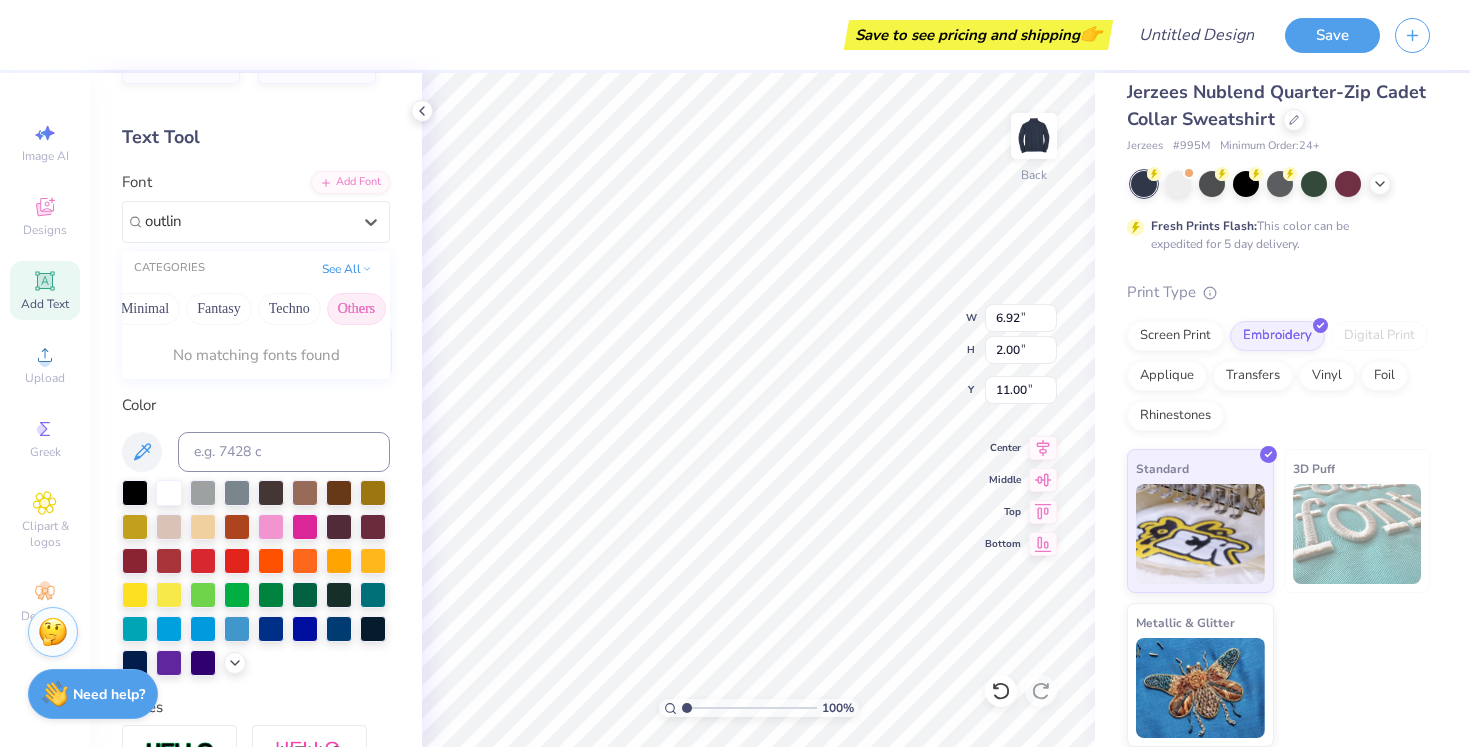 click on "Others" at bounding box center [356, 309] 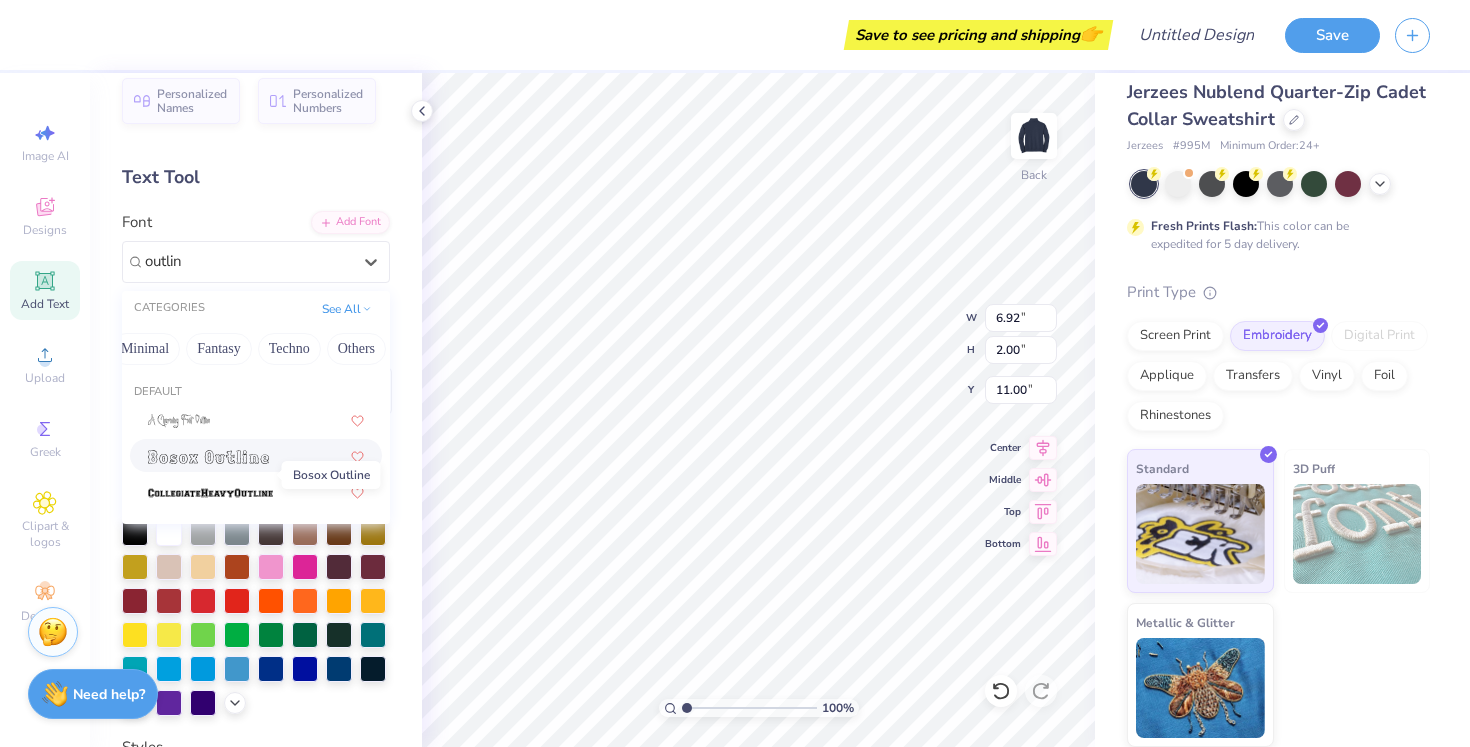 scroll, scrollTop: 0, scrollLeft: 0, axis: both 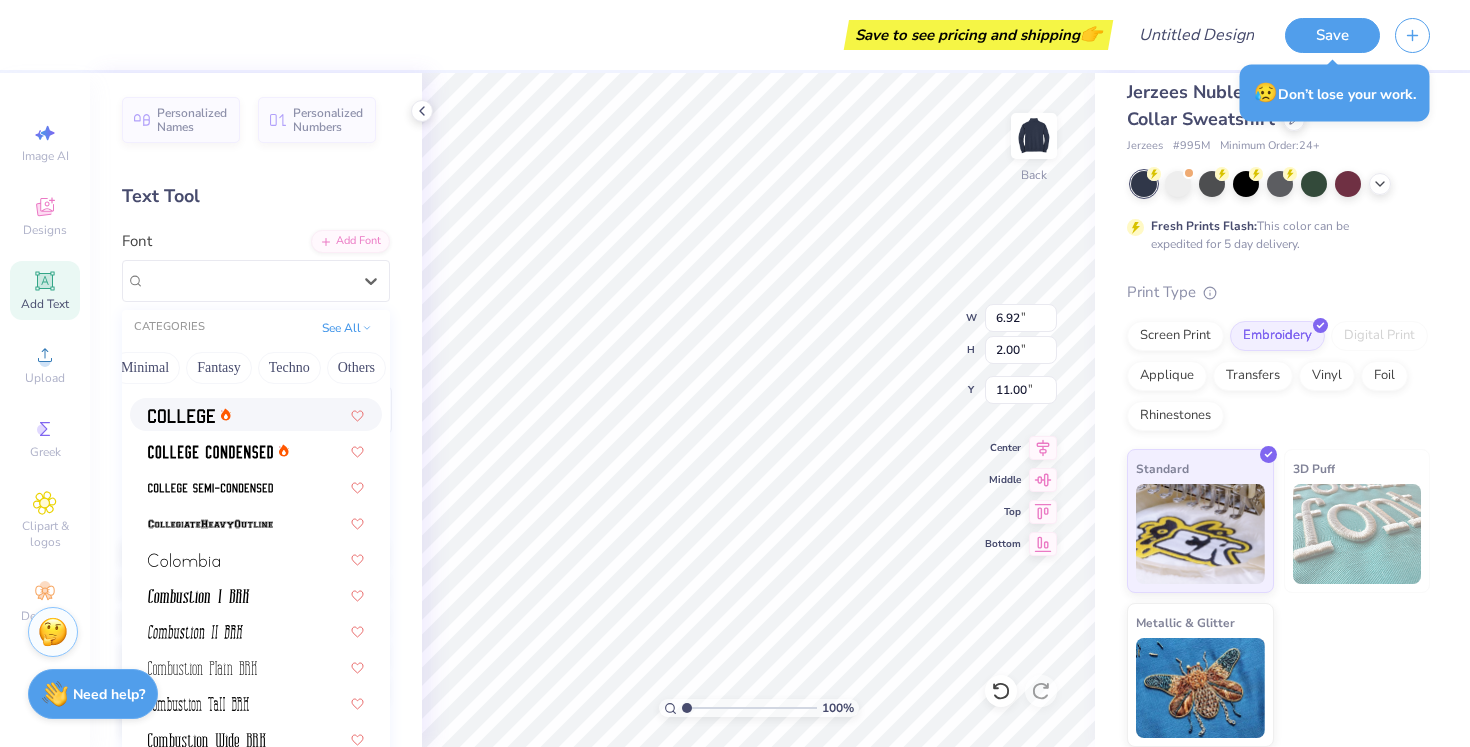 click at bounding box center [256, 414] 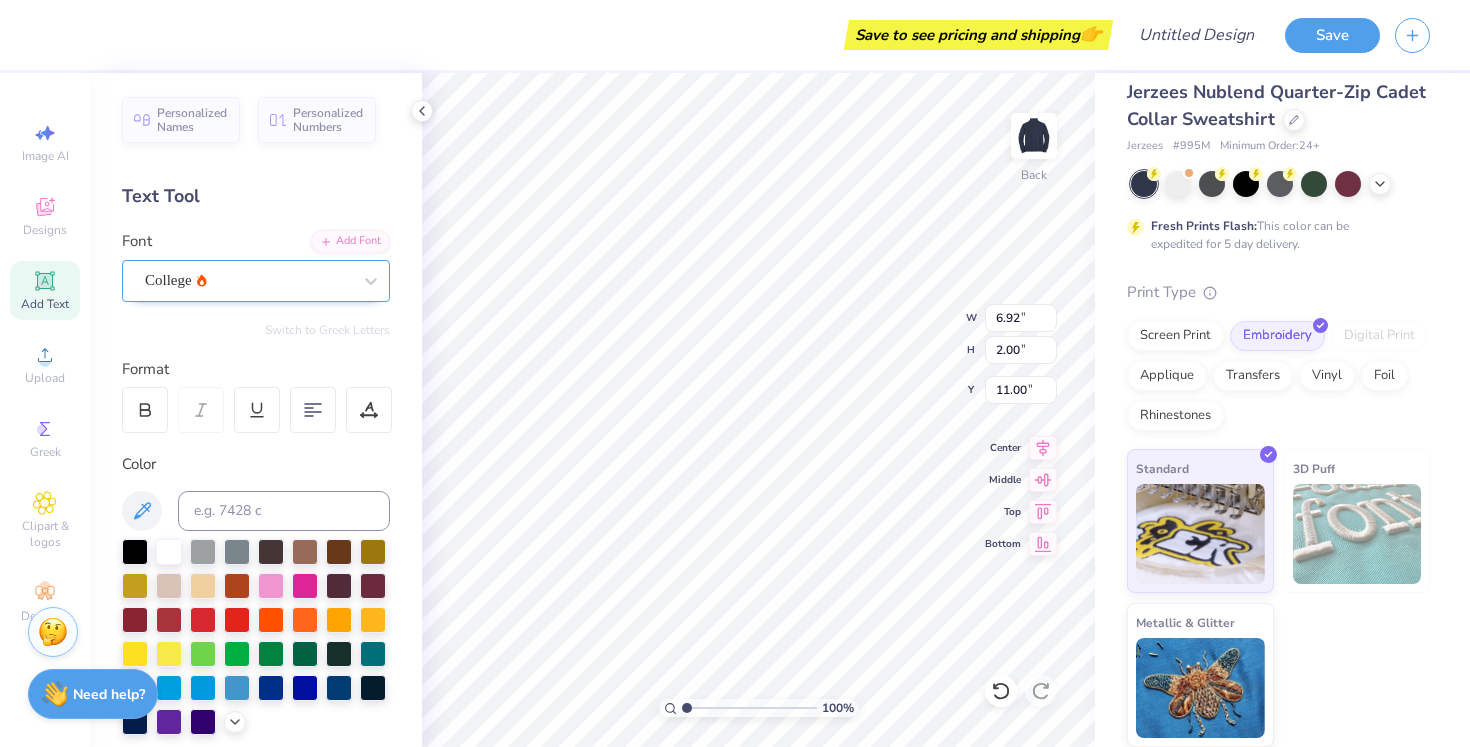 click at bounding box center (248, 280) 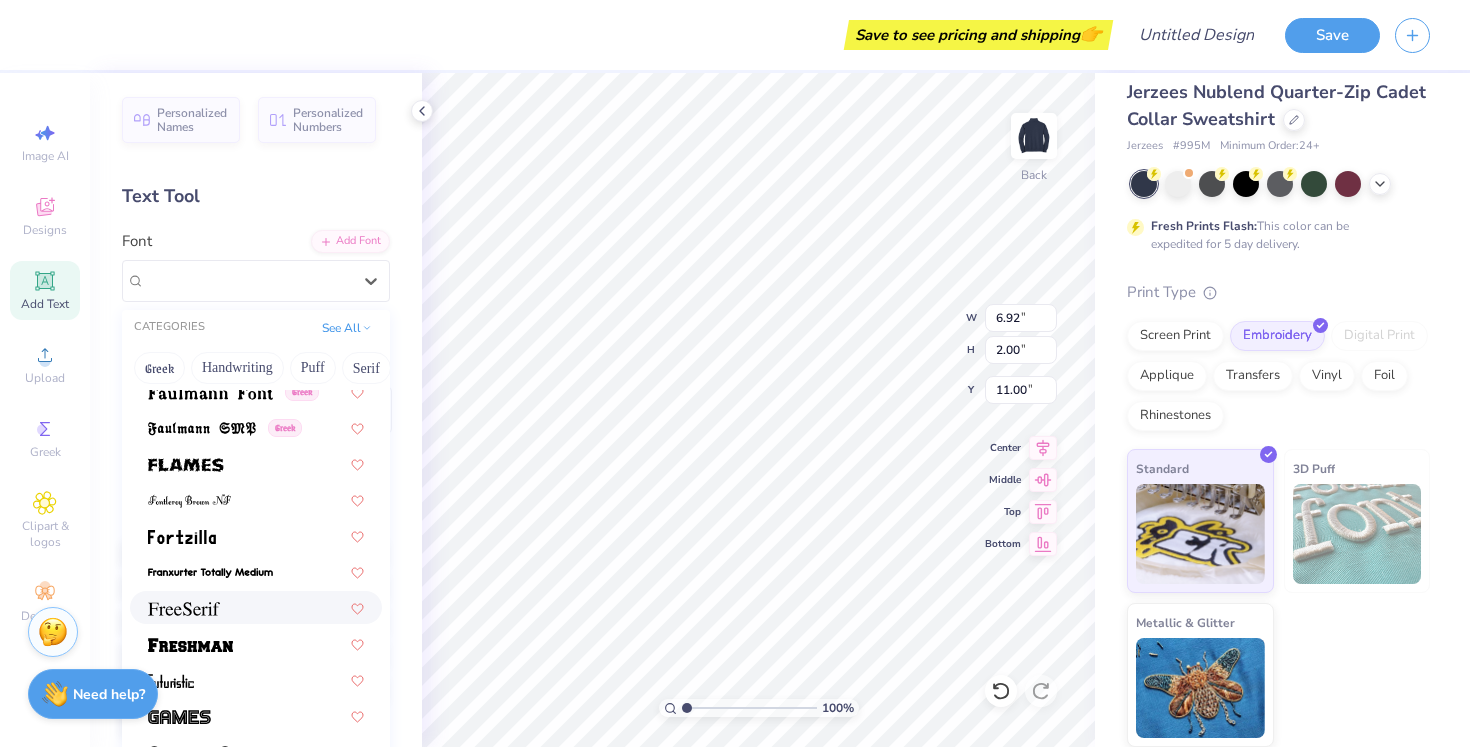 scroll, scrollTop: 4486, scrollLeft: 0, axis: vertical 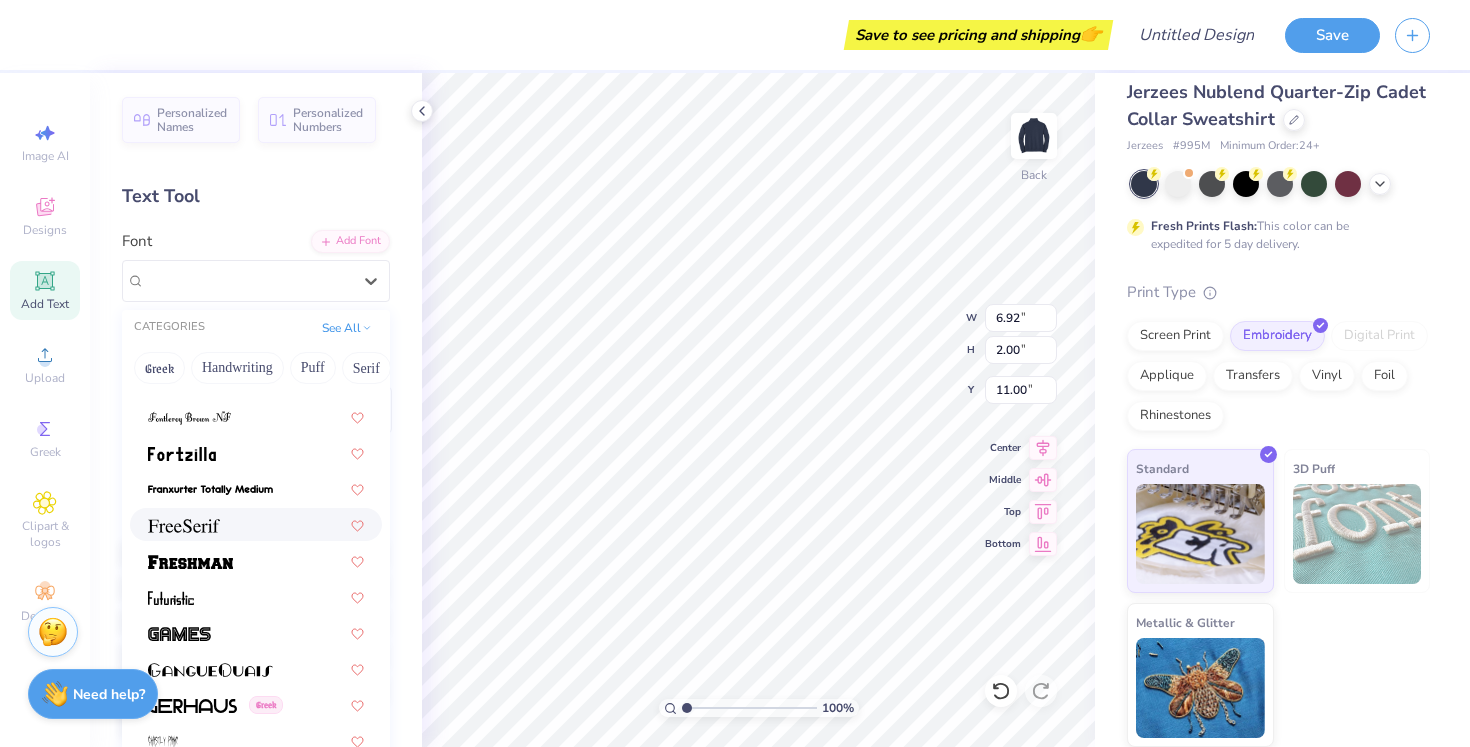 click at bounding box center [256, 524] 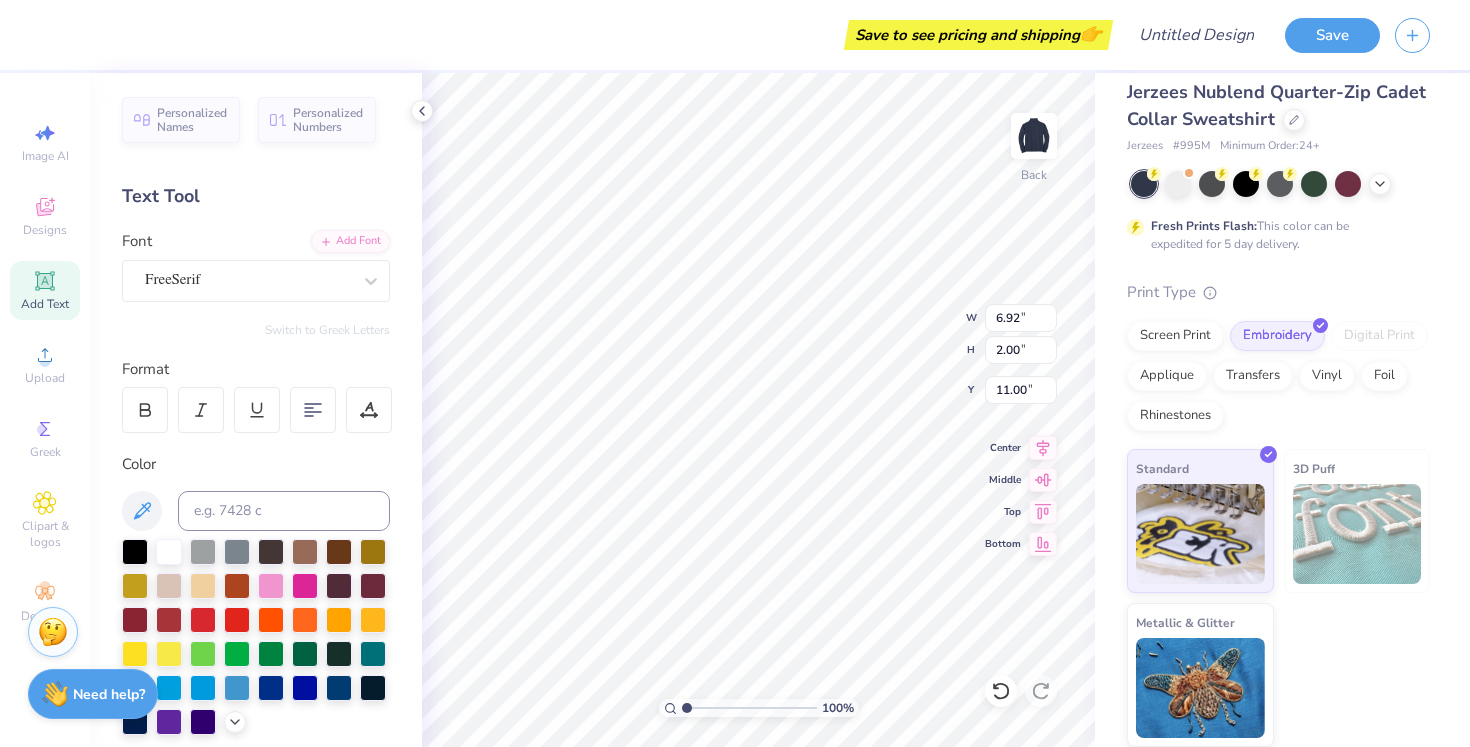 click on "Personalized Names Personalized Numbers Text Tool  Add Font Font FreeSerif Switch to Greek Letters Format Color Styles Text Shape" at bounding box center (256, 410) 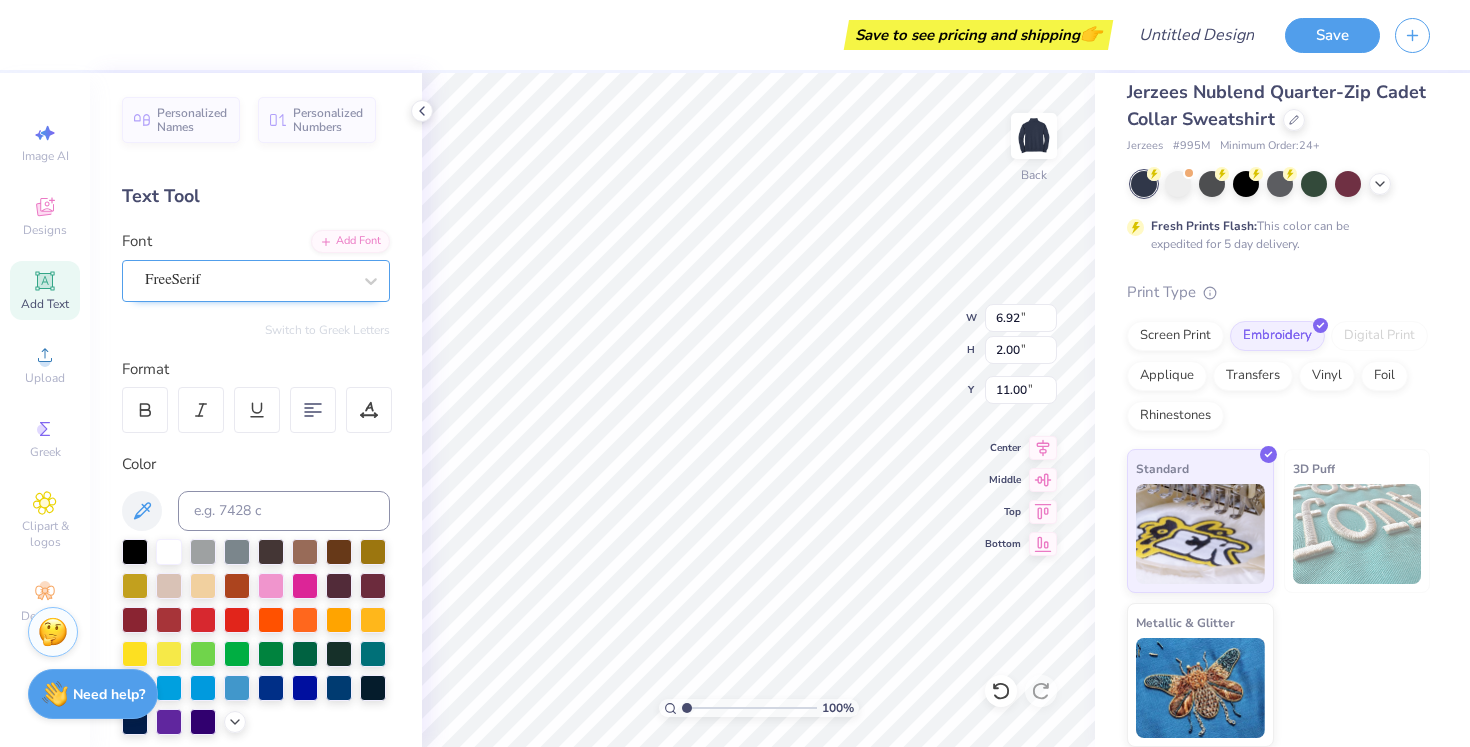 click on "FreeSerif" at bounding box center (248, 280) 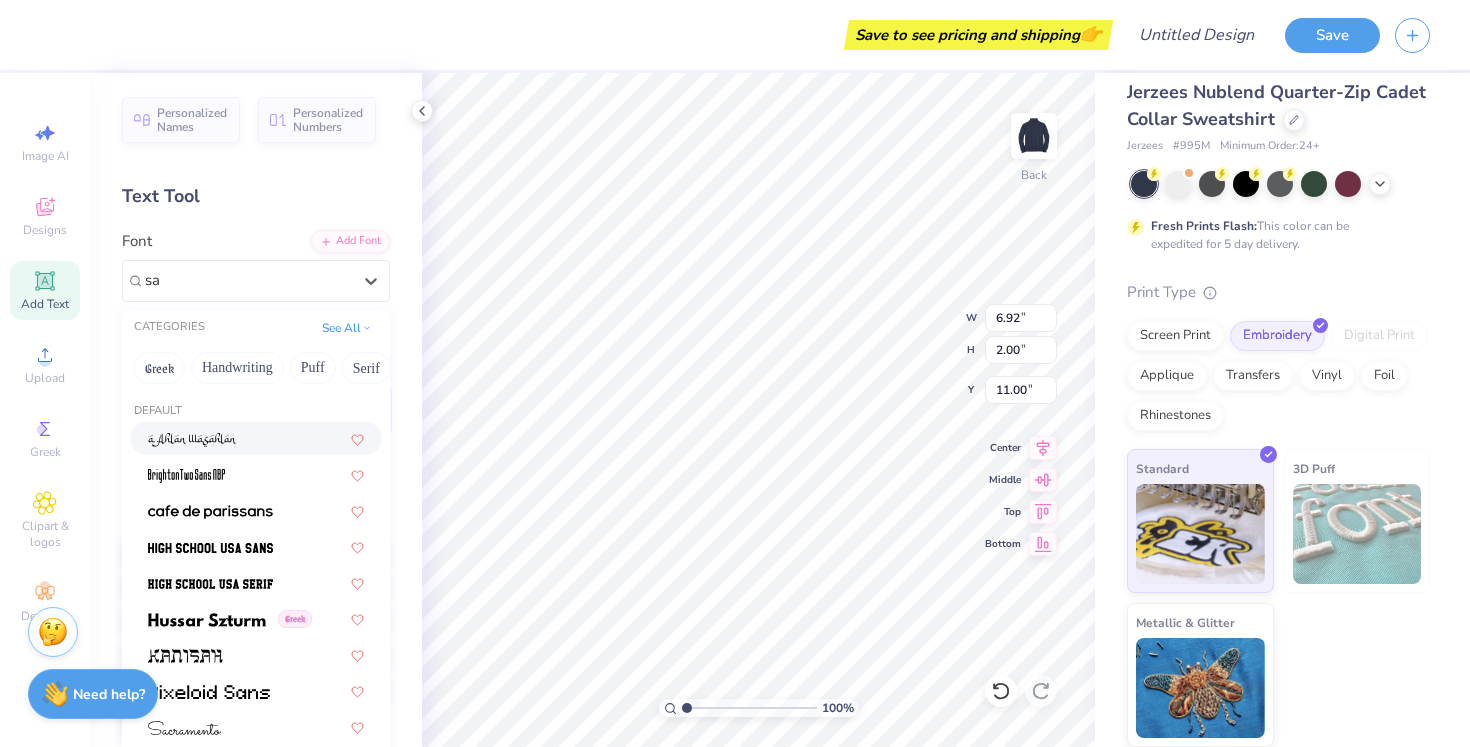 scroll, scrollTop: 0, scrollLeft: 0, axis: both 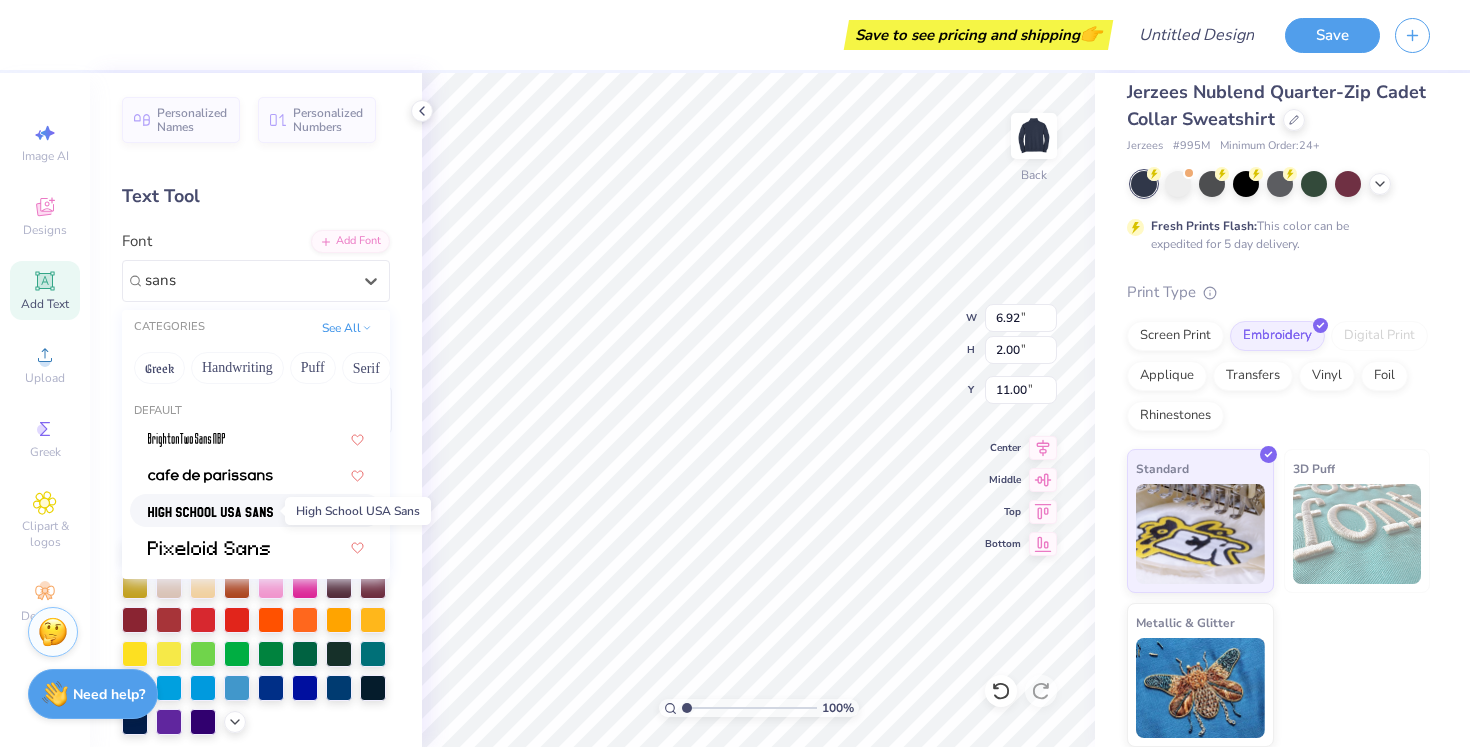 click at bounding box center (210, 512) 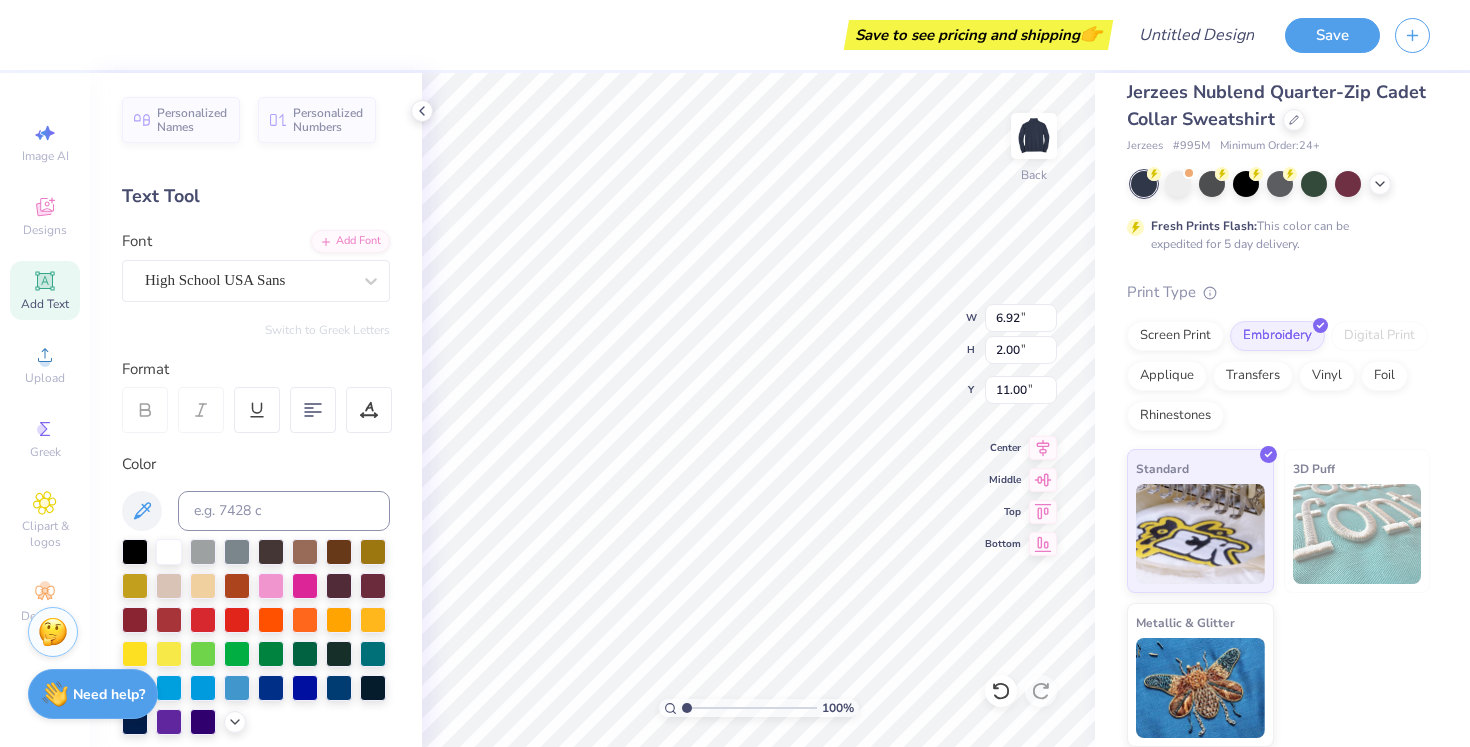 scroll, scrollTop: 1, scrollLeft: 0, axis: vertical 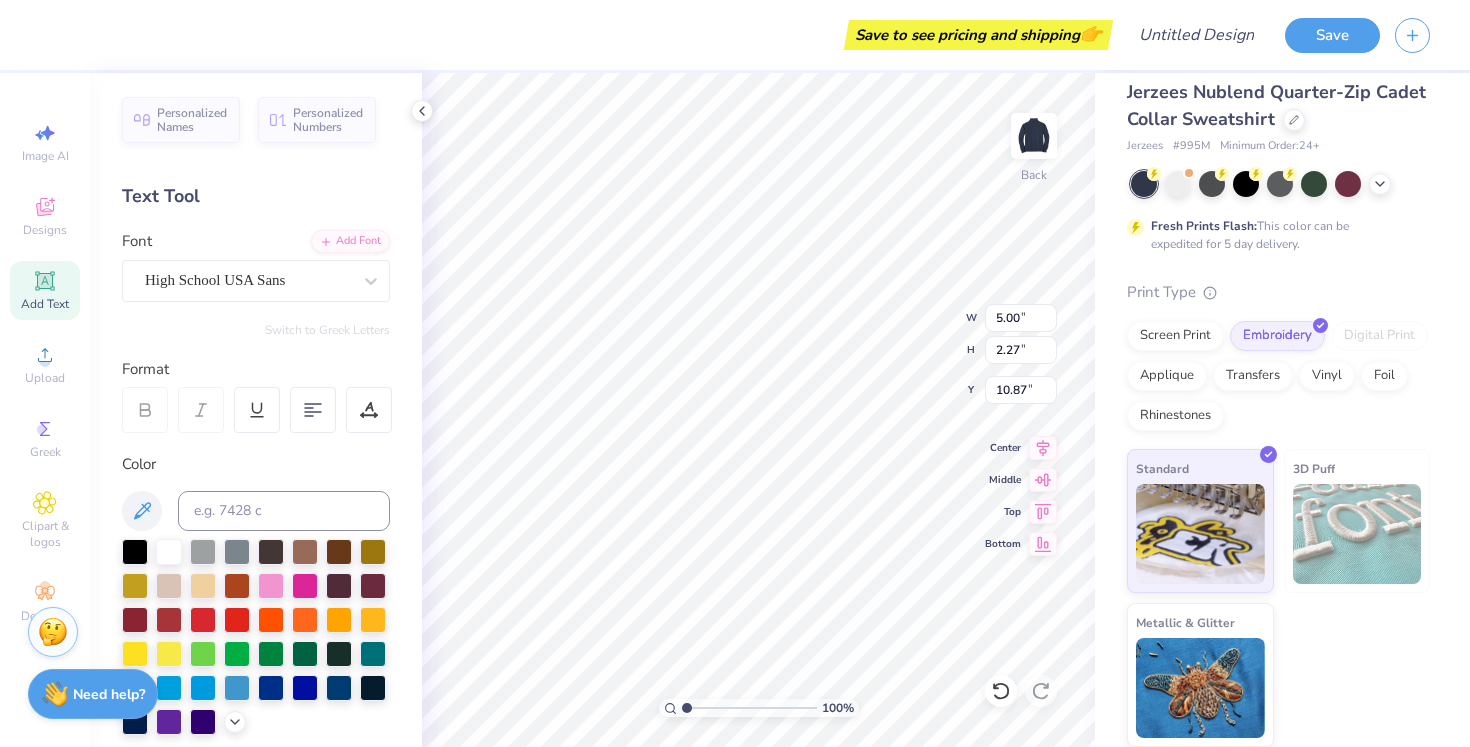 type on "4.50" 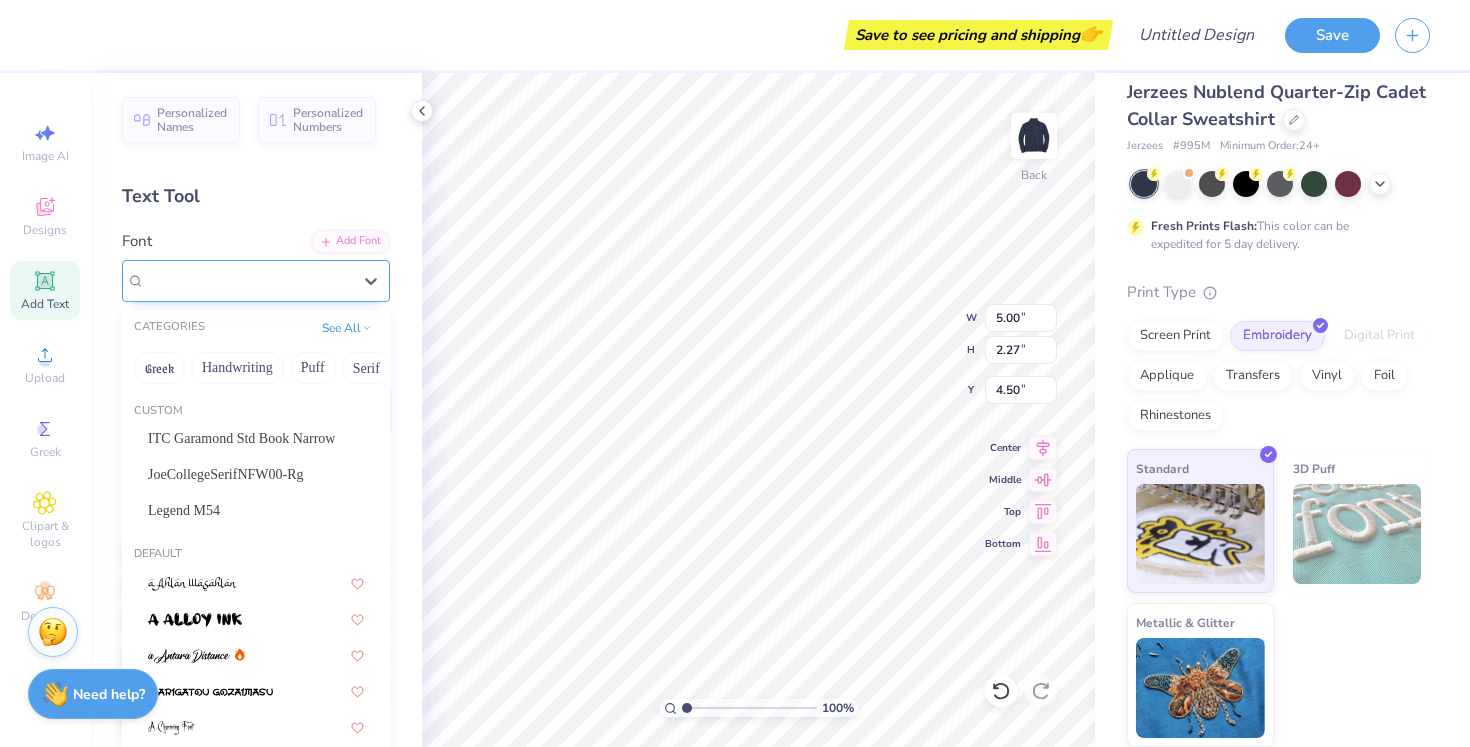 click on "High School USA Sans" at bounding box center [248, 280] 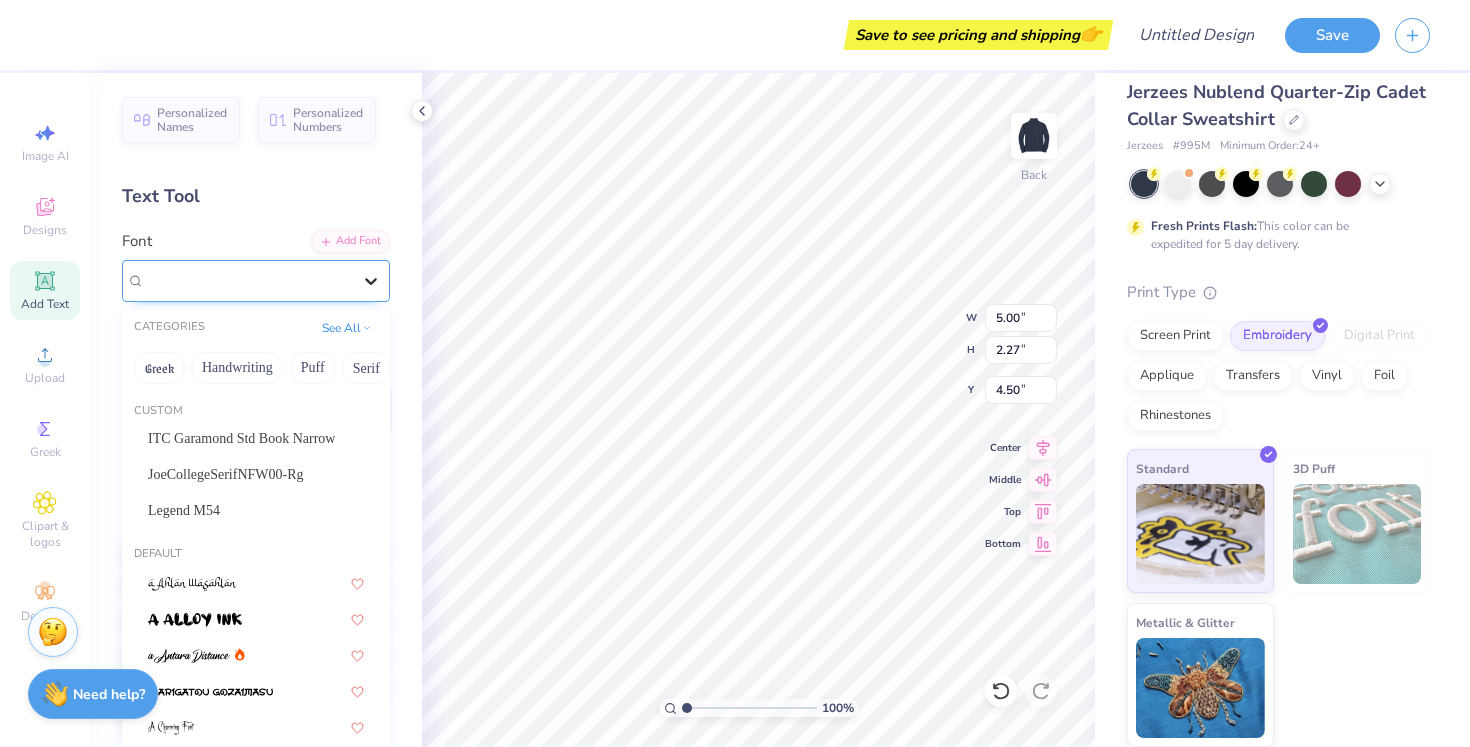 click at bounding box center [371, 281] 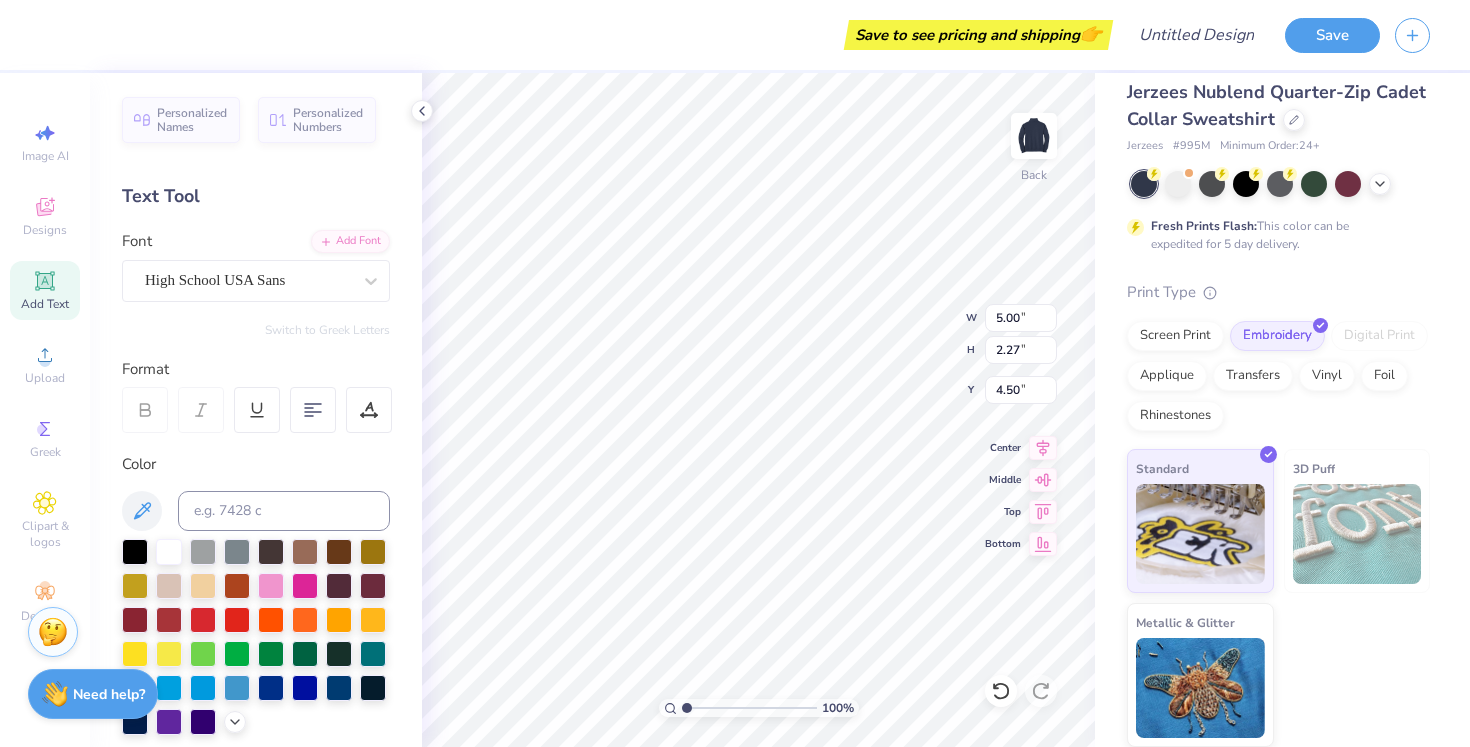 scroll, scrollTop: 1, scrollLeft: 1, axis: both 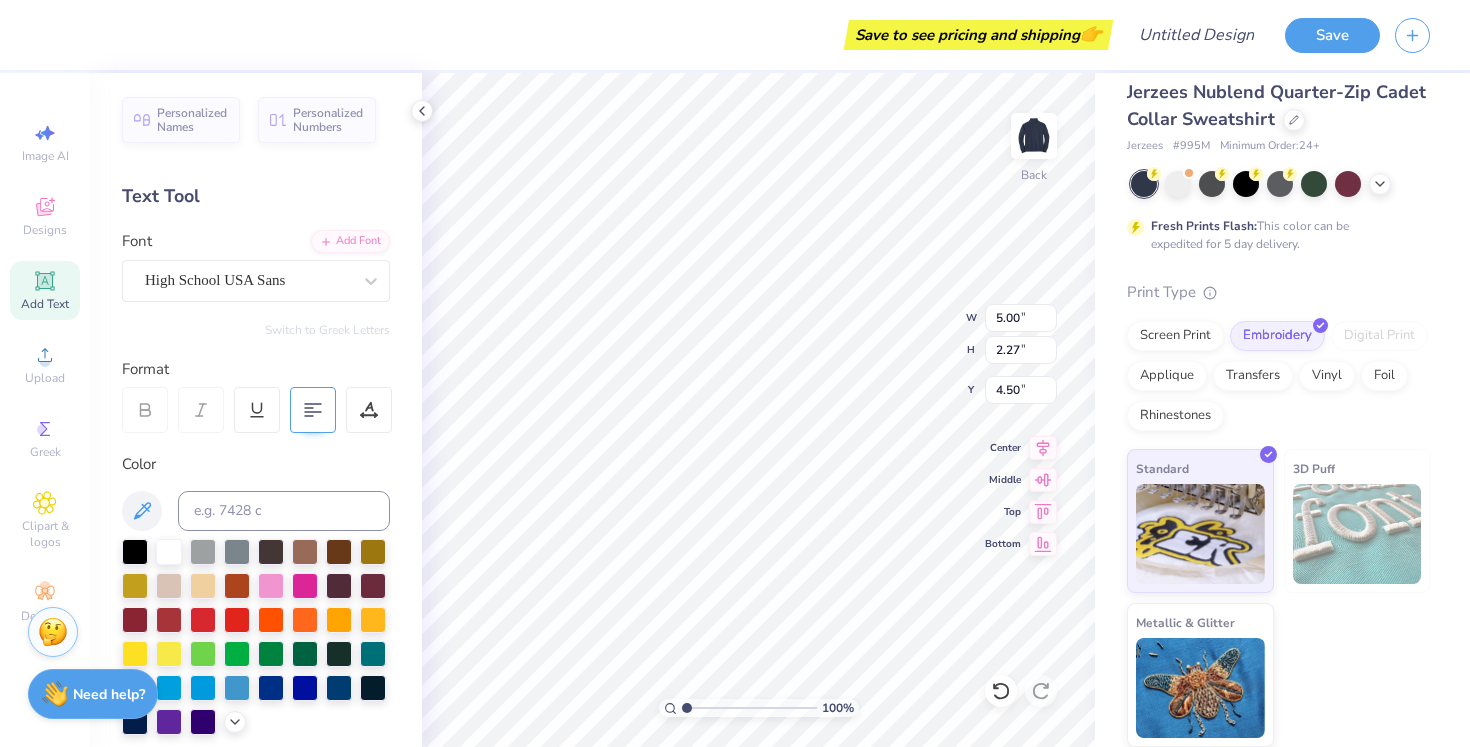 click 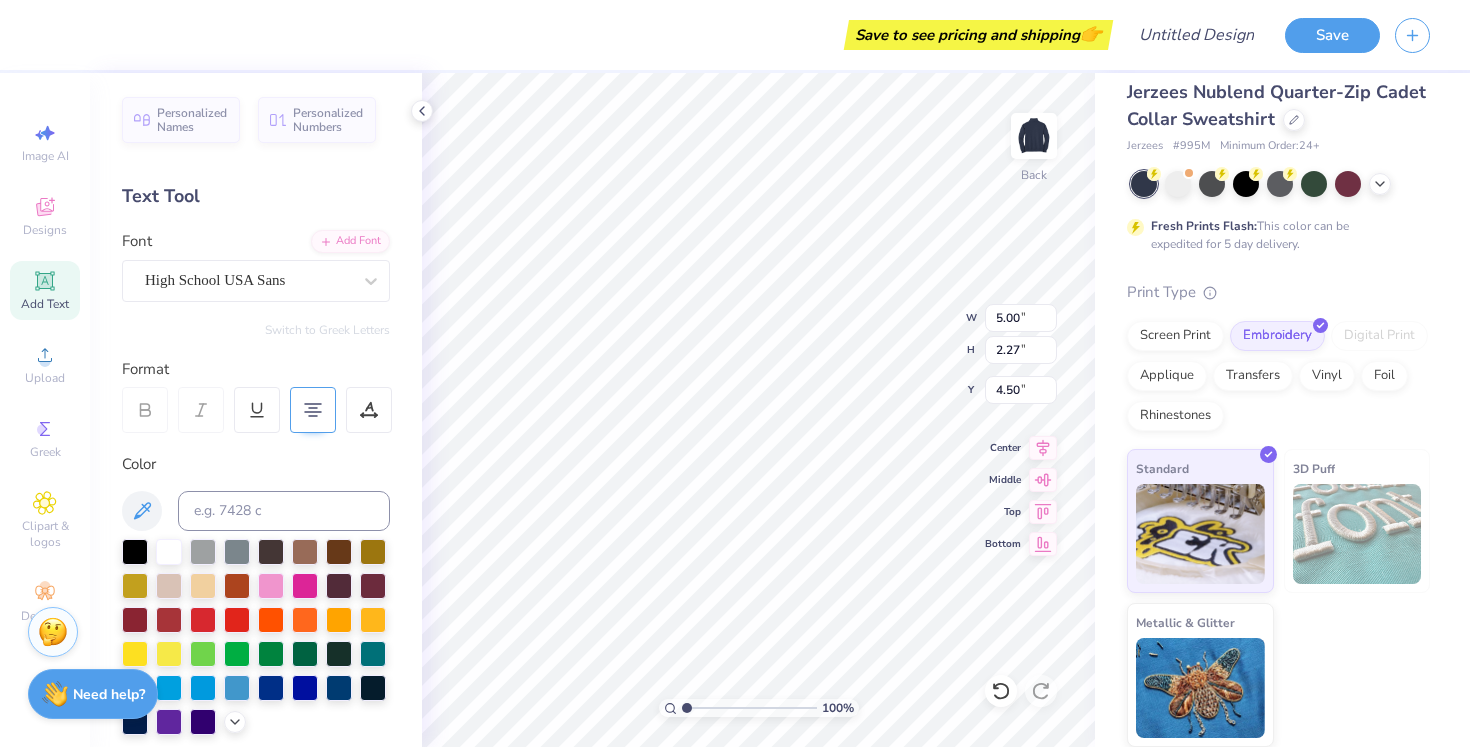 click 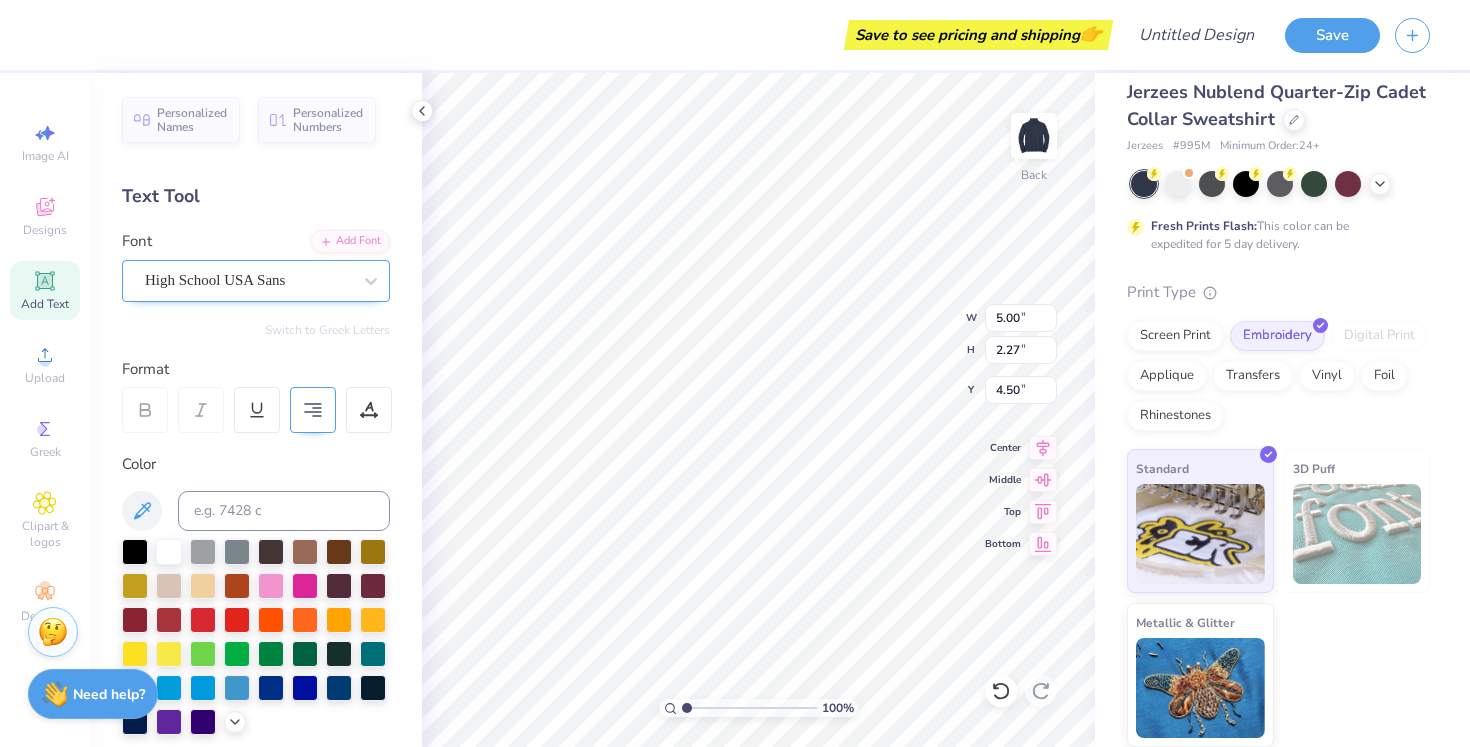 click on "High School USA Sans" at bounding box center (248, 280) 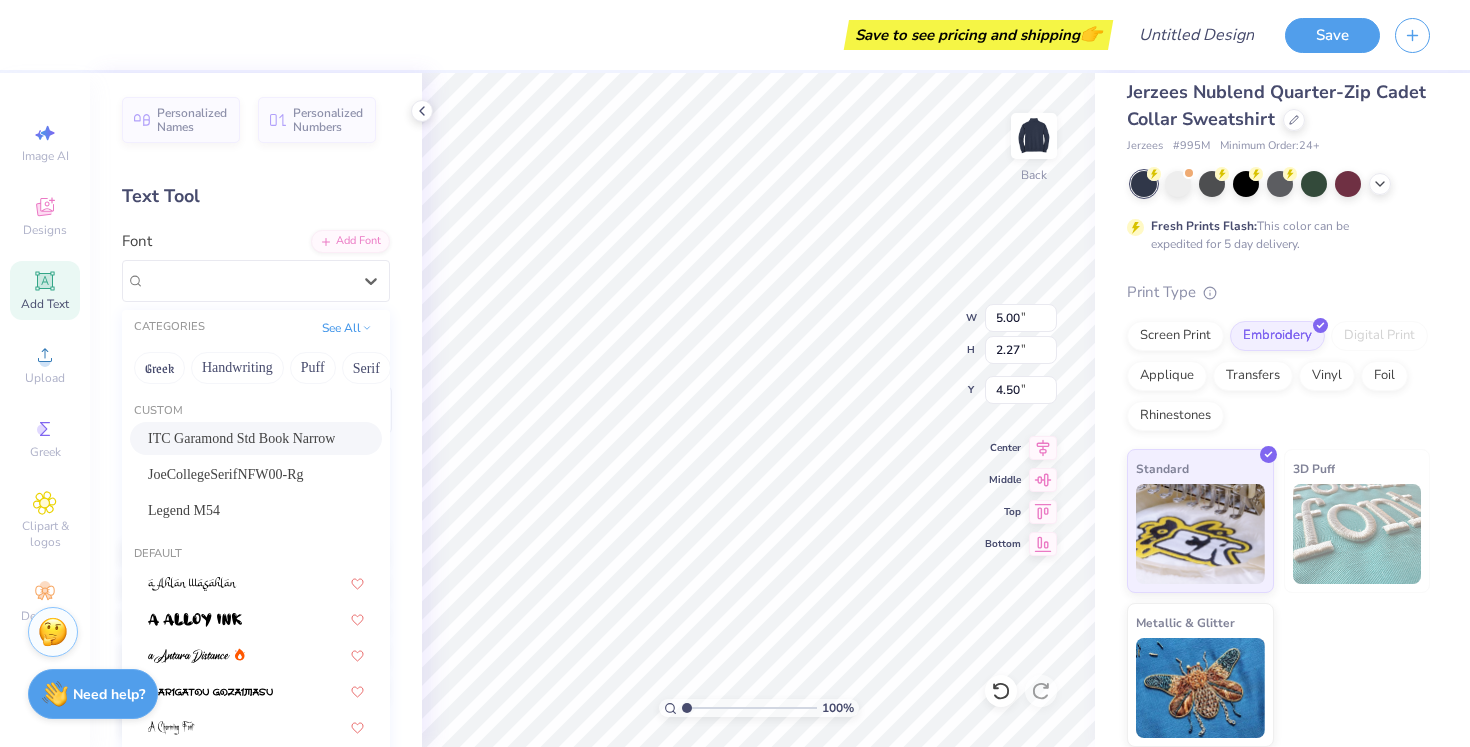 click on "ITC Garamond Std Book Narrow" at bounding box center (241, 438) 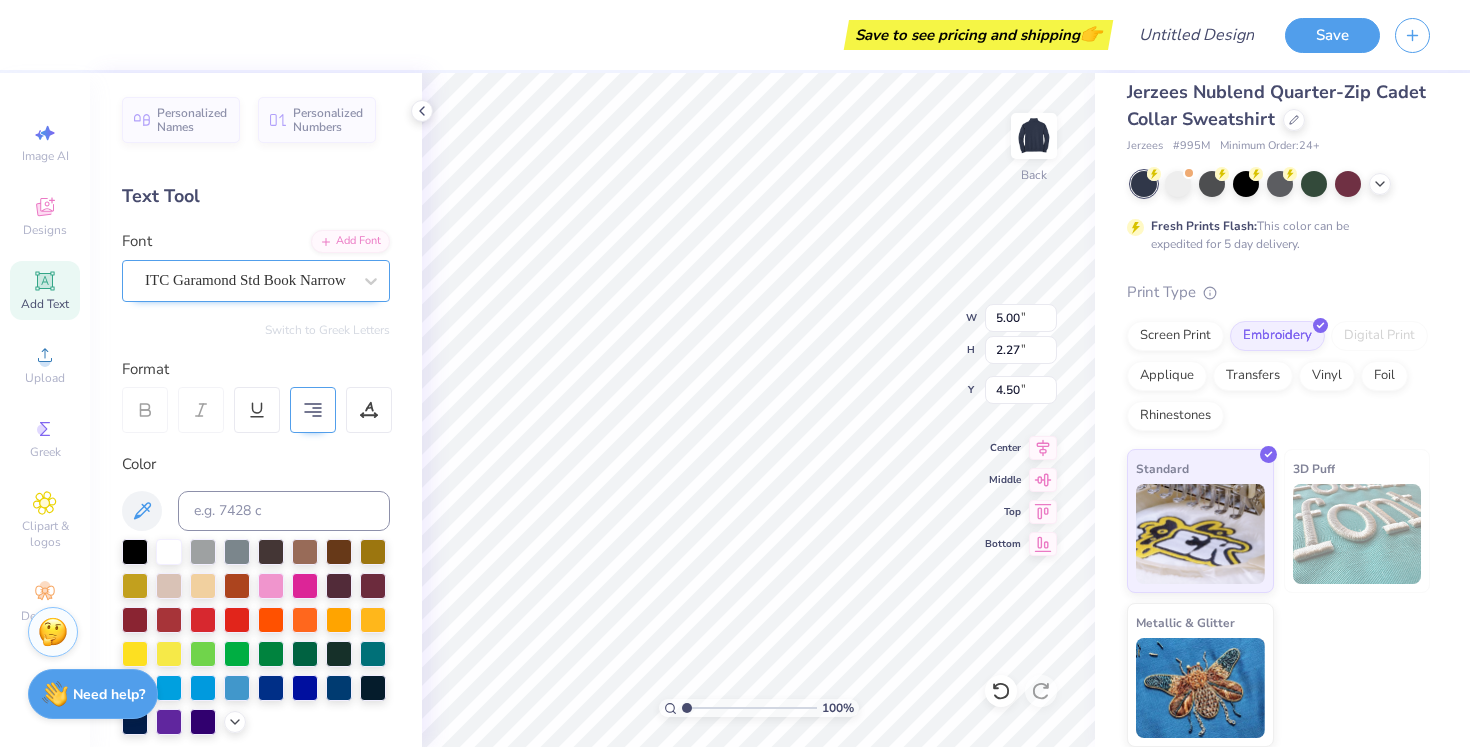 scroll, scrollTop: 1, scrollLeft: 0, axis: vertical 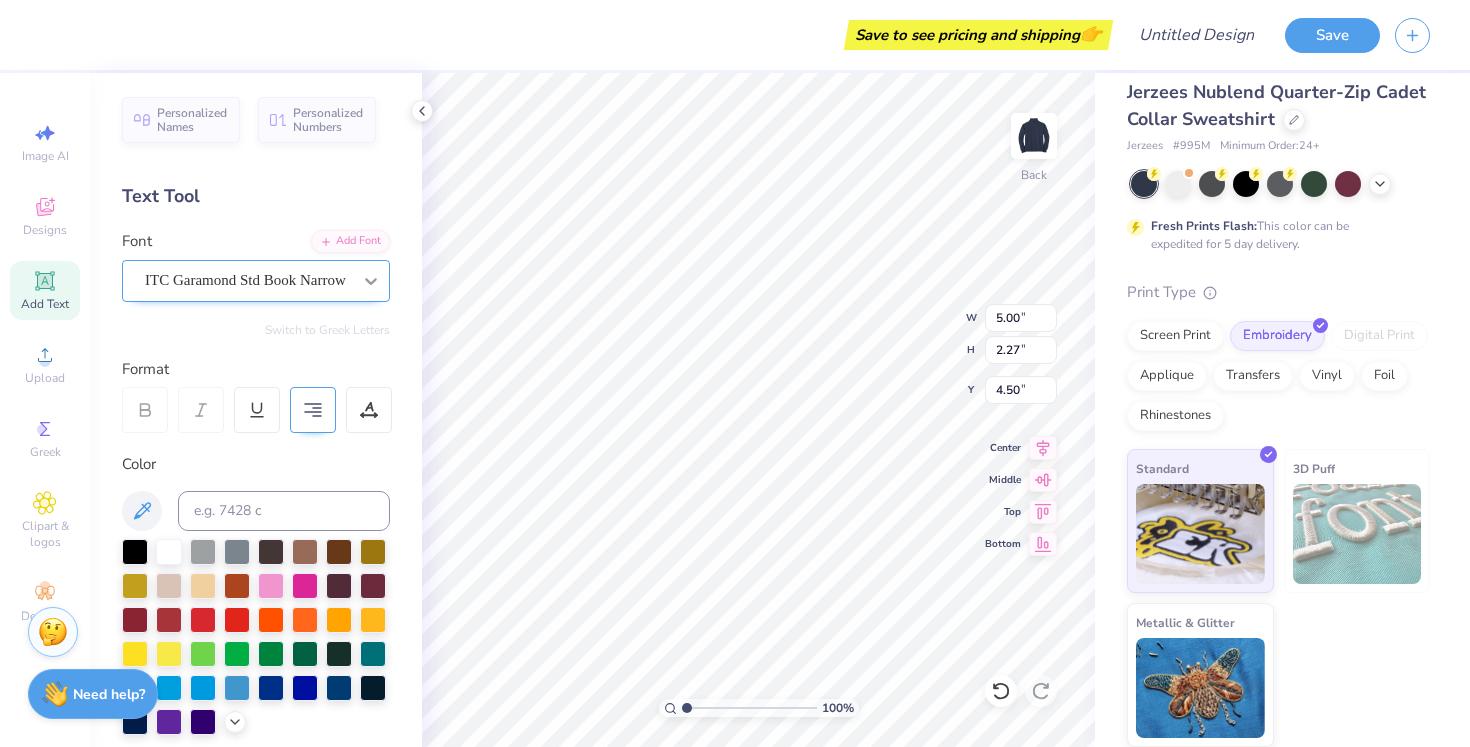 type on "SWE" 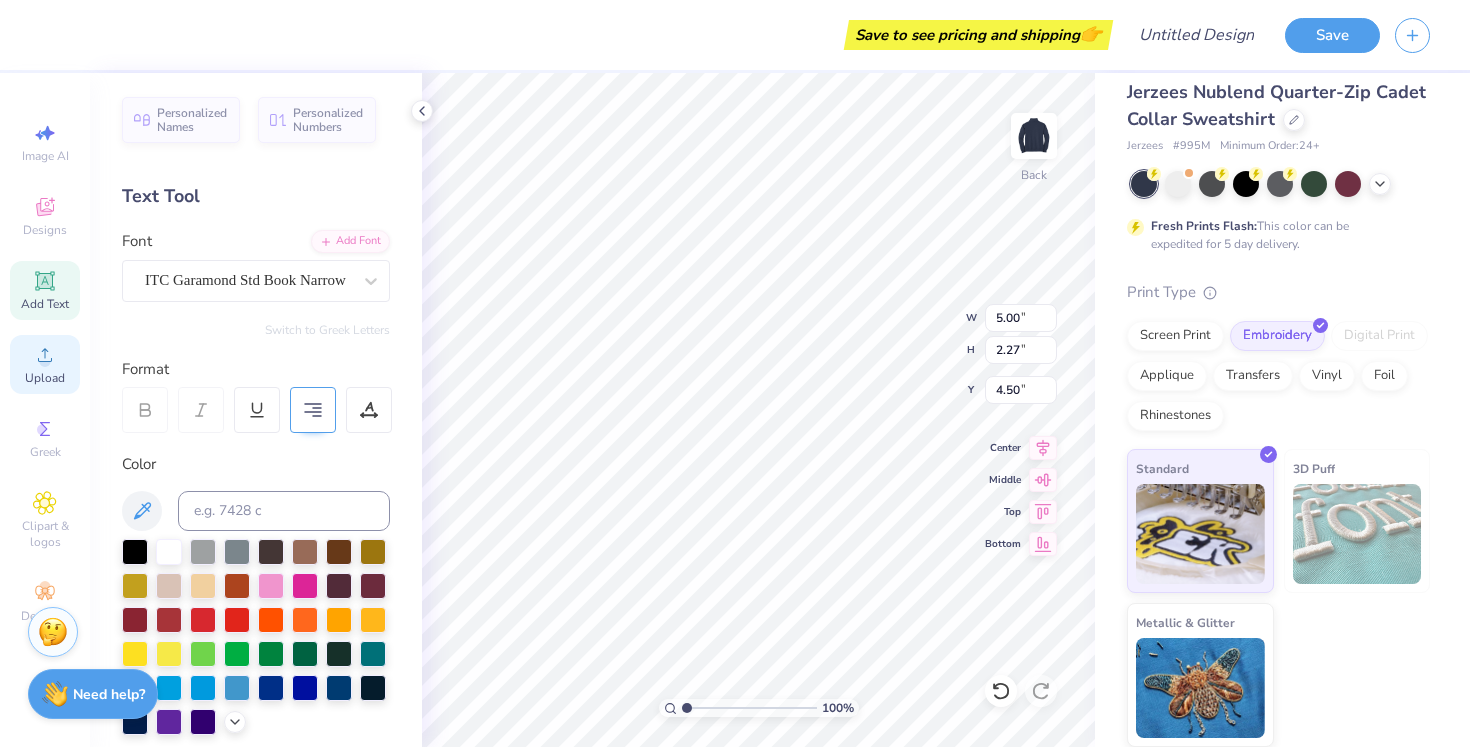click on "Upload" at bounding box center (45, 378) 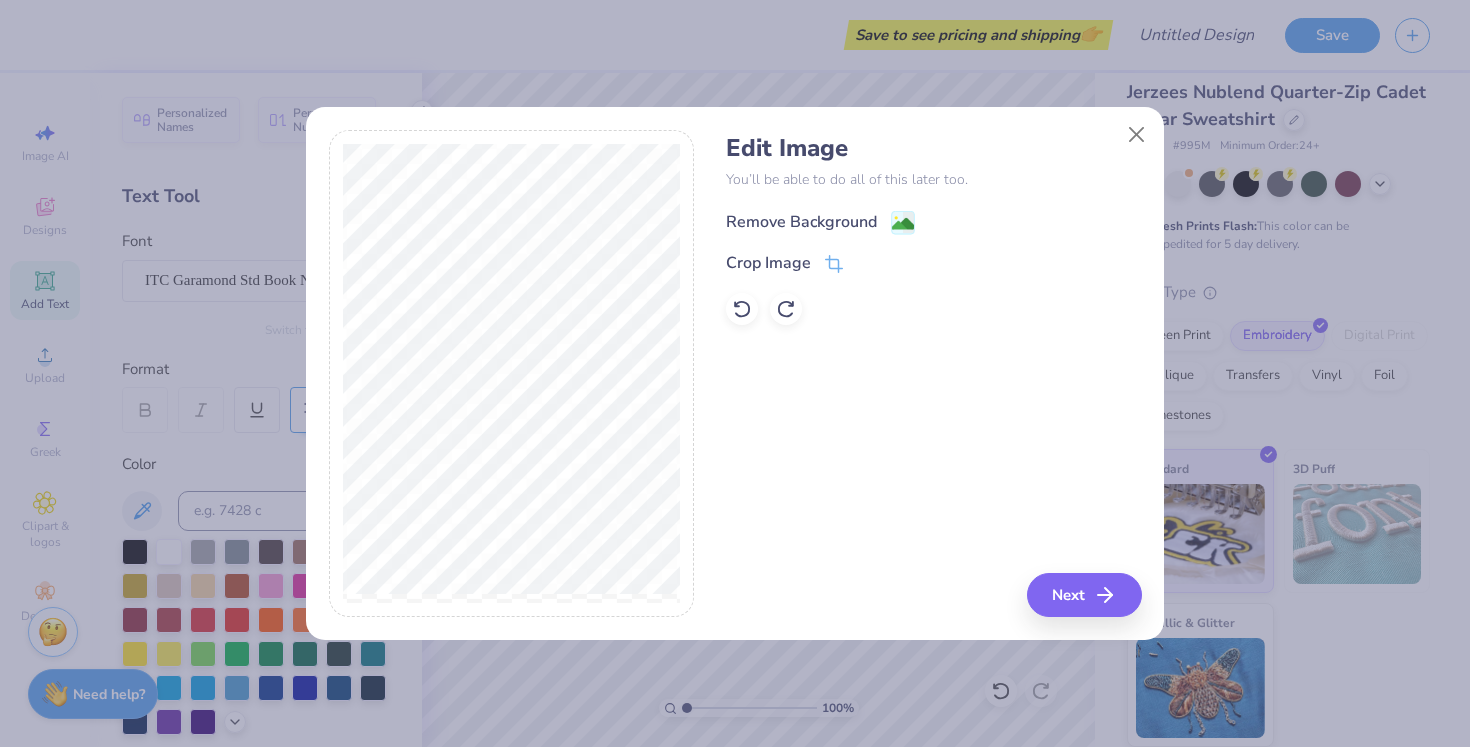 click on "Remove Background" at bounding box center [801, 222] 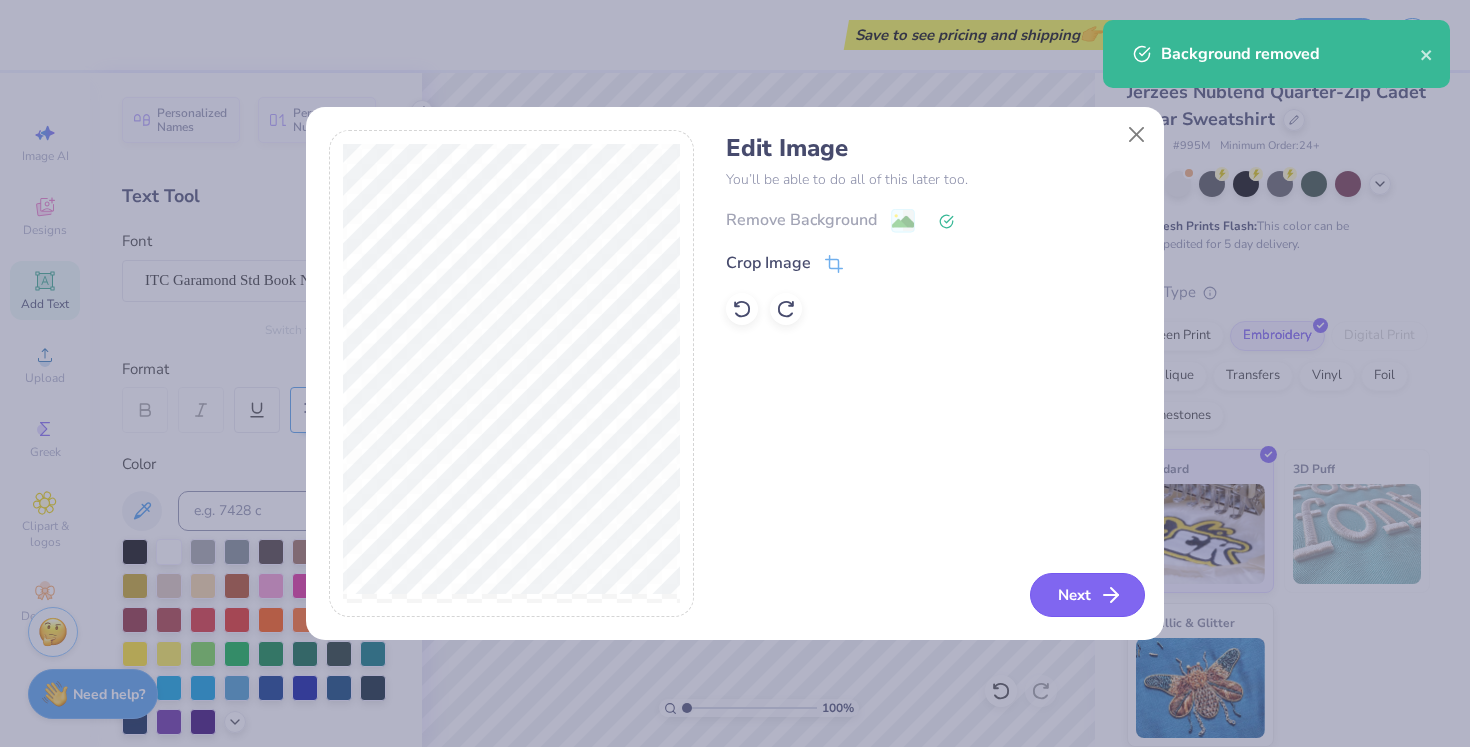 click on "Next" at bounding box center (1087, 595) 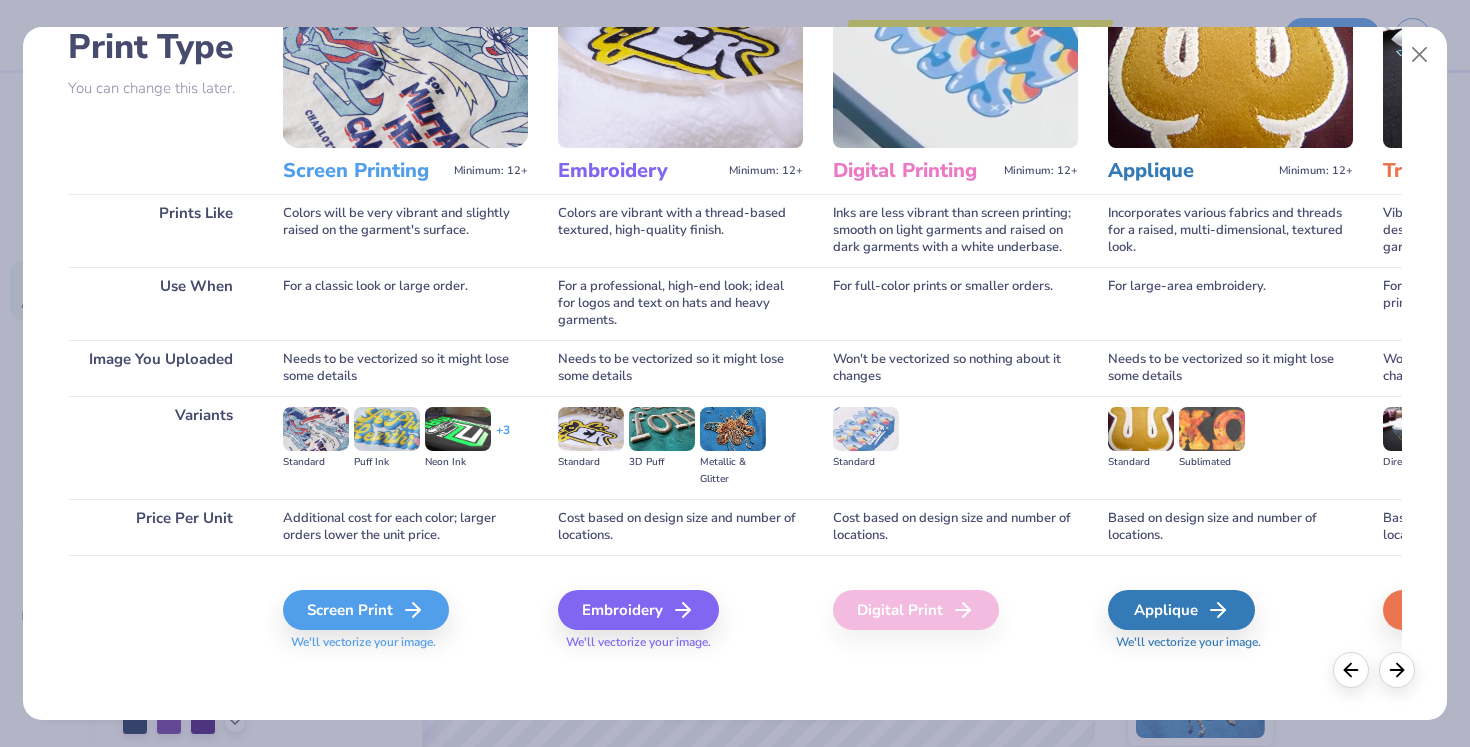 scroll, scrollTop: 150, scrollLeft: 0, axis: vertical 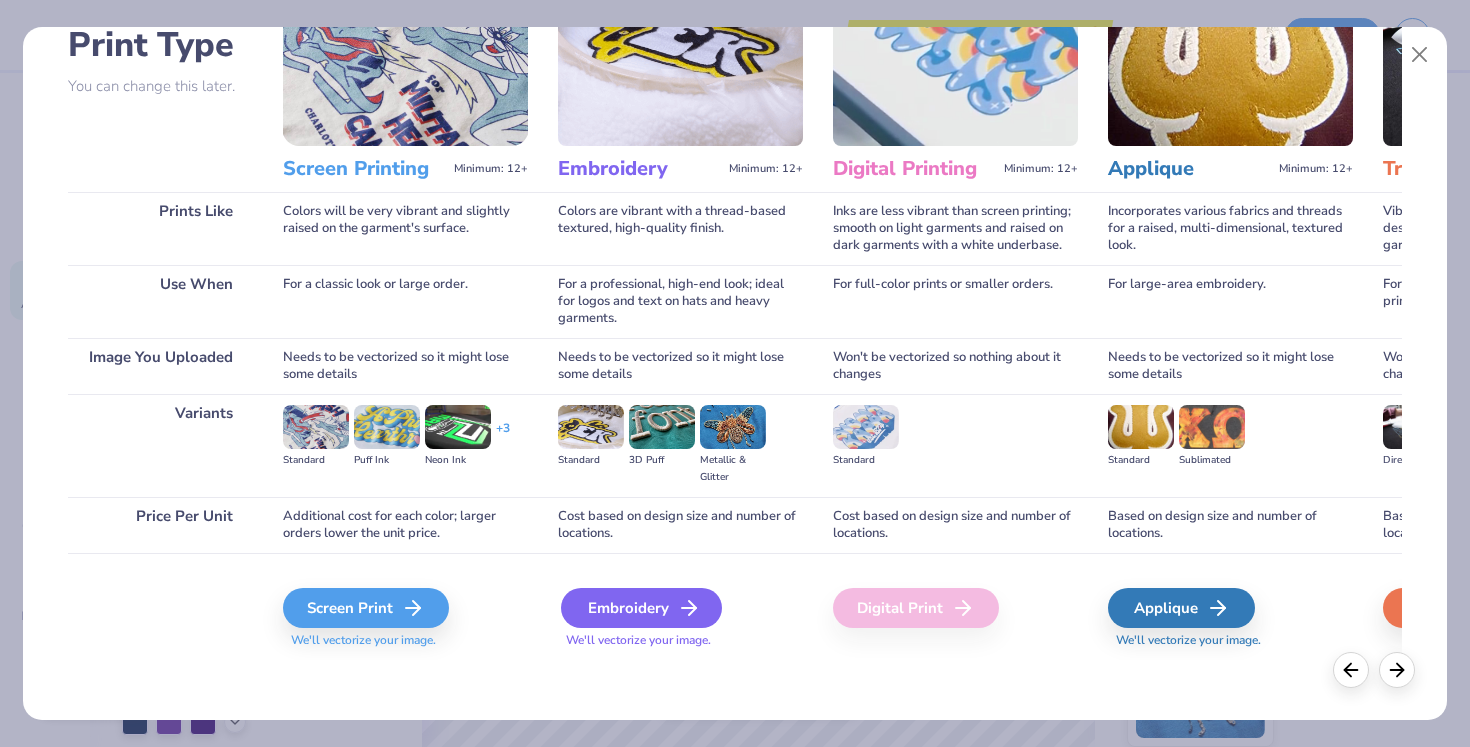 click on "Embroidery" at bounding box center (641, 608) 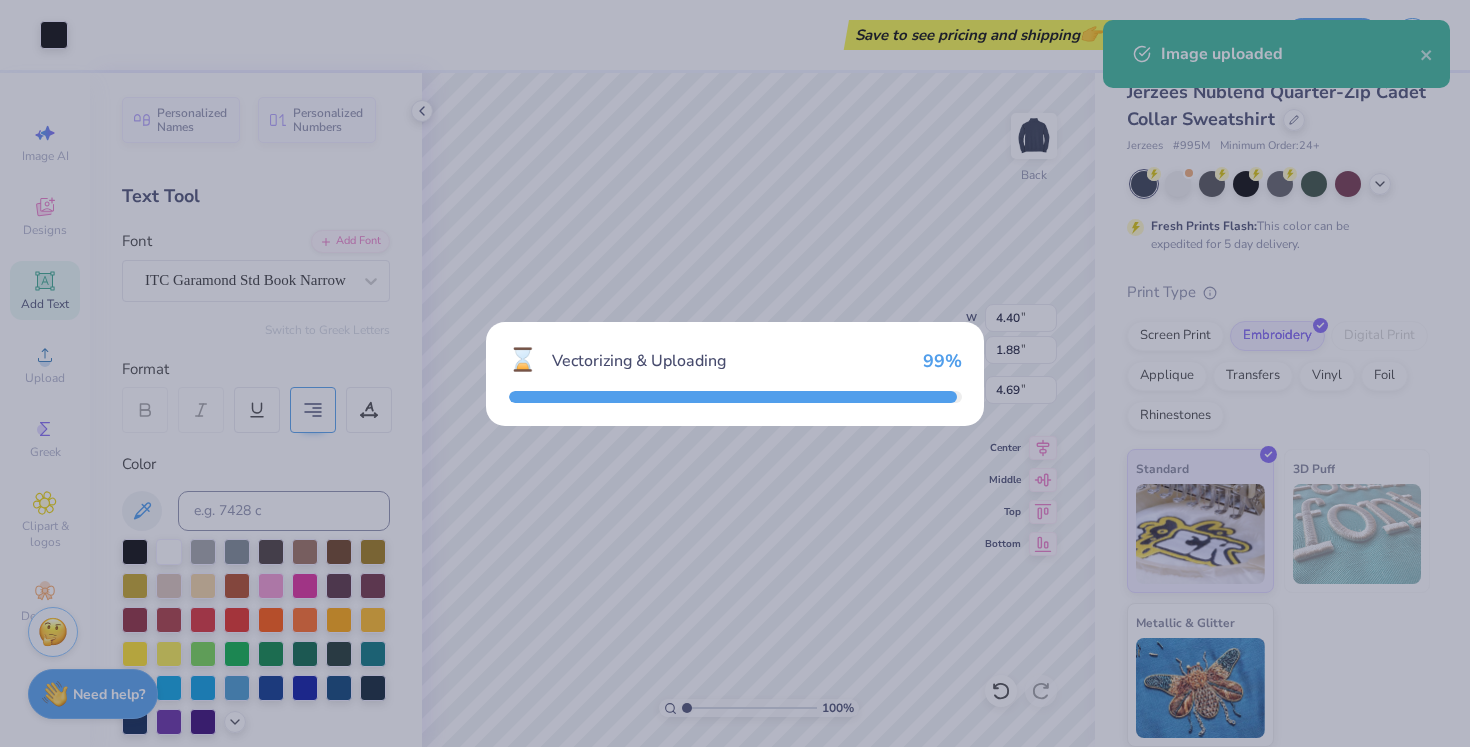type on "7.94" 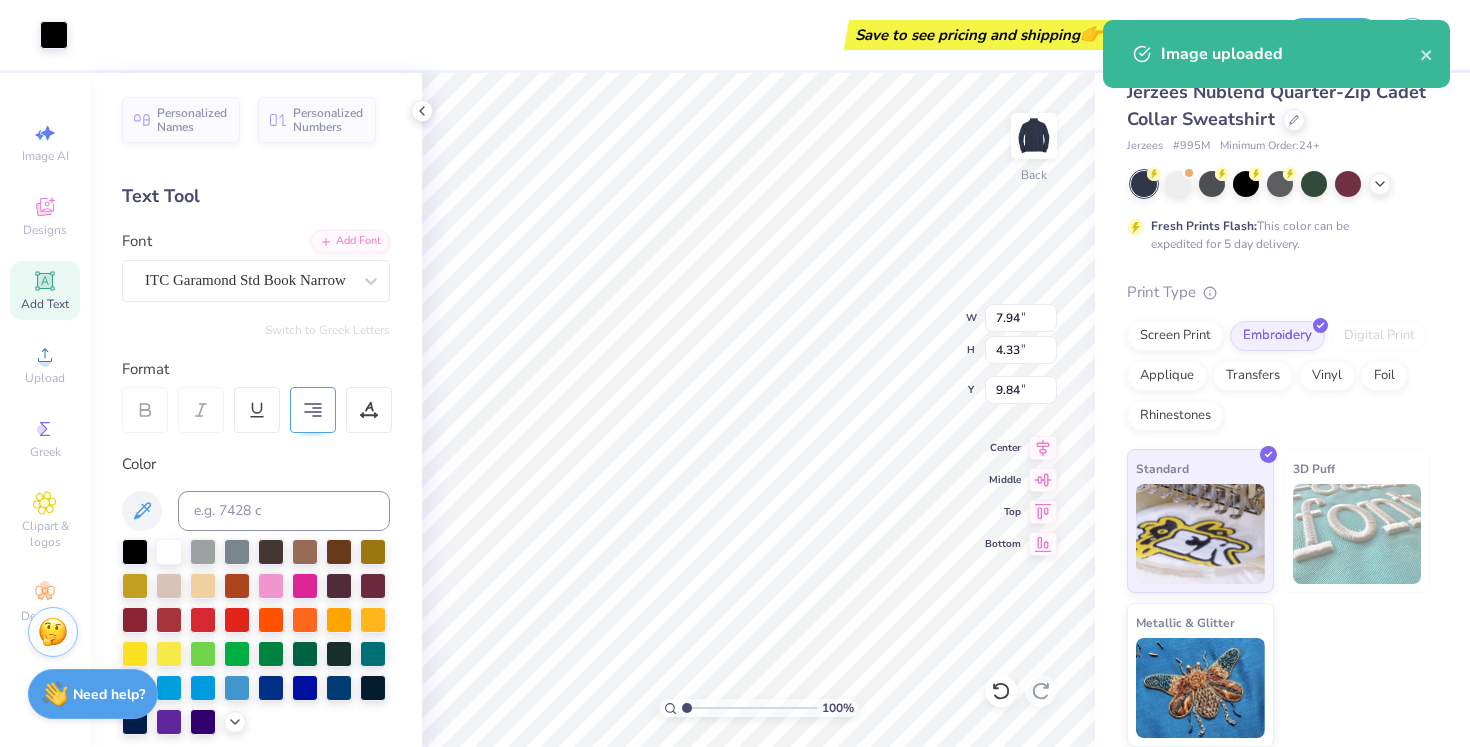 type on "4.40" 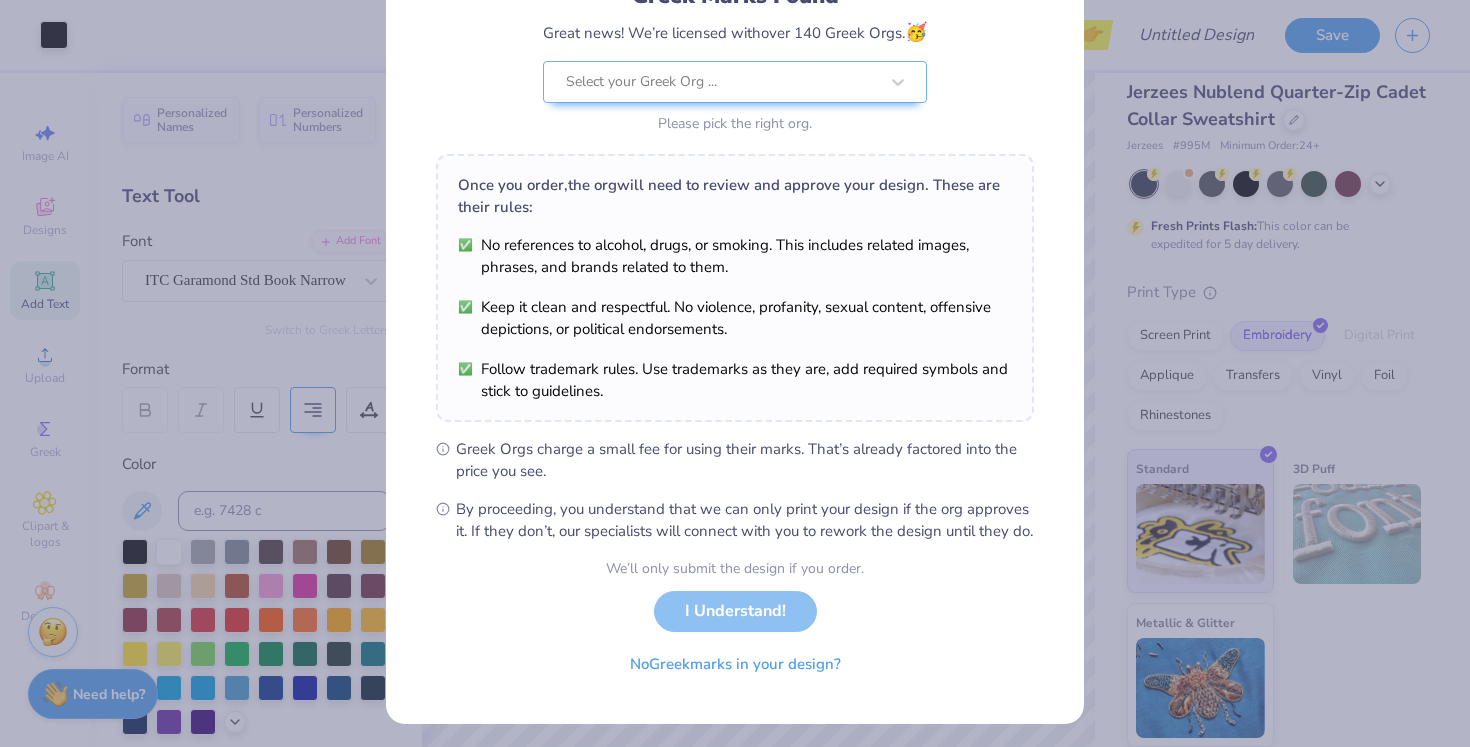 scroll, scrollTop: 189, scrollLeft: 0, axis: vertical 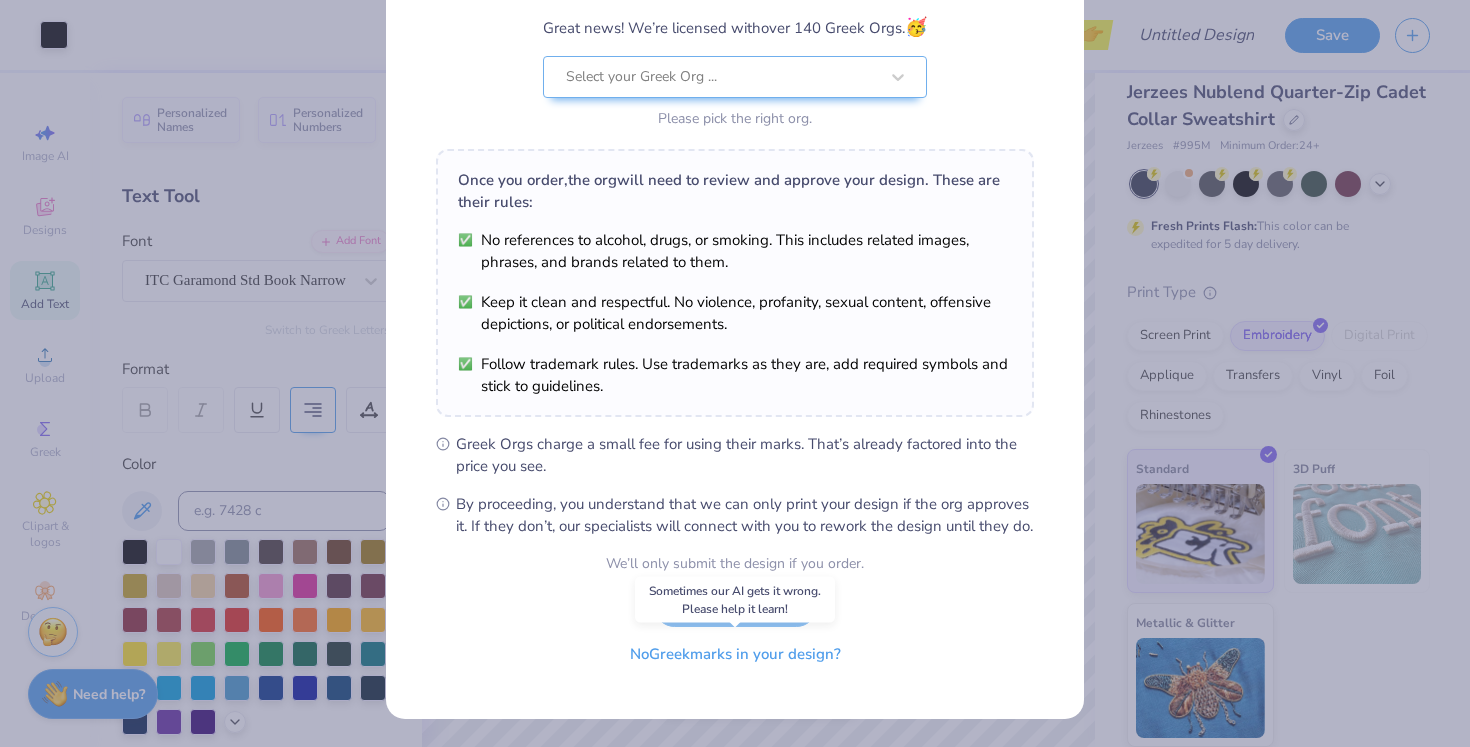 click on "No  Greek  marks in your design?" at bounding box center [735, 654] 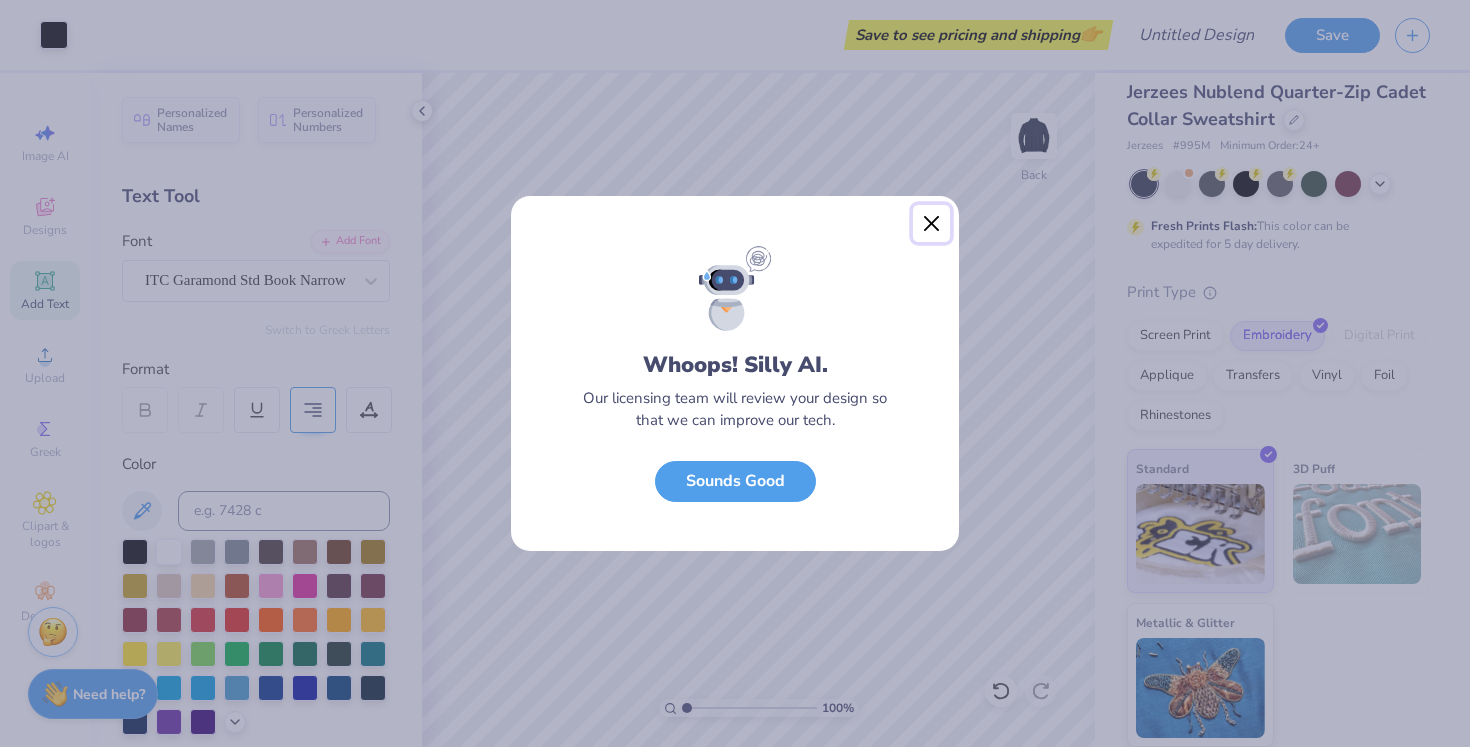 click at bounding box center [932, 224] 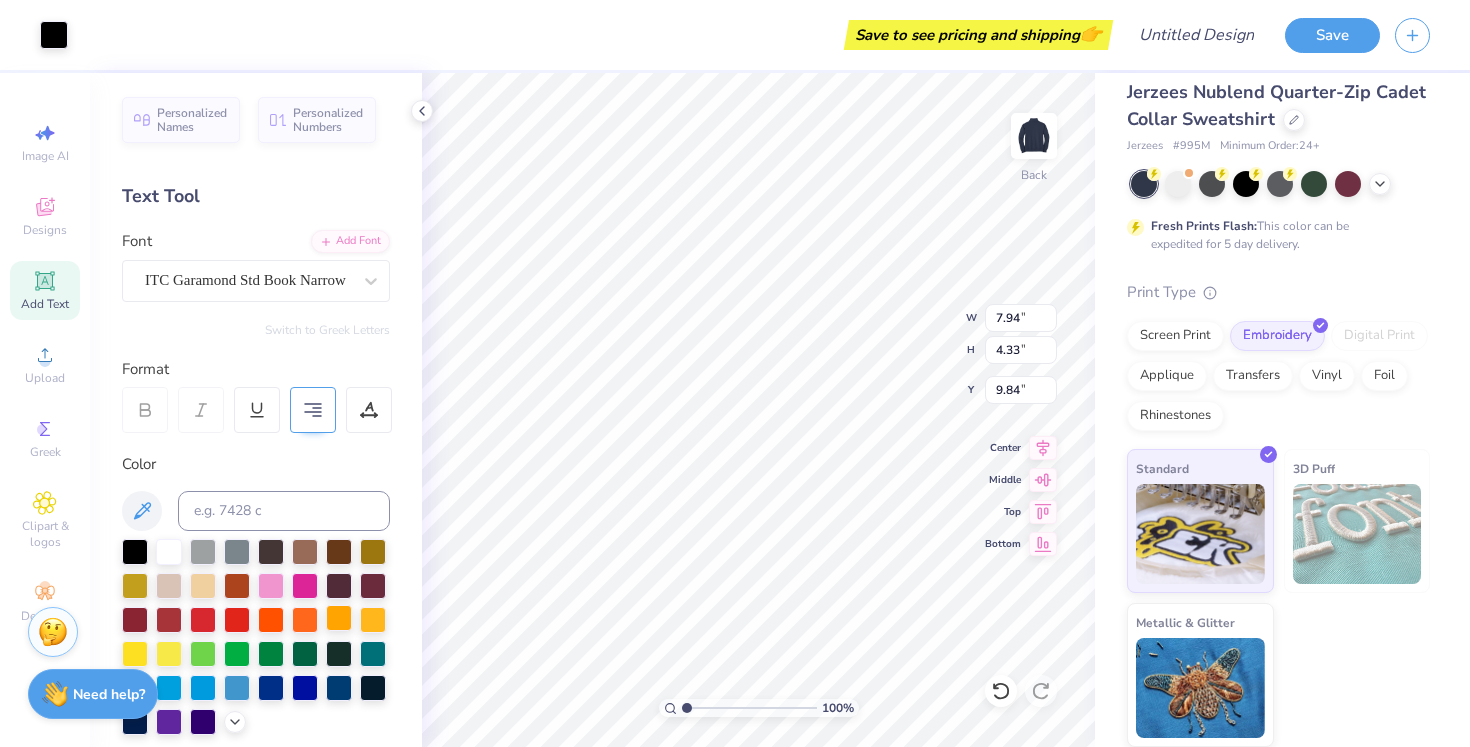 type on "5.36" 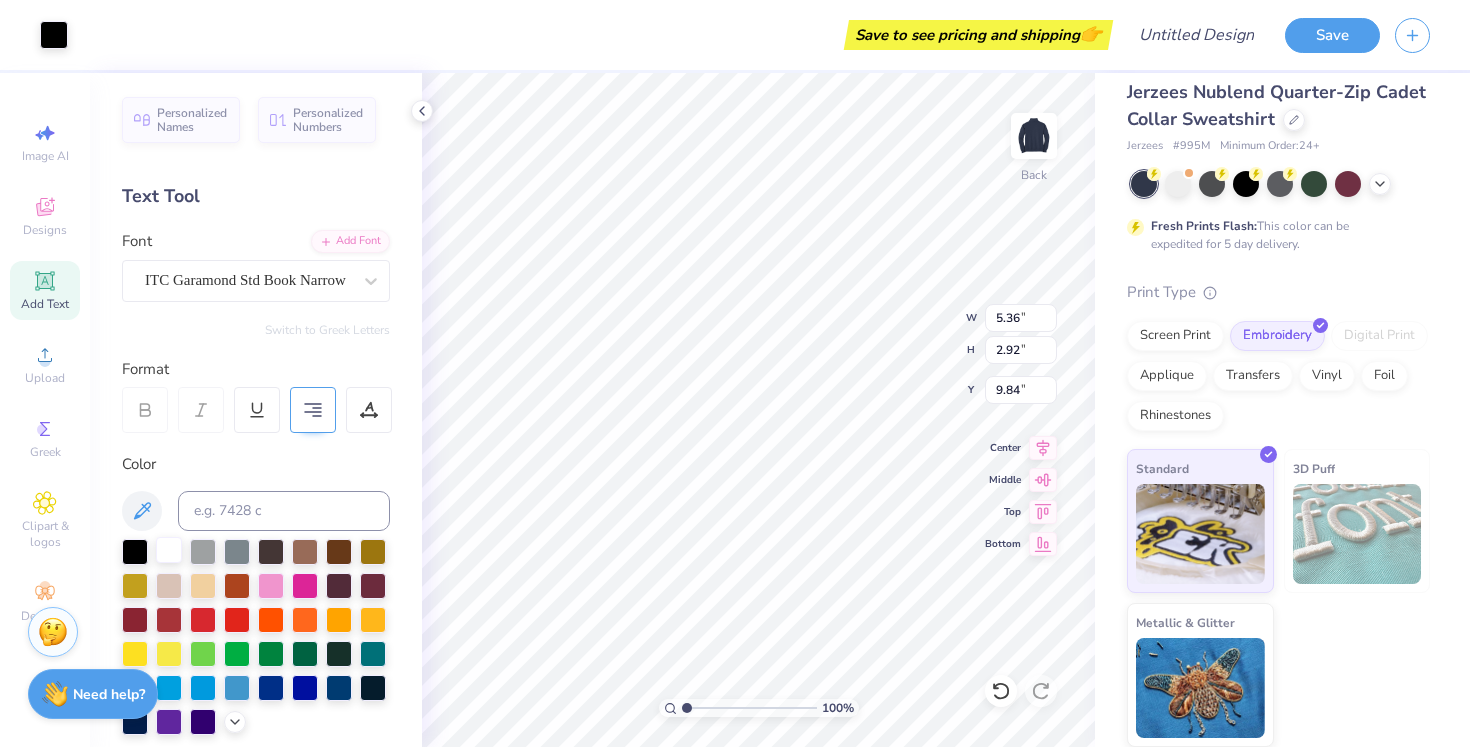 click at bounding box center (169, 550) 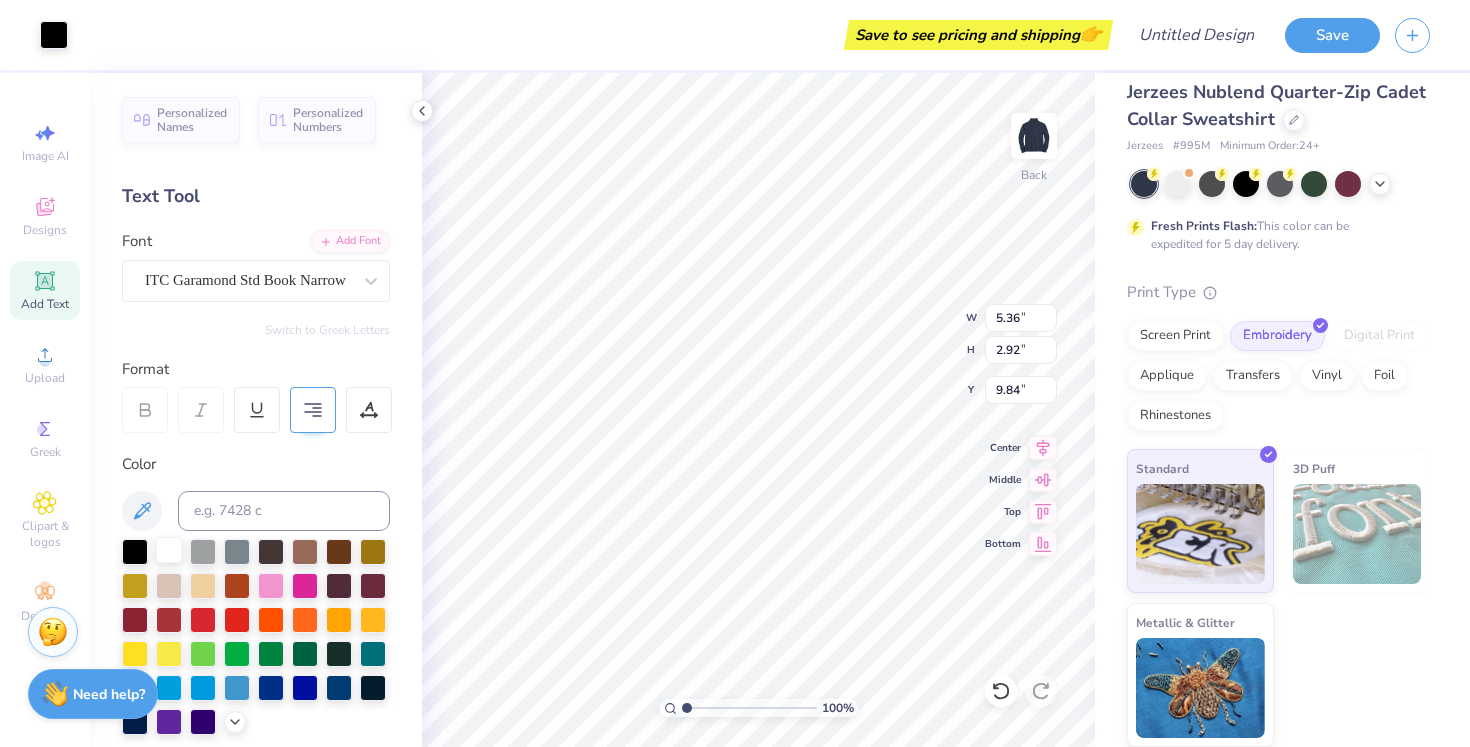 click at bounding box center [169, 550] 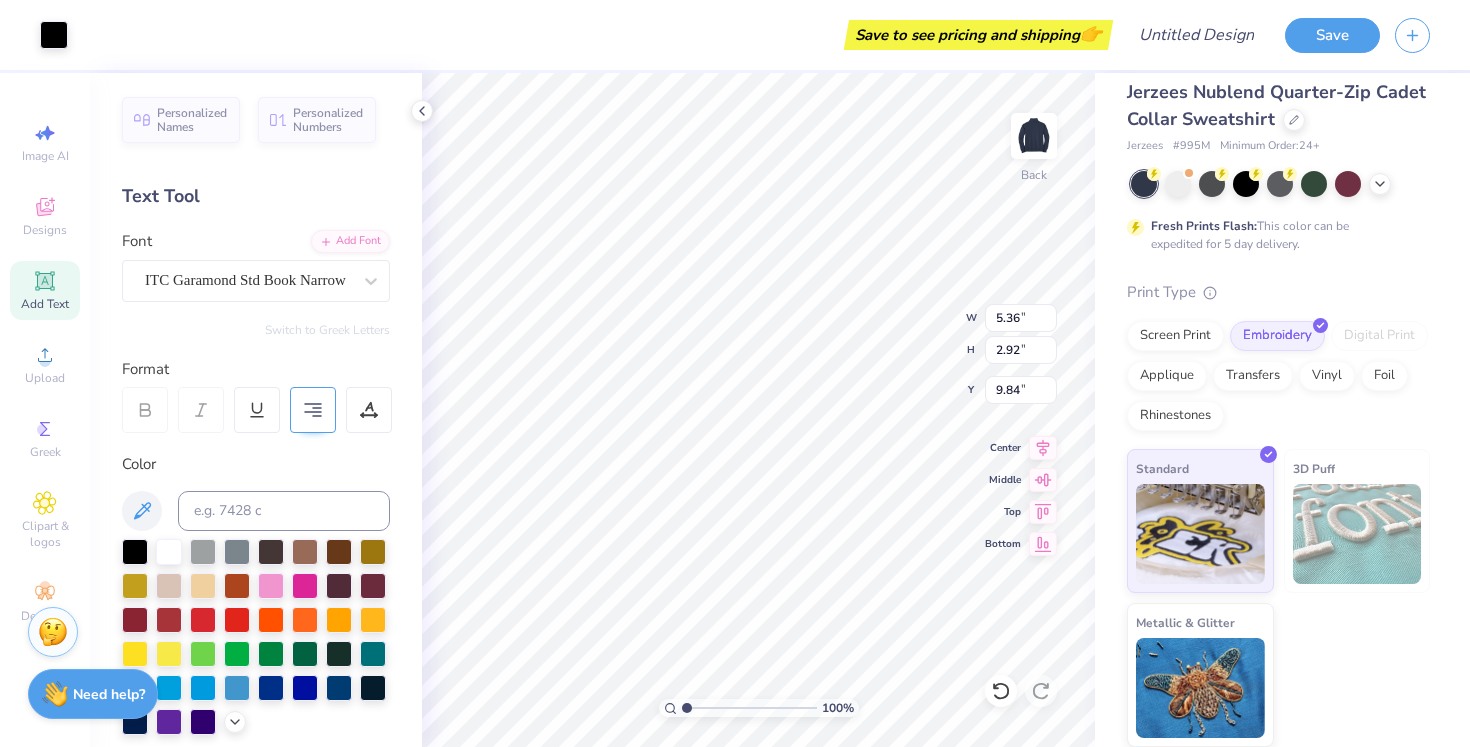 type on "5.36" 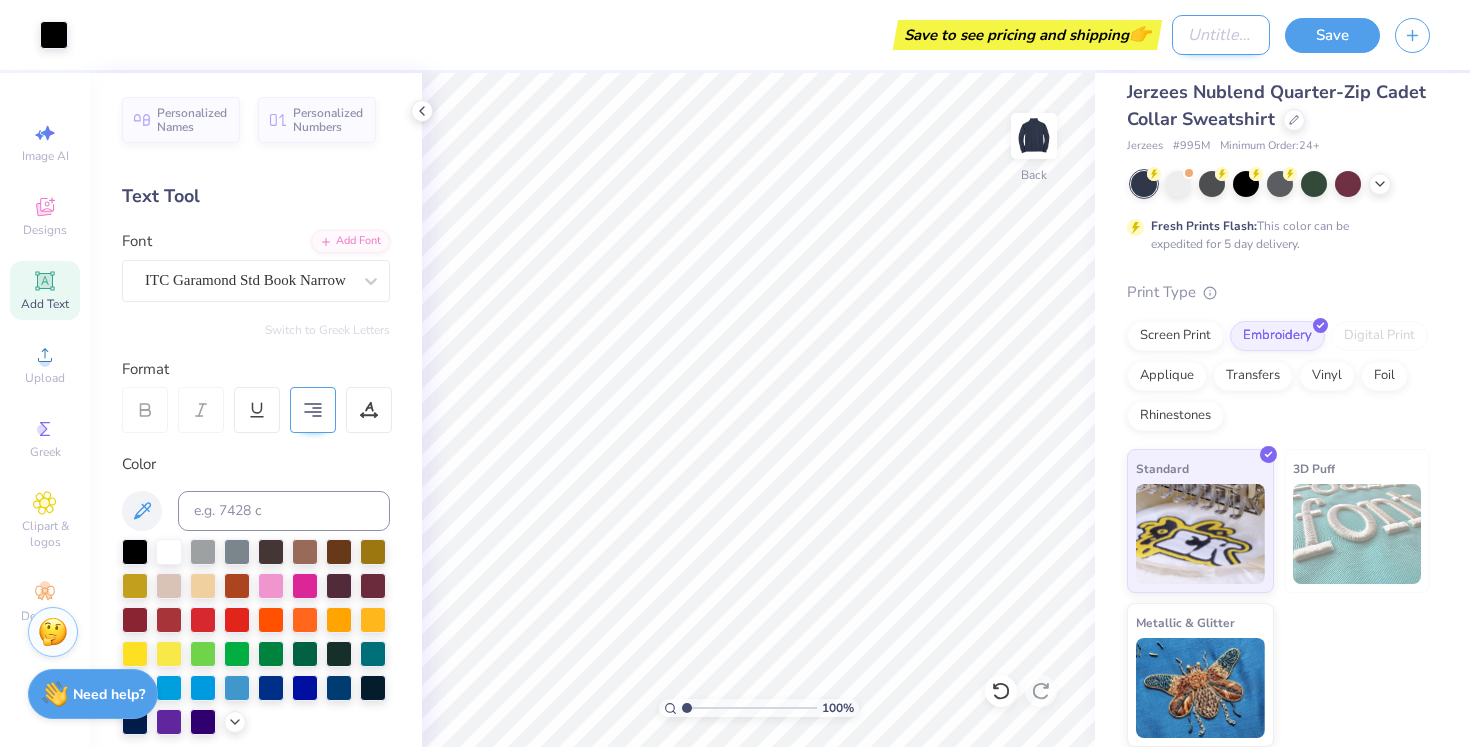 click on "Design Title" at bounding box center (1221, 35) 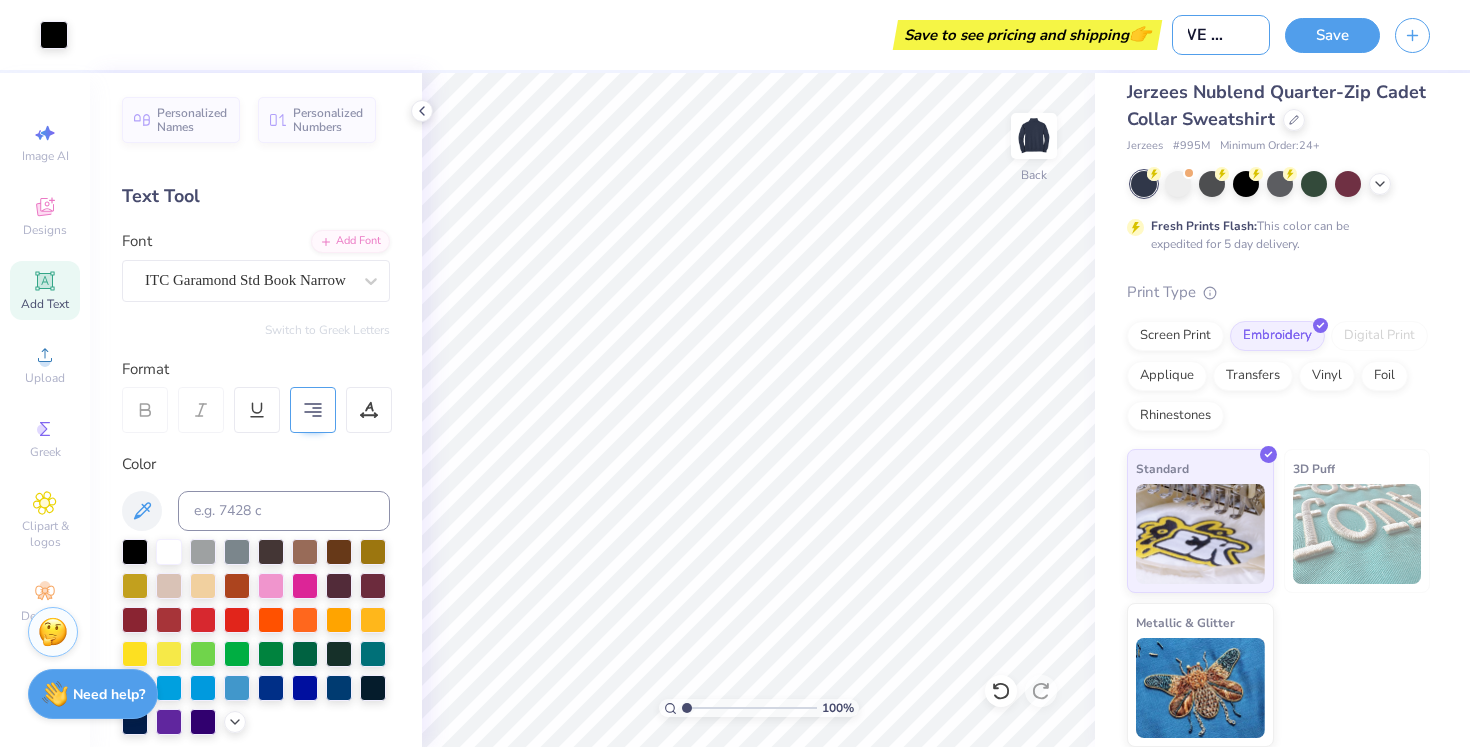 scroll, scrollTop: 0, scrollLeft: 25, axis: horizontal 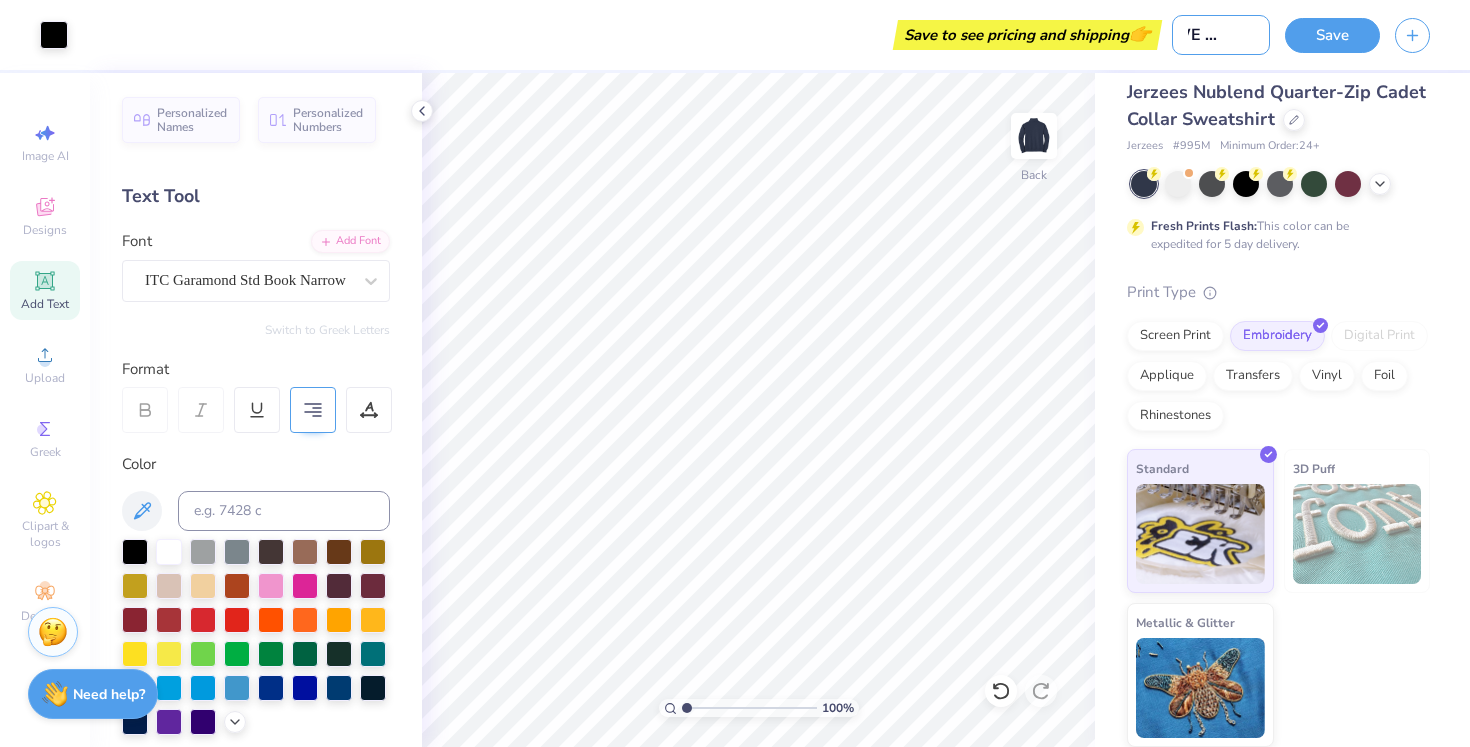 type on "SWE Officer" 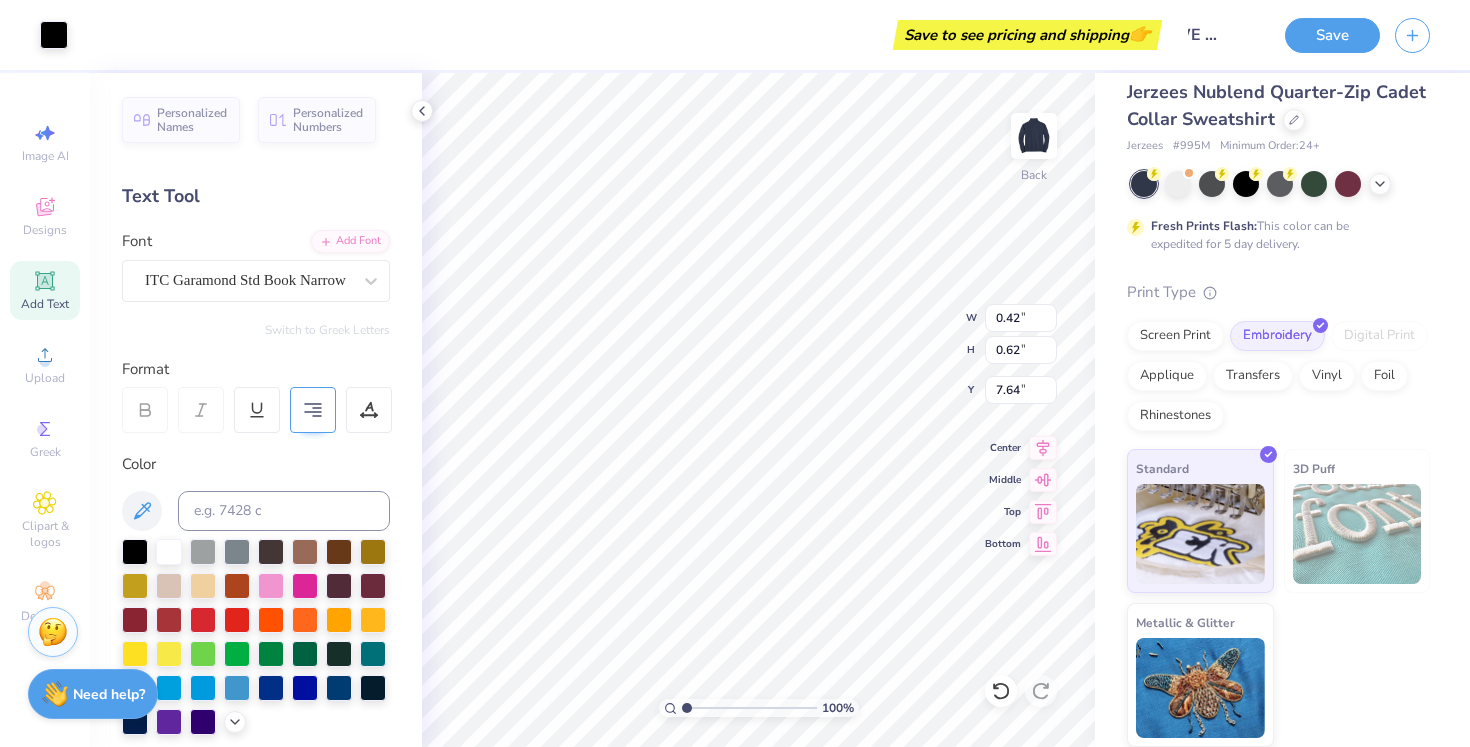 scroll, scrollTop: 0, scrollLeft: 0, axis: both 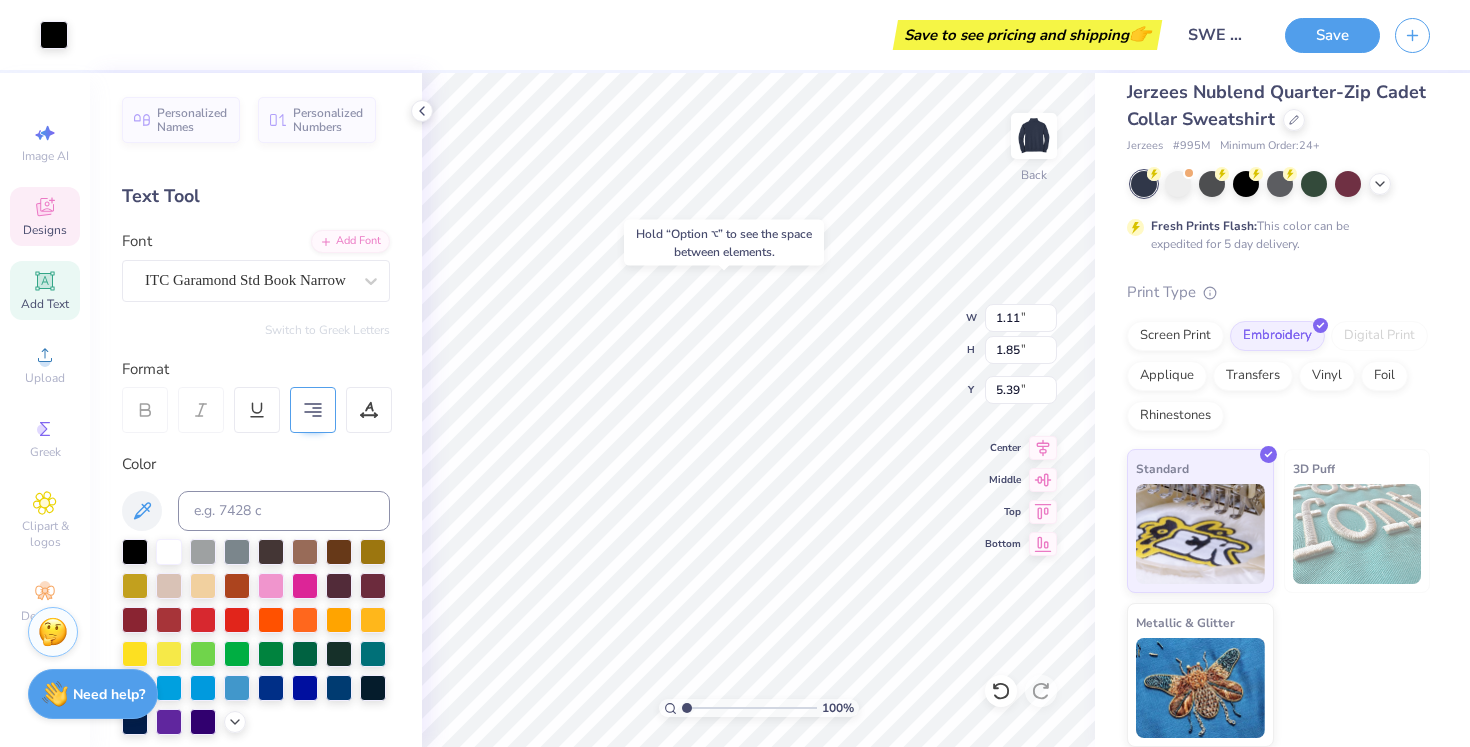 click on "Designs" at bounding box center (45, 230) 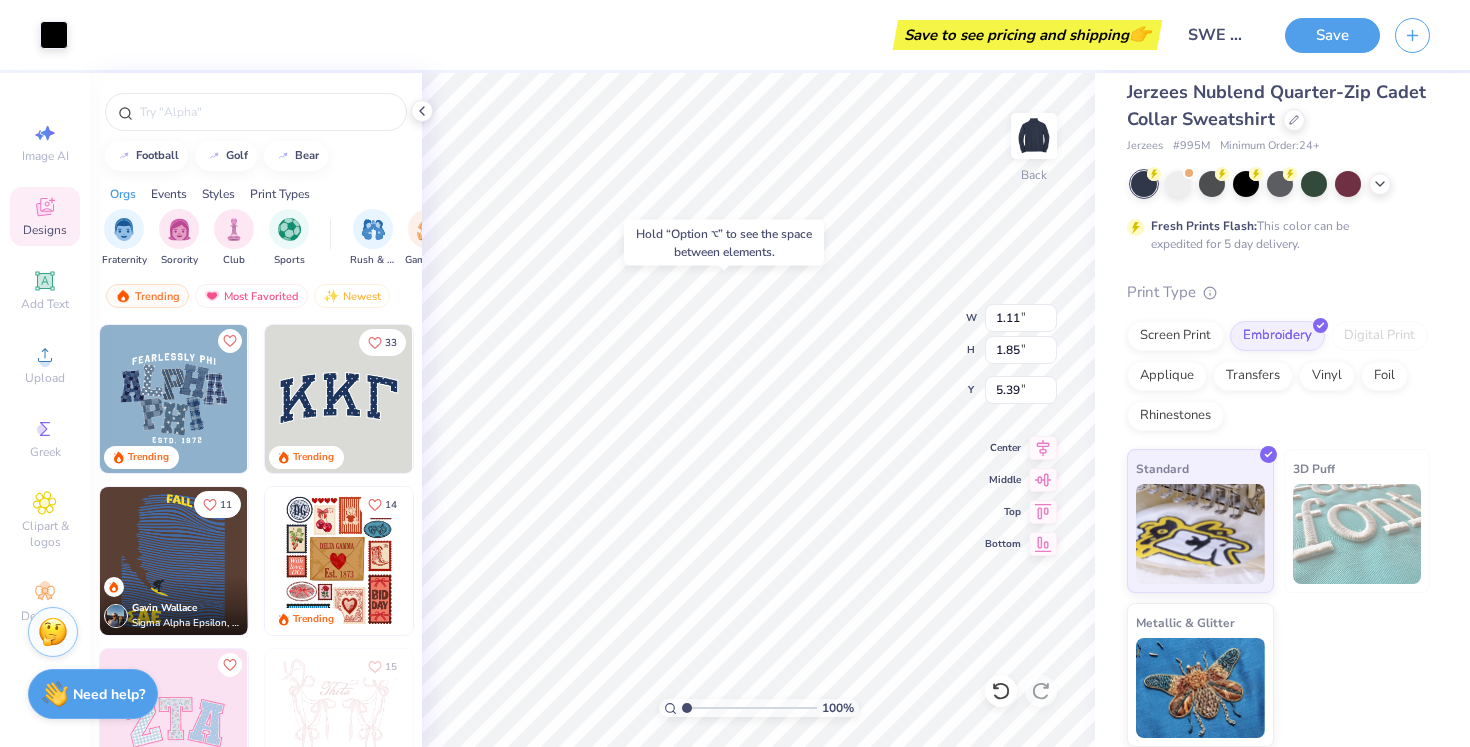 type on "2.54" 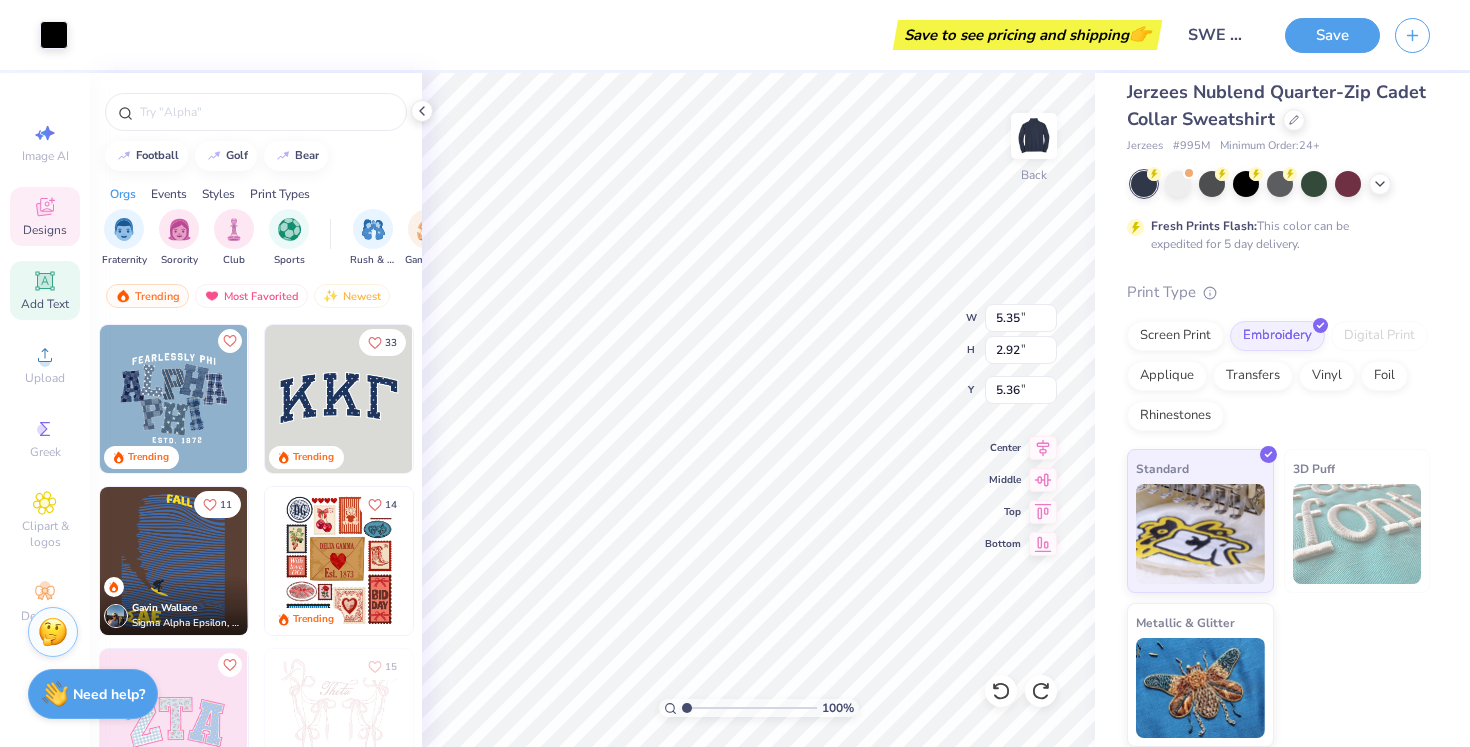 click on "Add Text" at bounding box center (45, 290) 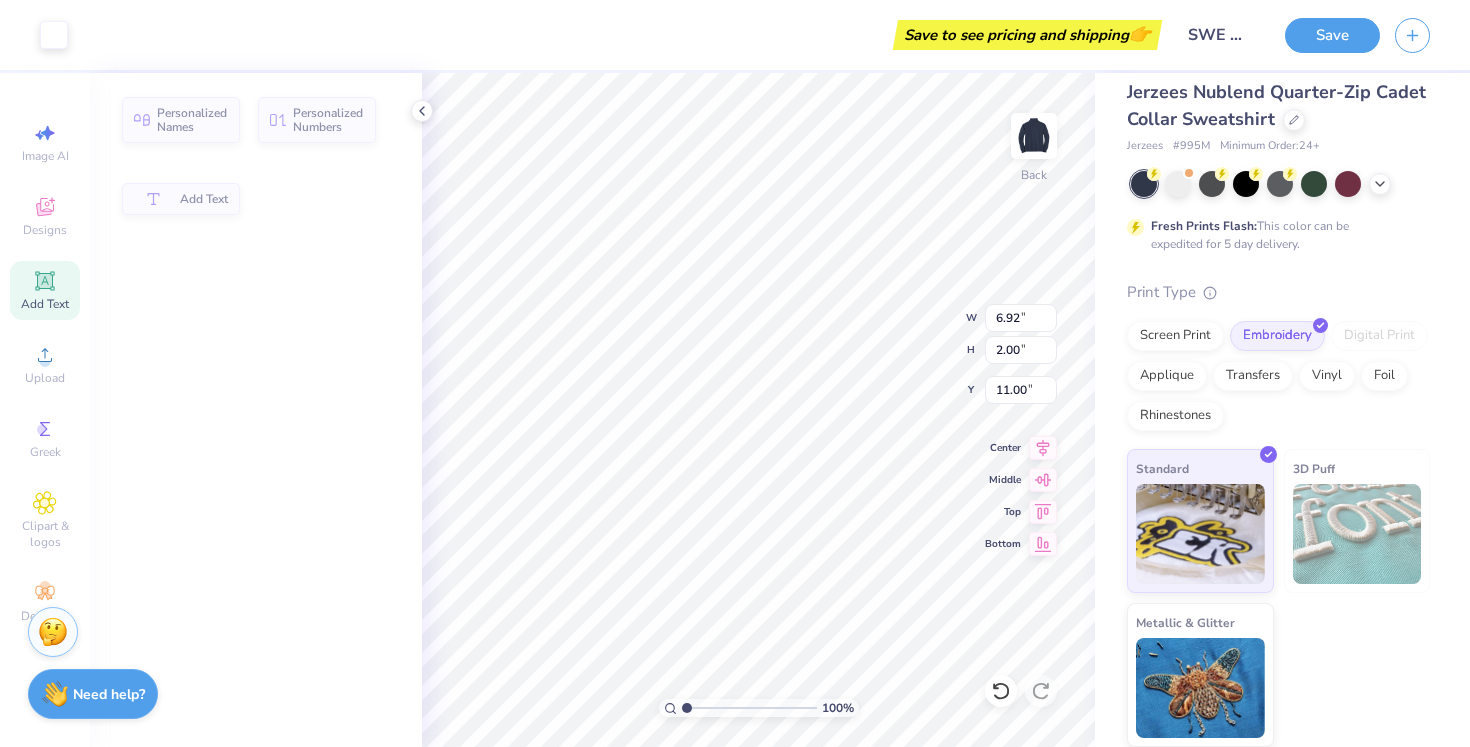 type on "6.92" 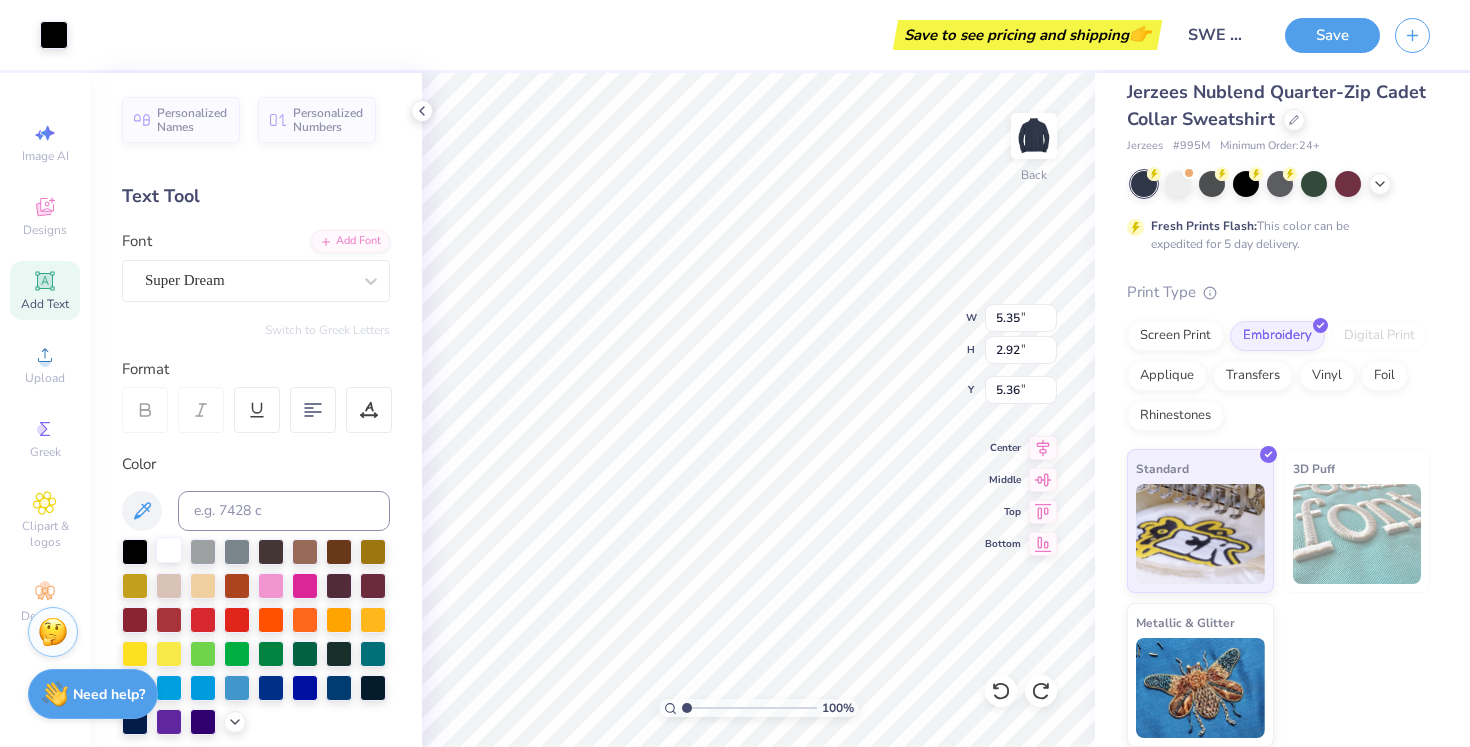 click at bounding box center [169, 550] 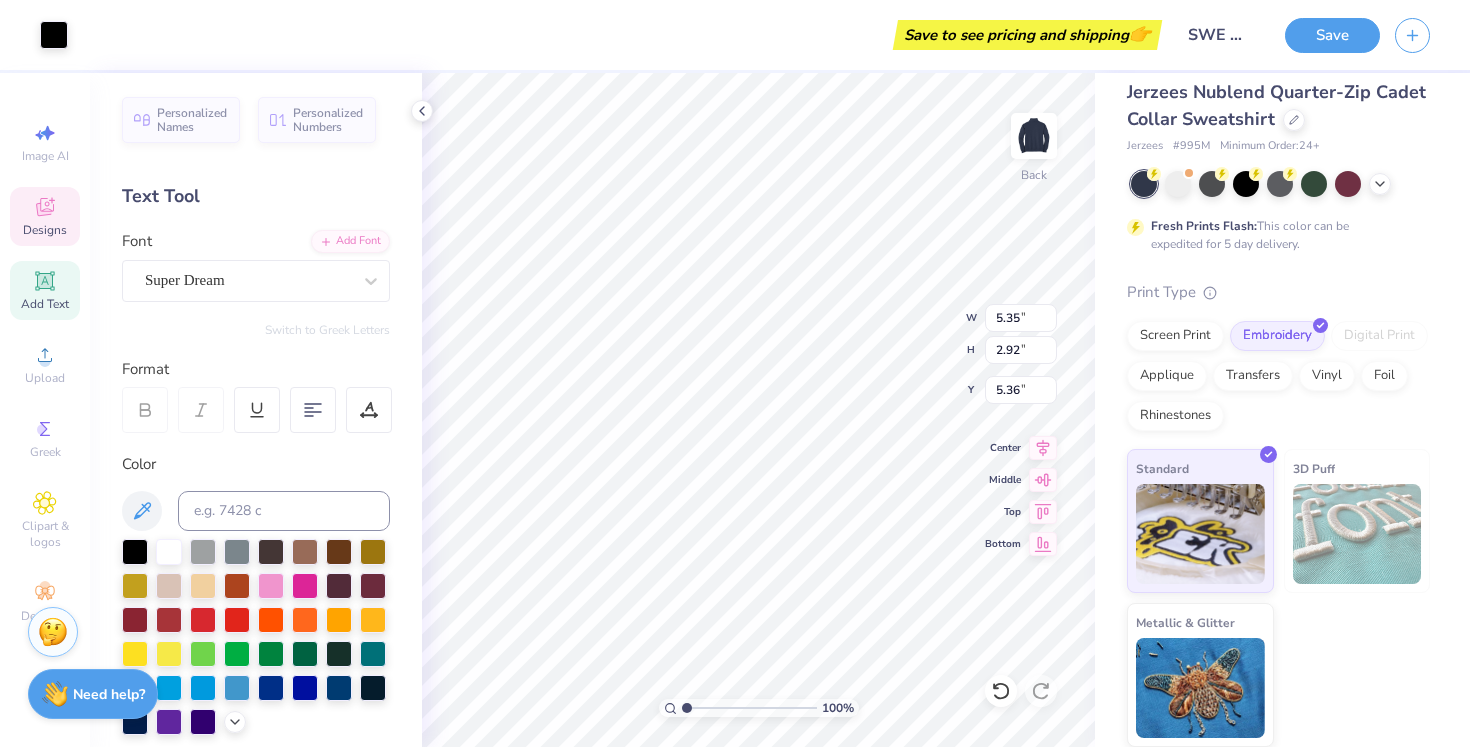 click on "Designs" at bounding box center [45, 230] 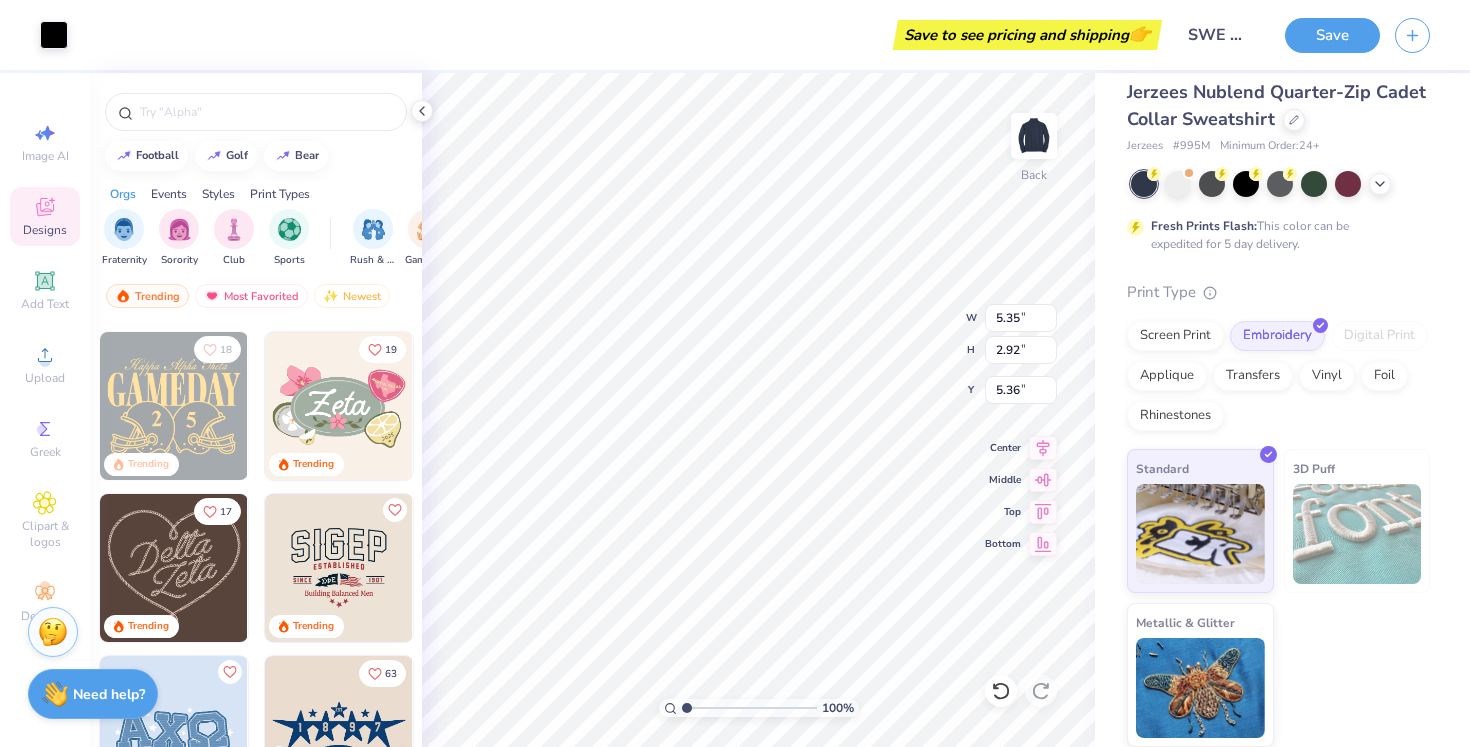 scroll, scrollTop: 776, scrollLeft: 0, axis: vertical 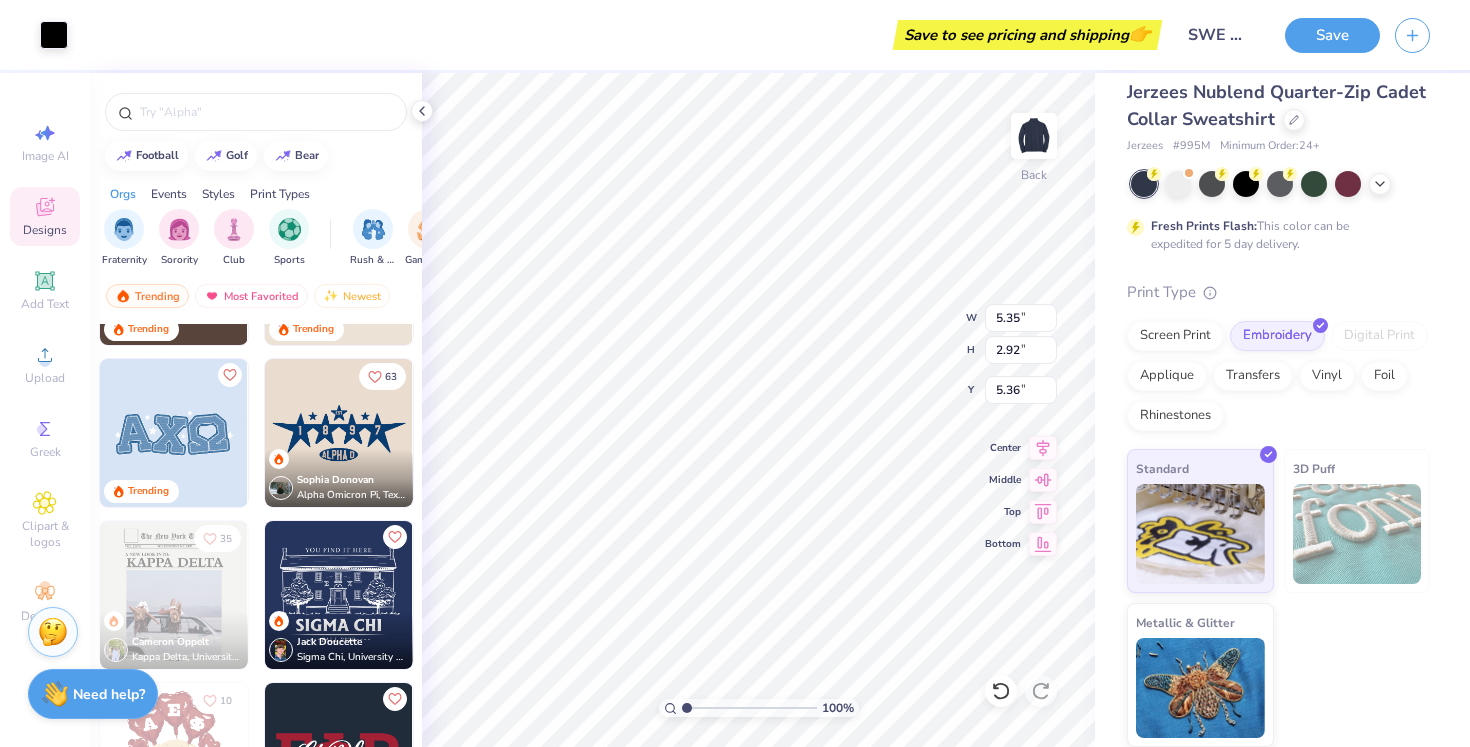 type on "5.37" 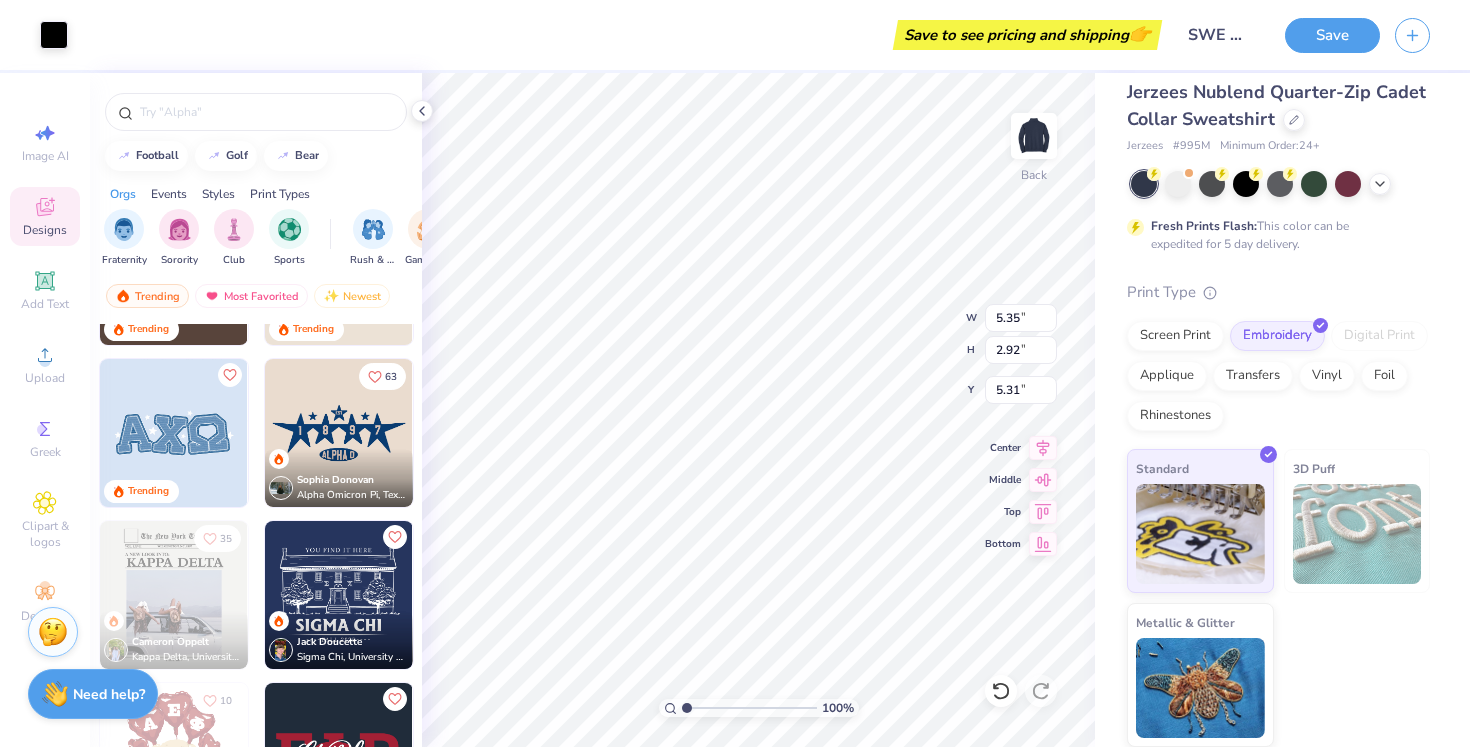 type on "5.18" 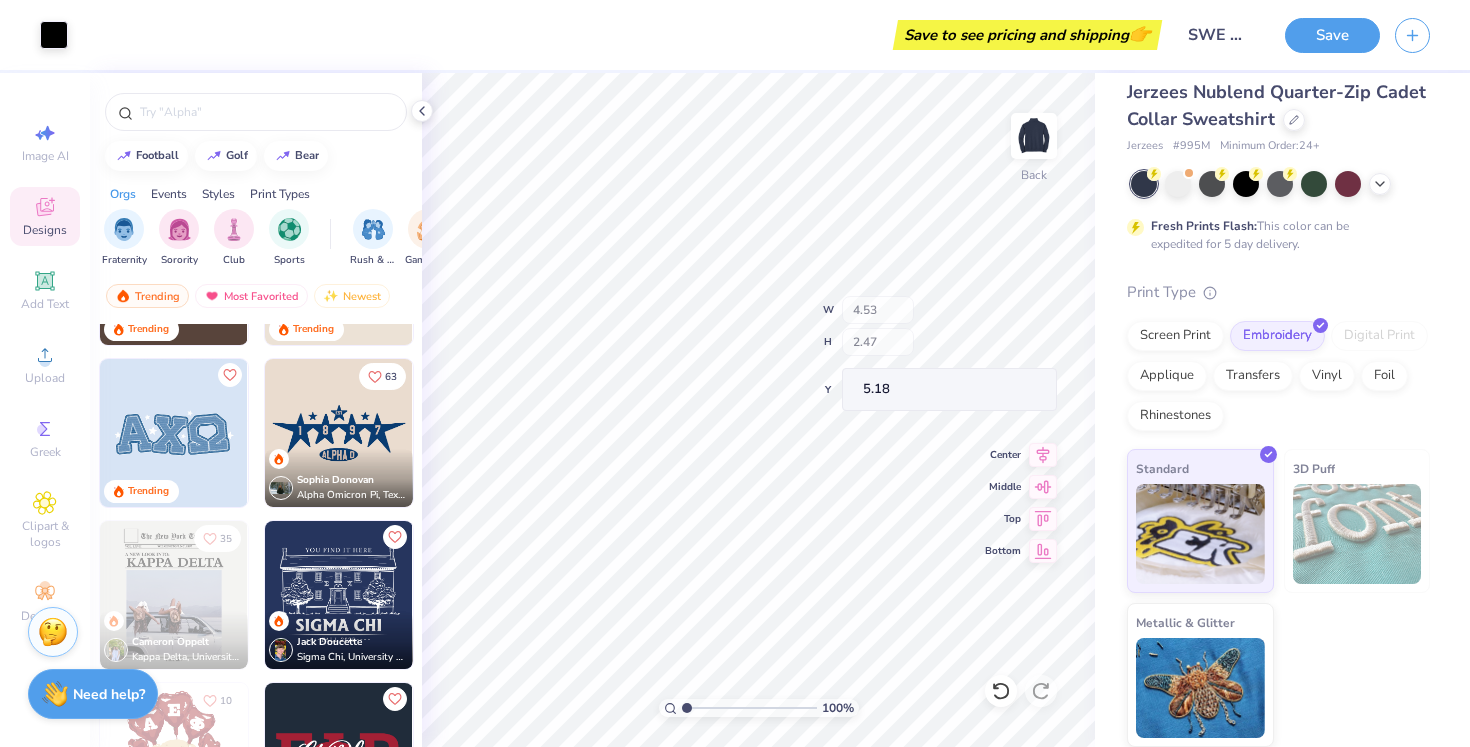 type on "4.53" 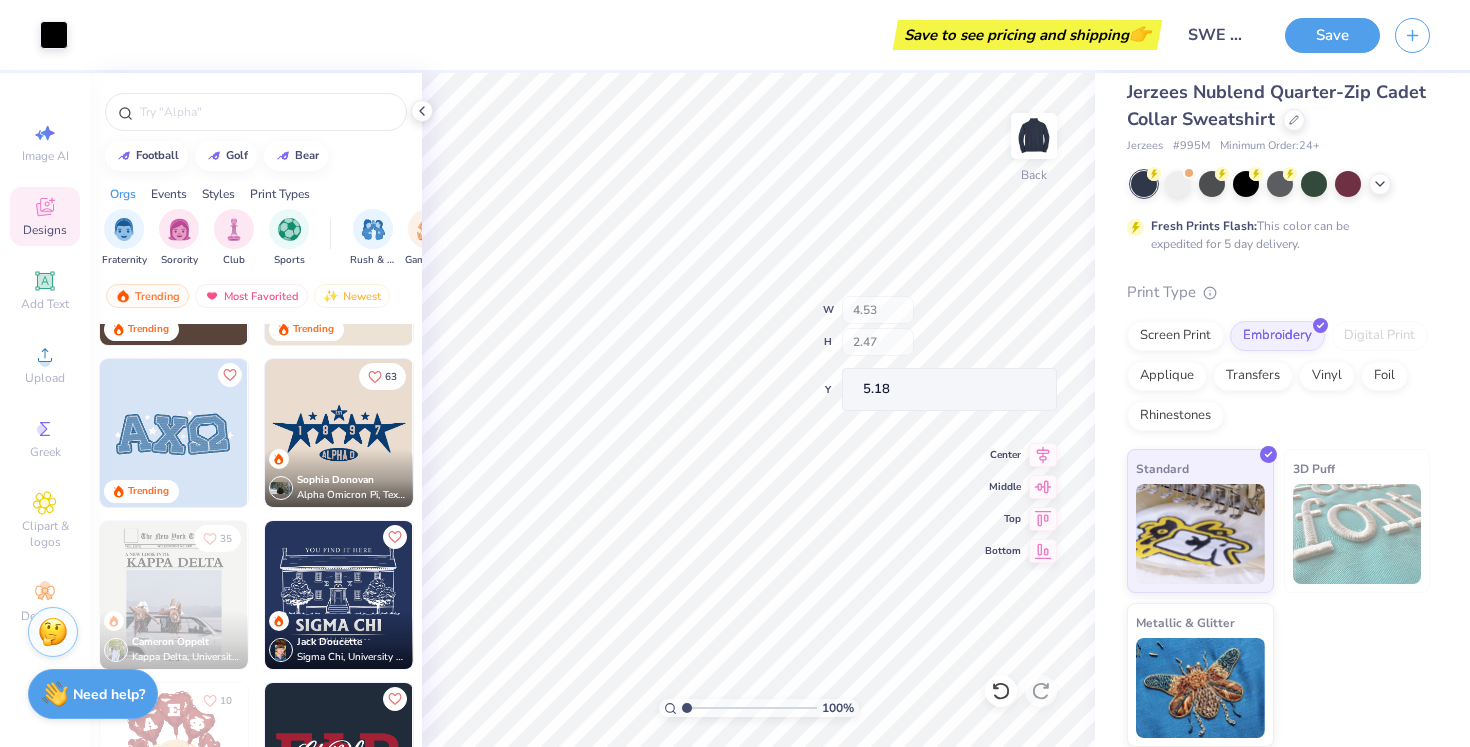 type on "2.47" 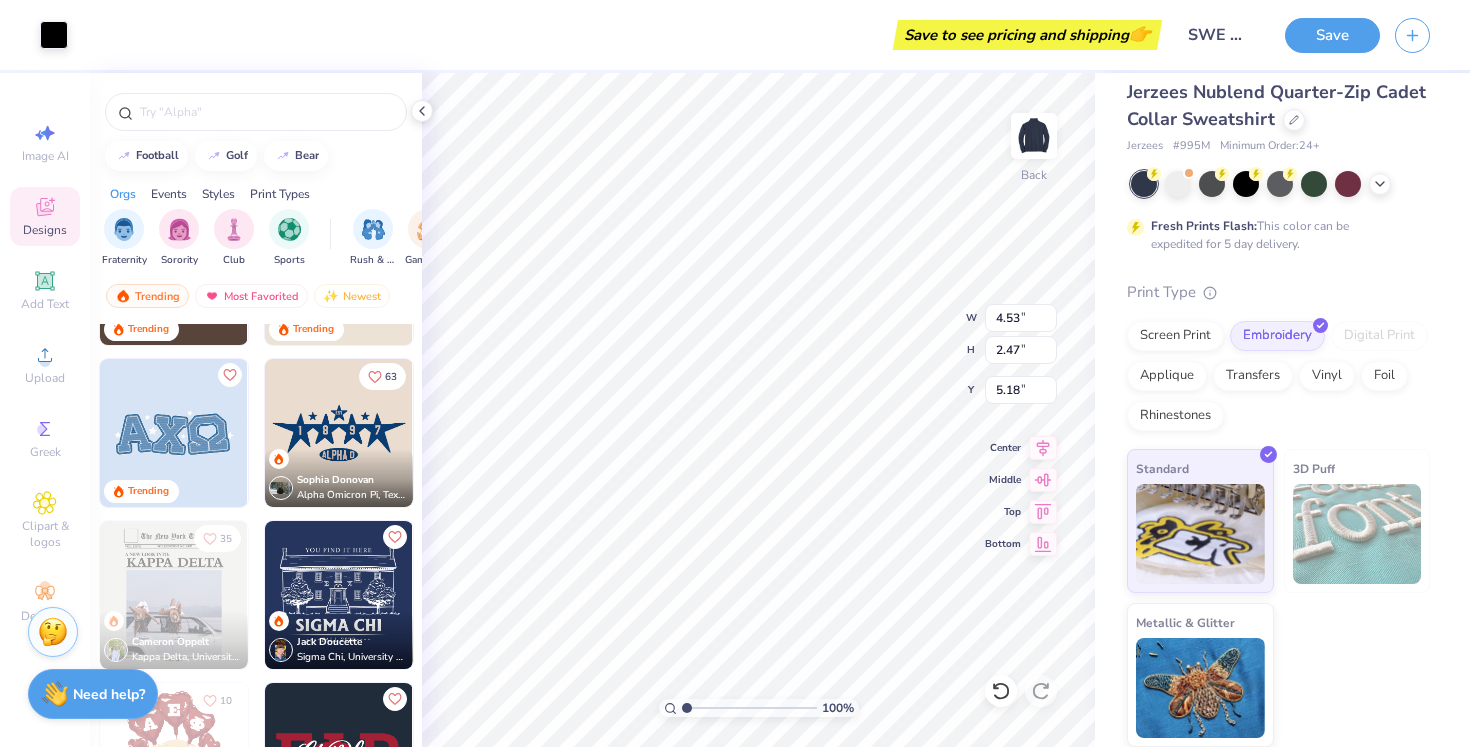 type on "5.13" 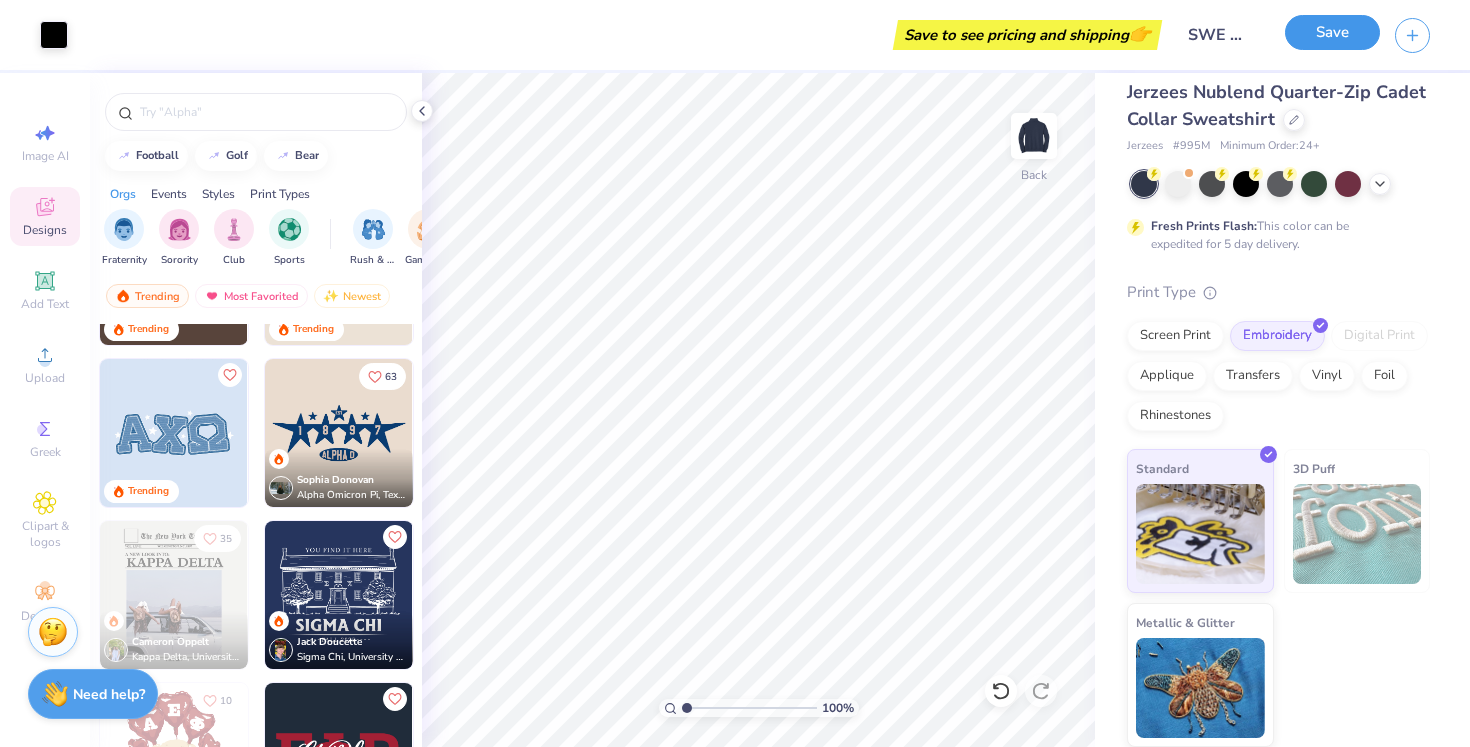 click on "Save" at bounding box center [1332, 32] 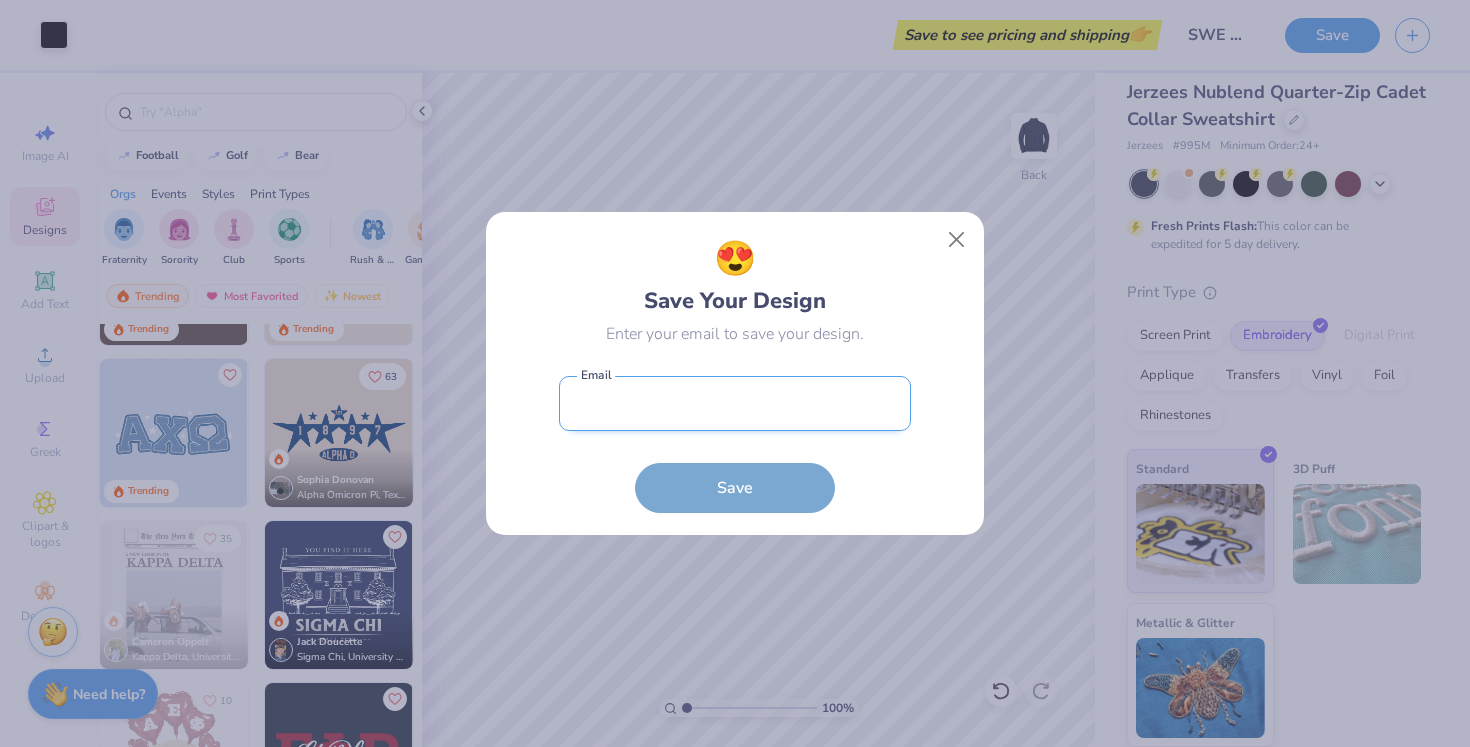 click at bounding box center [735, 403] 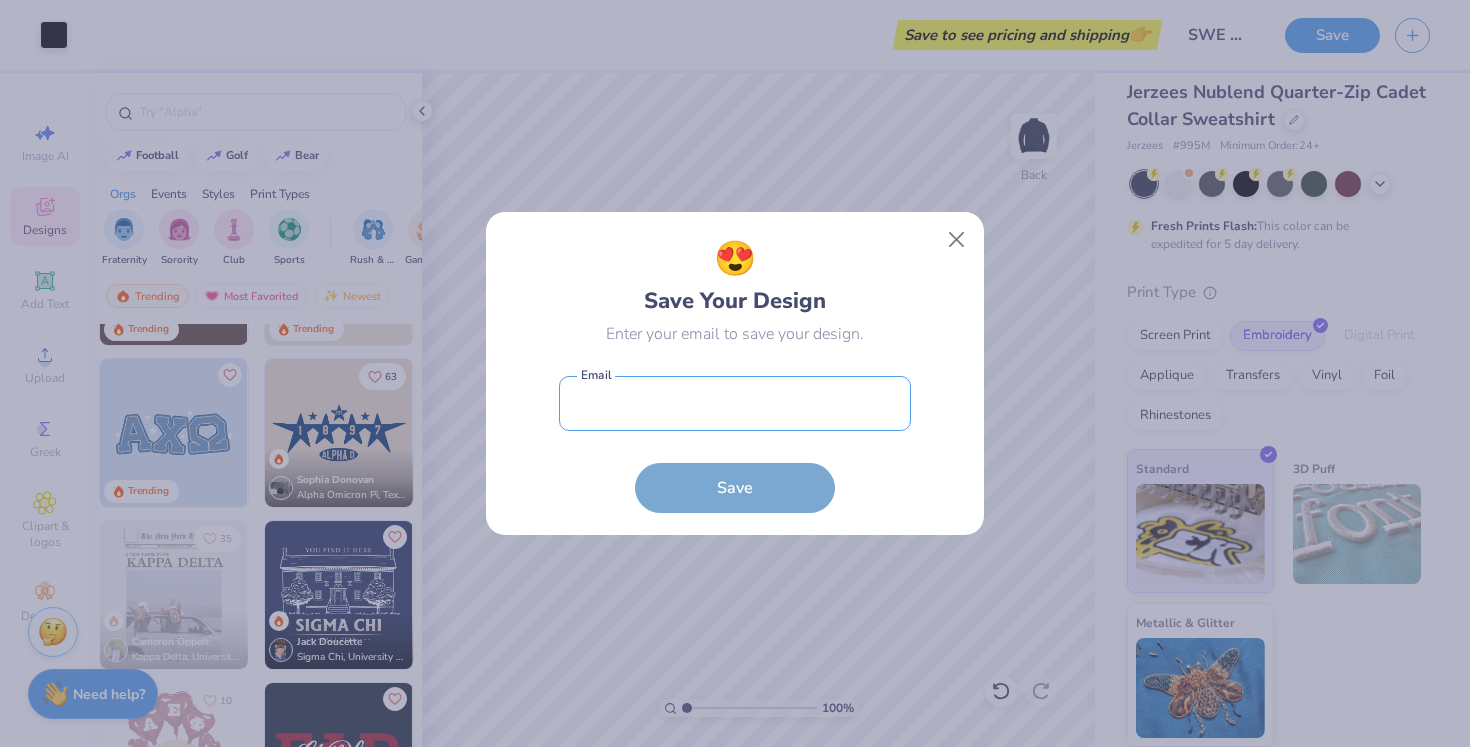 type on "[USERNAME]@[example.com]" 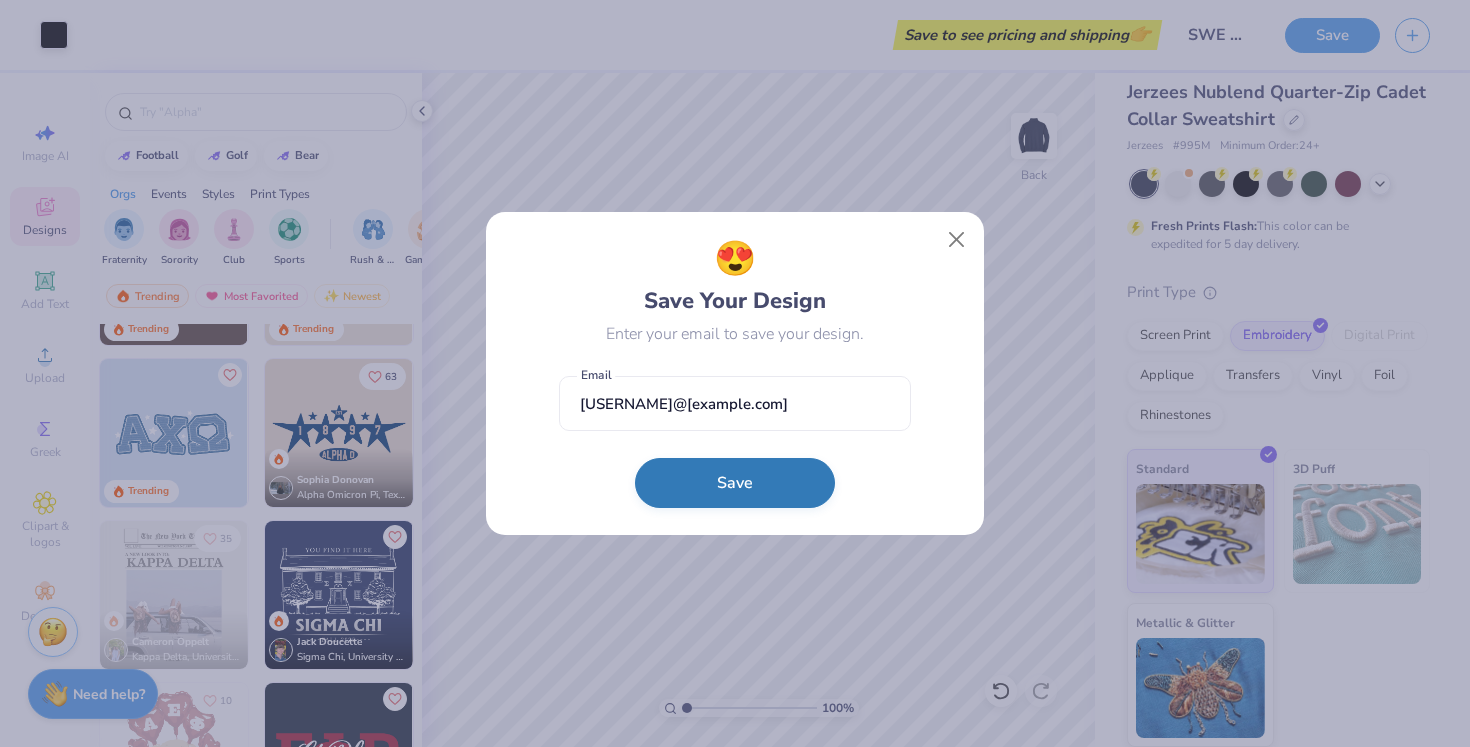 click on "Save" at bounding box center (735, 483) 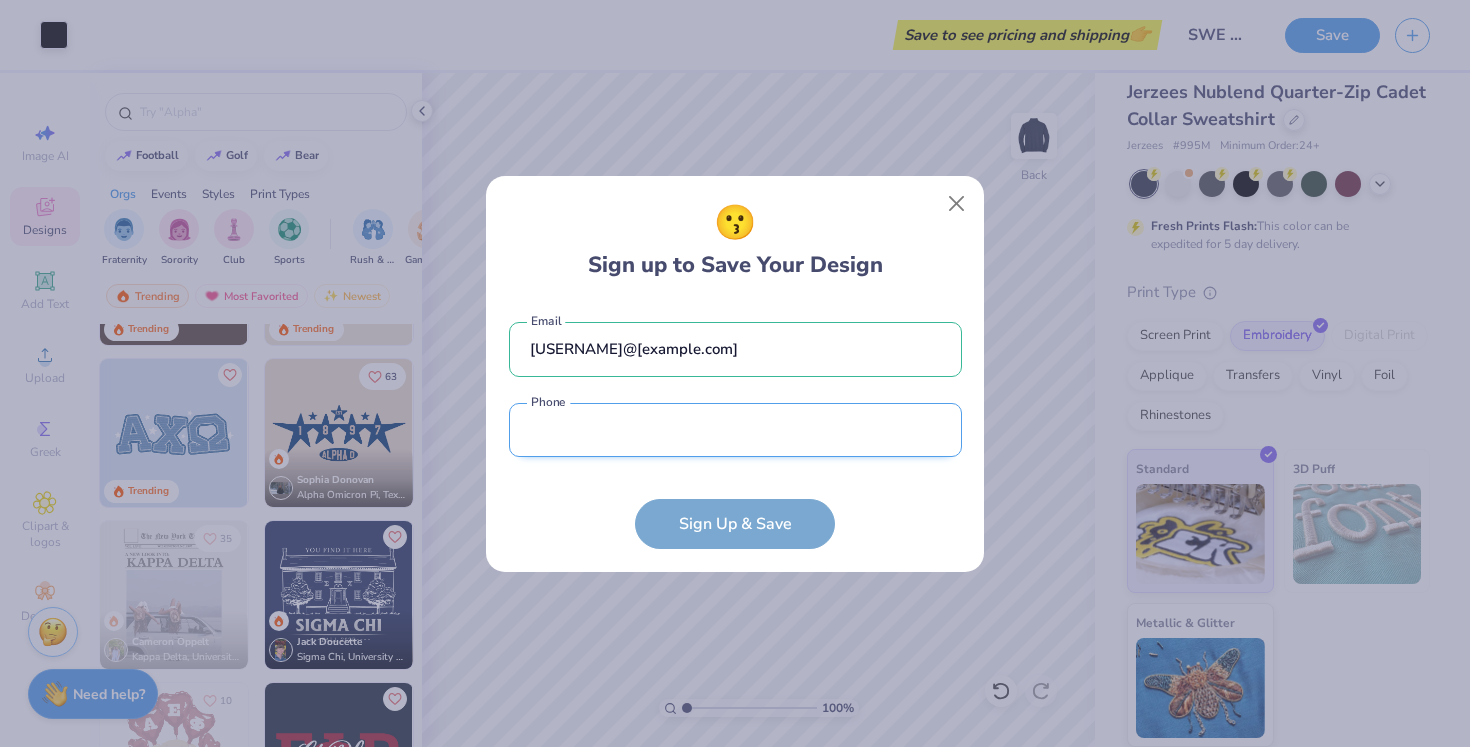 click at bounding box center (735, 430) 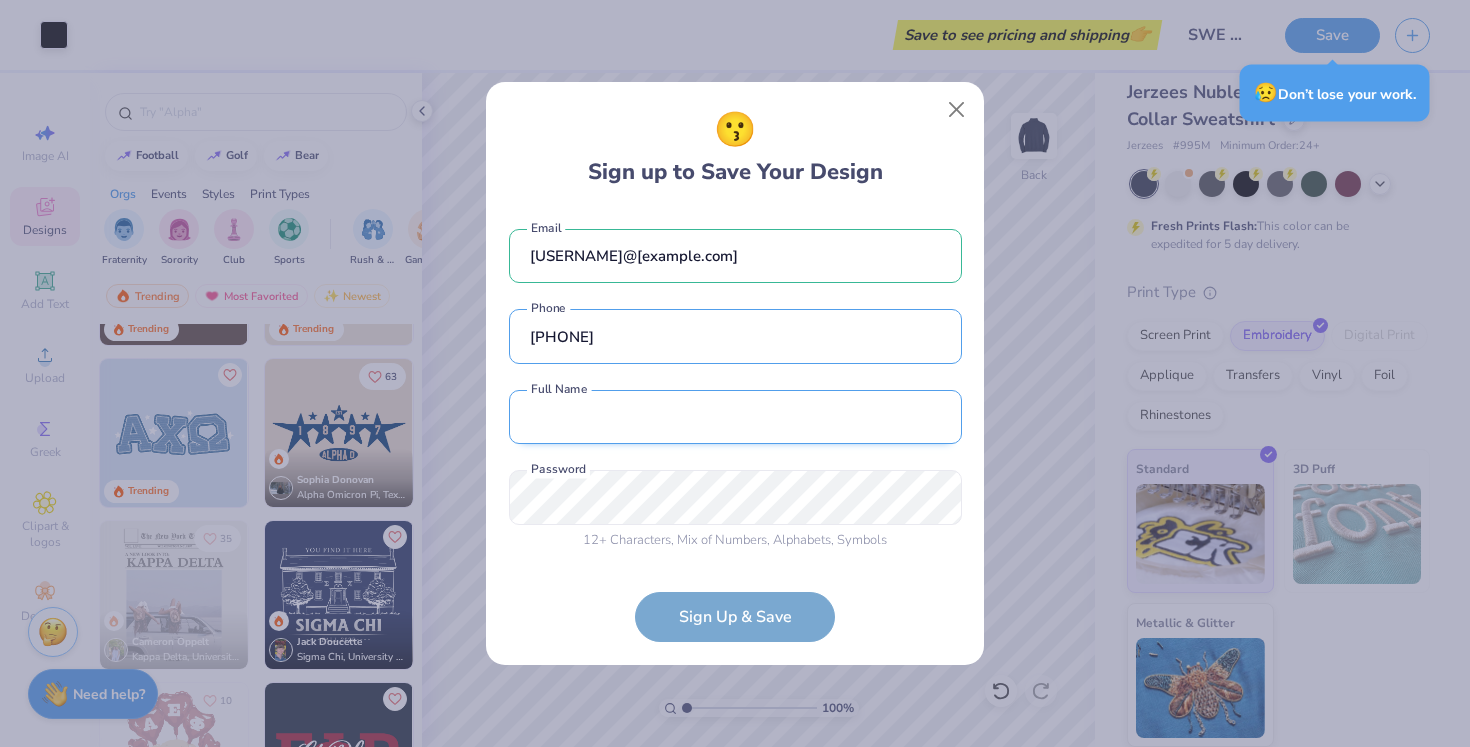 type on "[PHONE]" 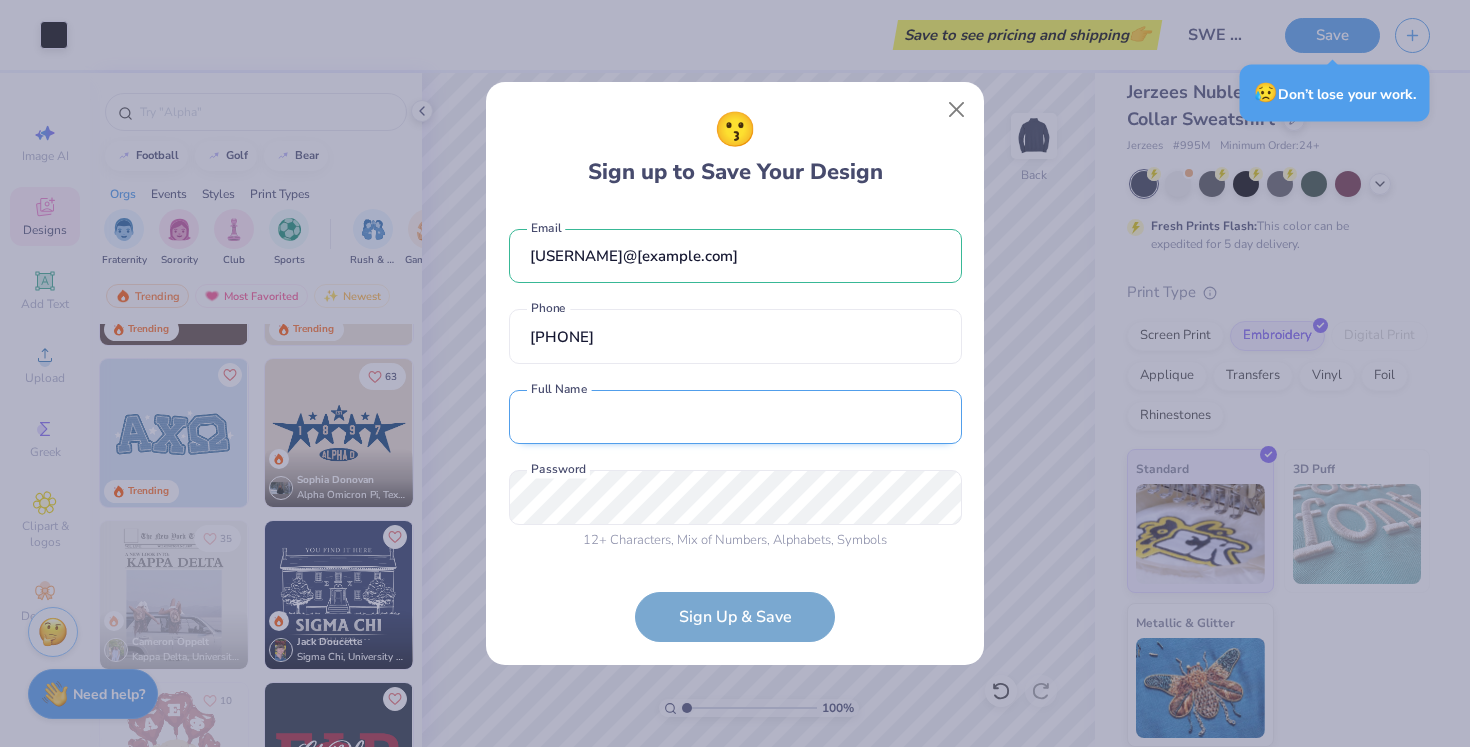 click at bounding box center (735, 417) 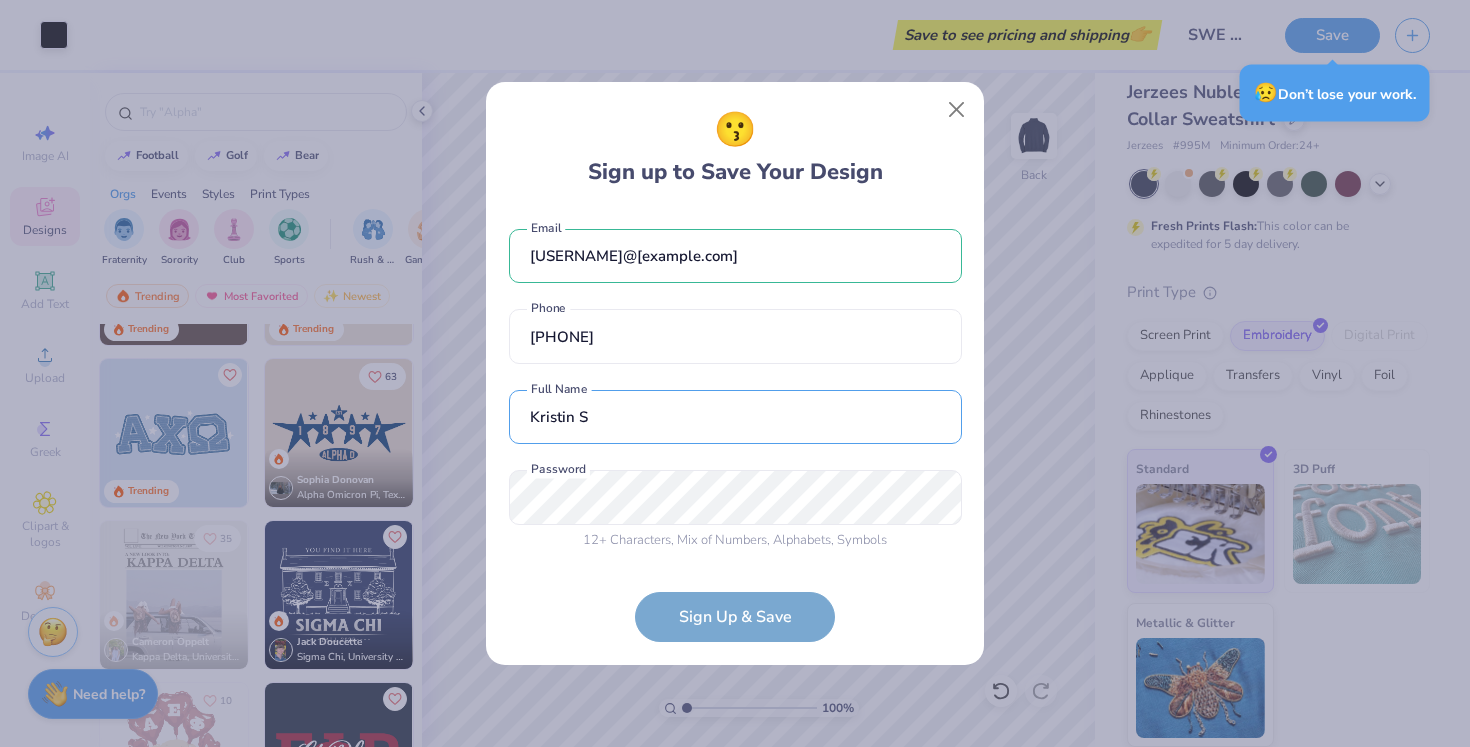 type on "Kristin S" 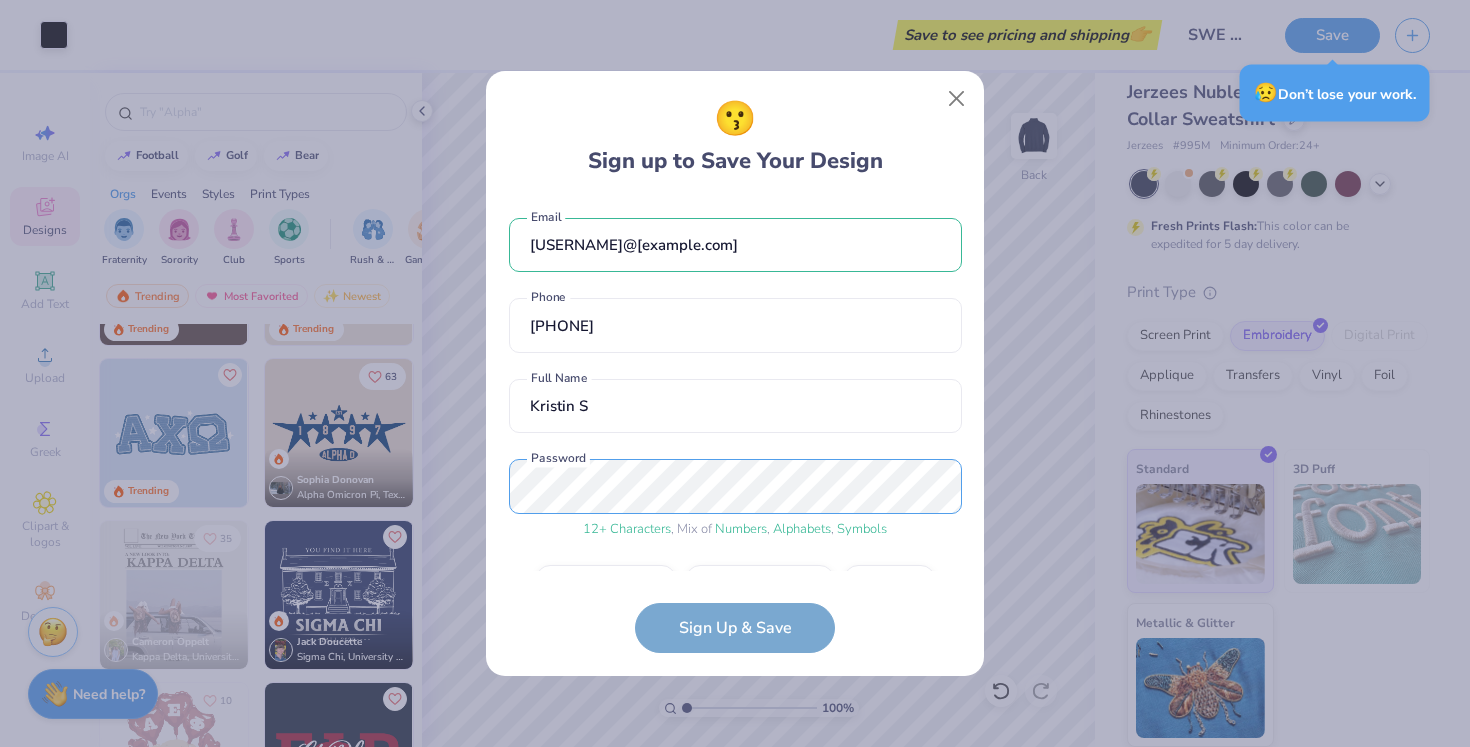 scroll, scrollTop: 54, scrollLeft: 0, axis: vertical 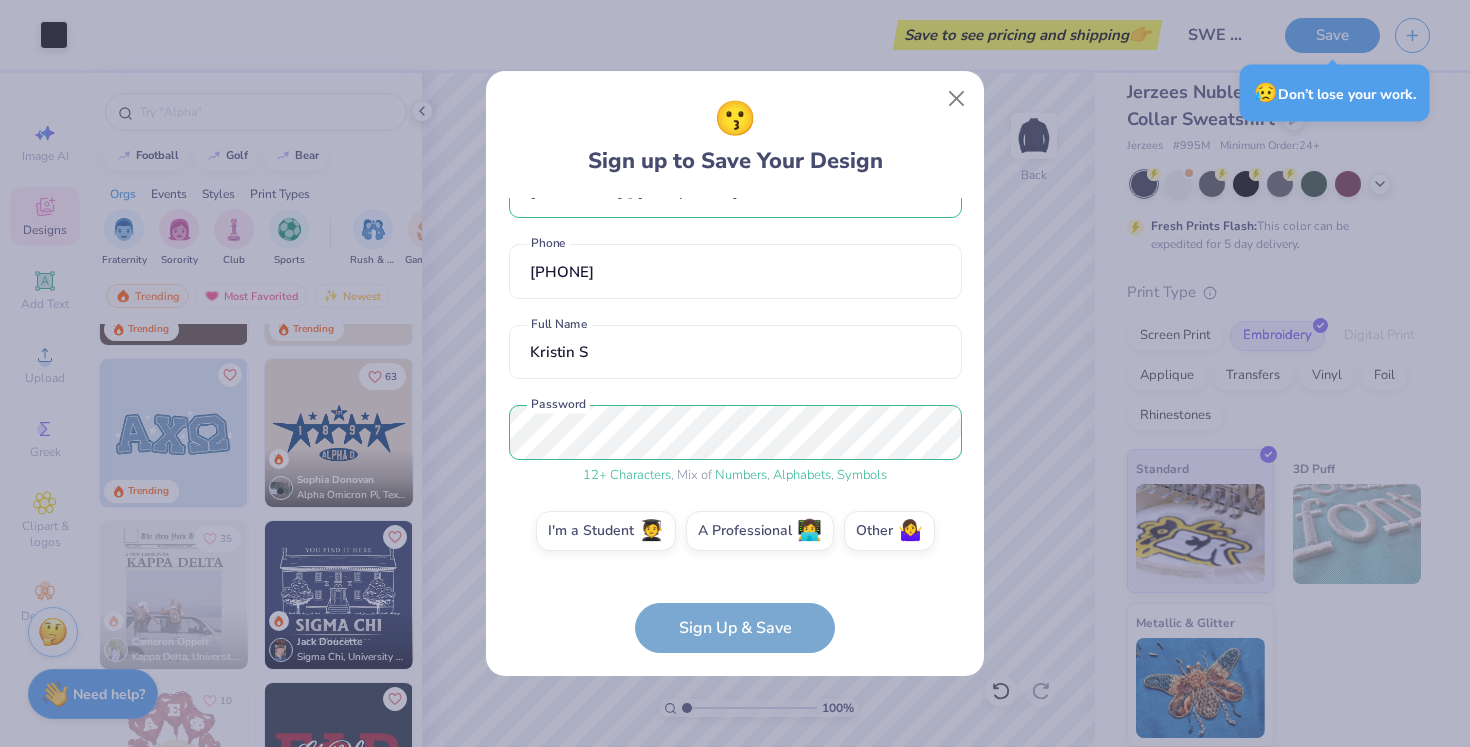 click on "[EMAIL] Email [PHONE] Phone Kristin S Full Name 12 + Characters , Mix of   Numbers ,   Alphabets ,   Symbols Password I'm a Student 🧑‍🎓 A Professional 👩‍💻 Other 🤷‍♀️ Sign Up & Save" at bounding box center (735, 426) 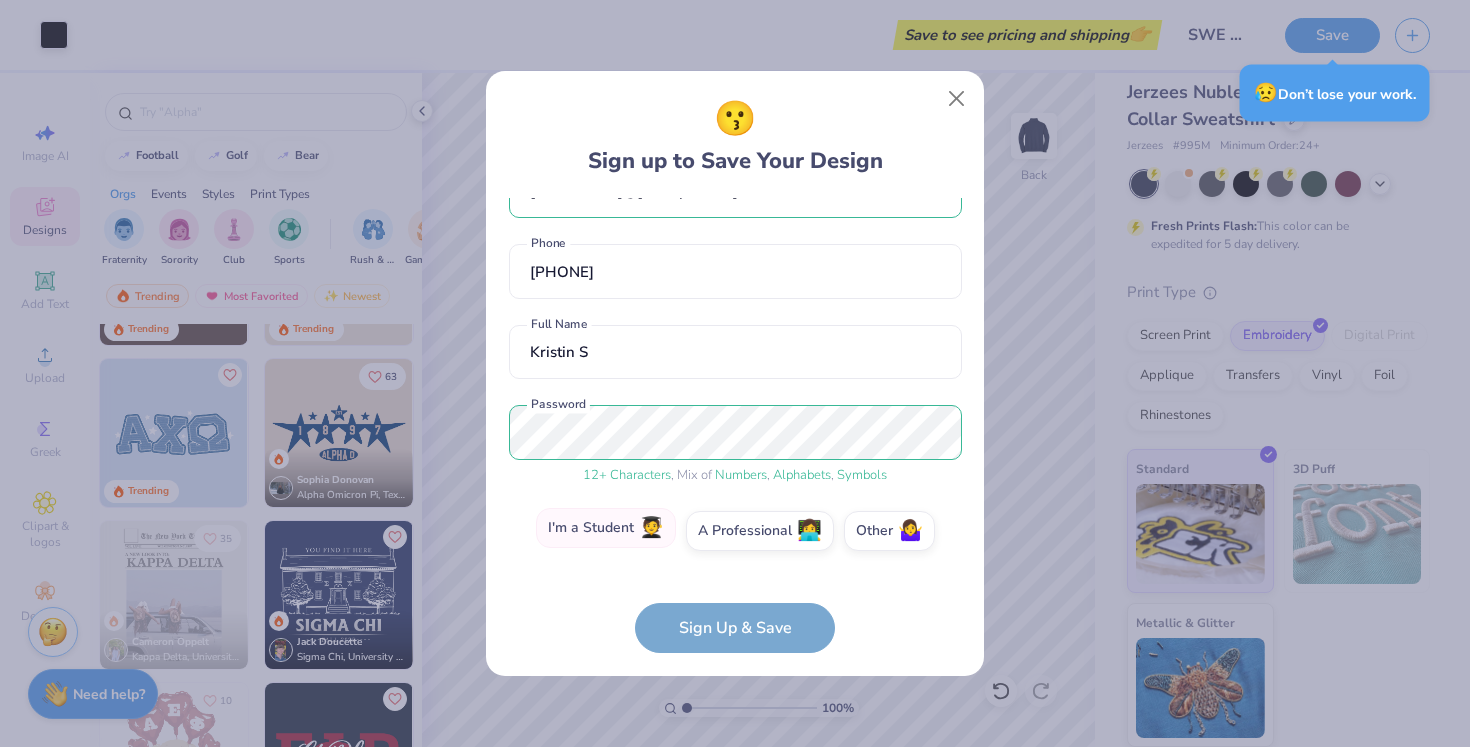 click on "I'm a Student 🧑‍🎓" at bounding box center [606, 528] 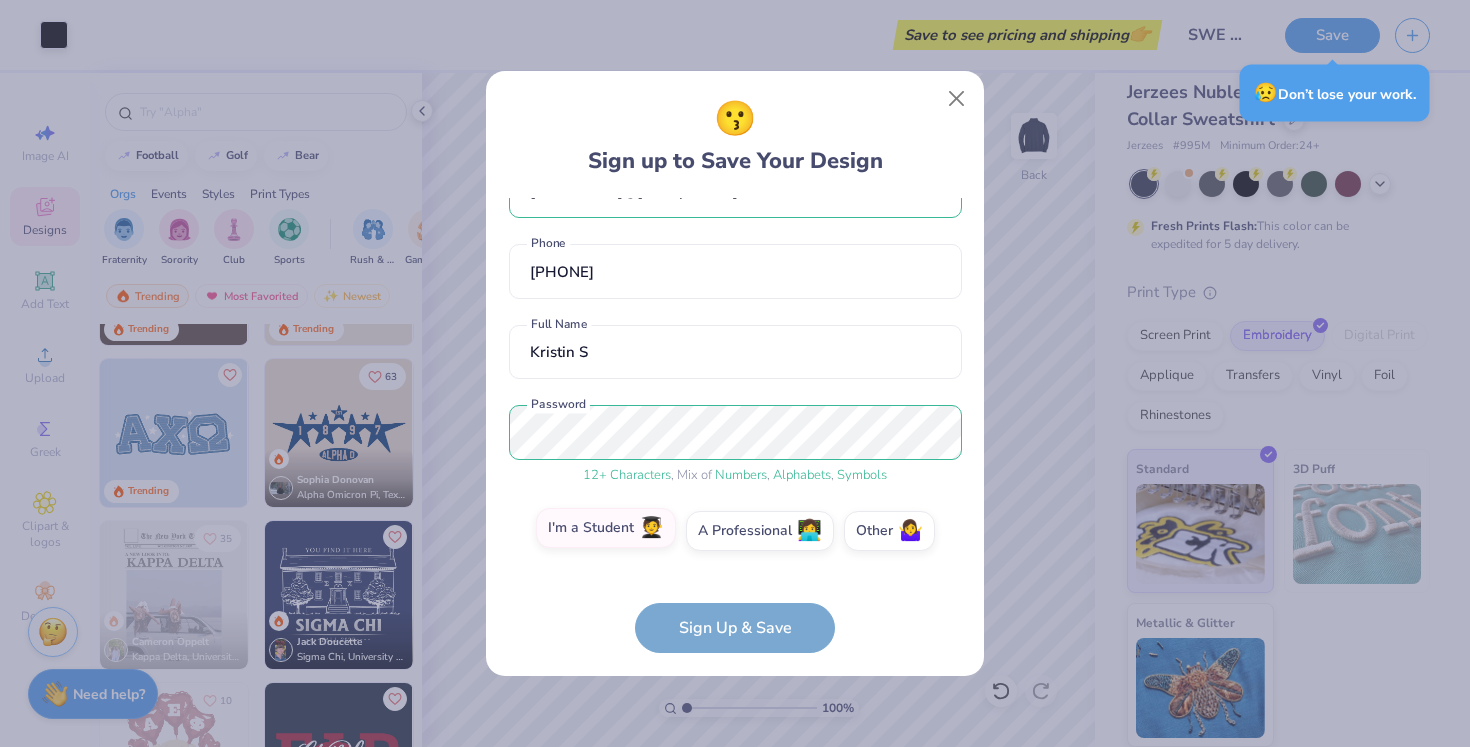 click on "I'm a Student 🧑‍🎓" at bounding box center [735, 590] 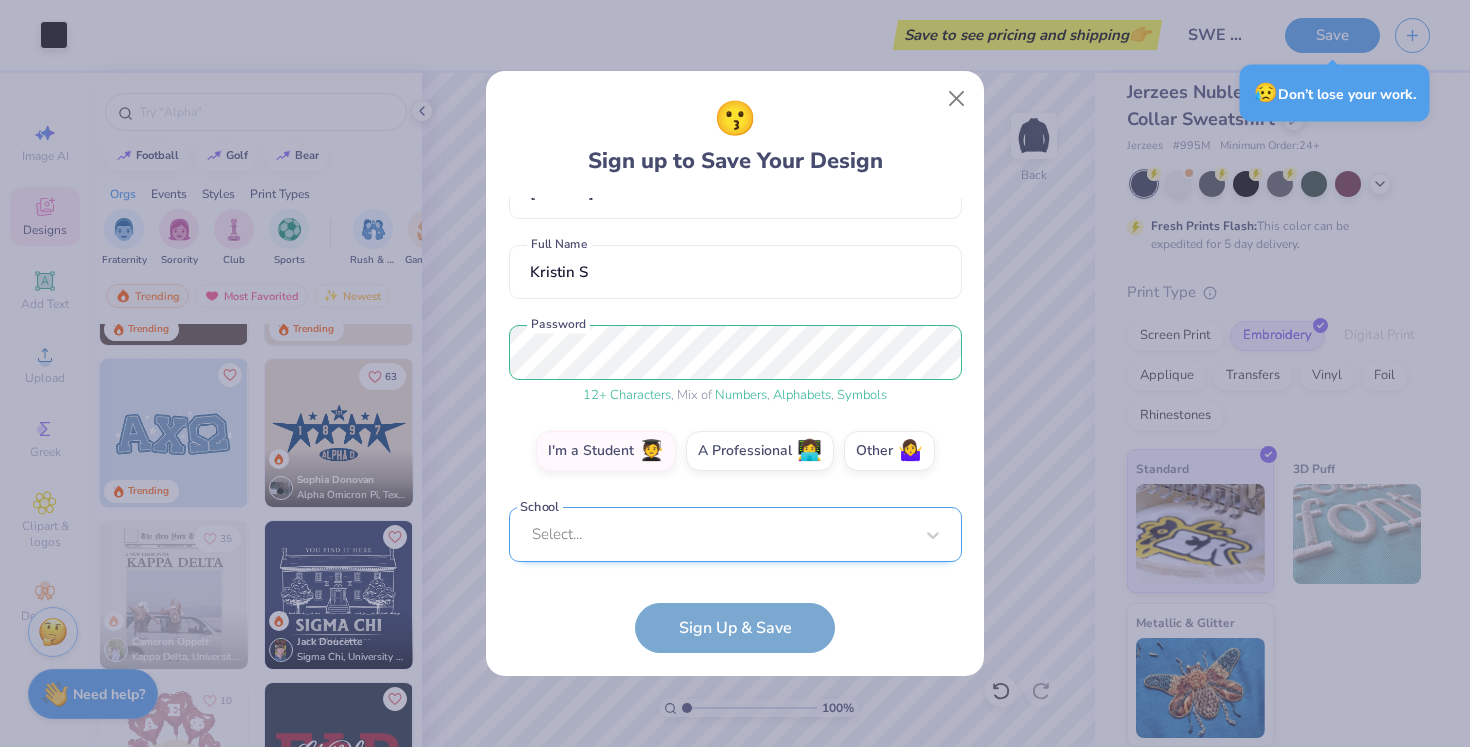 click on "Select..." at bounding box center [735, 534] 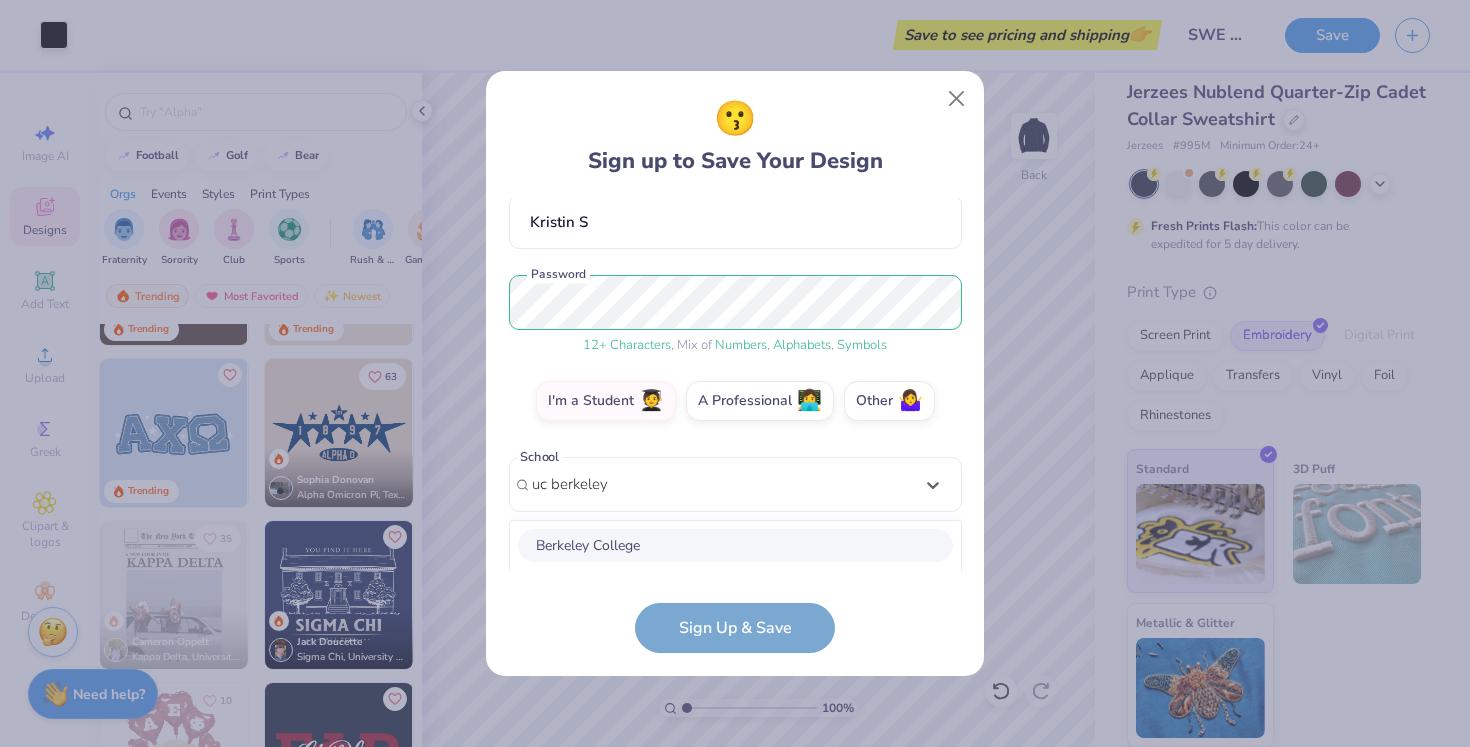 scroll, scrollTop: 434, scrollLeft: 0, axis: vertical 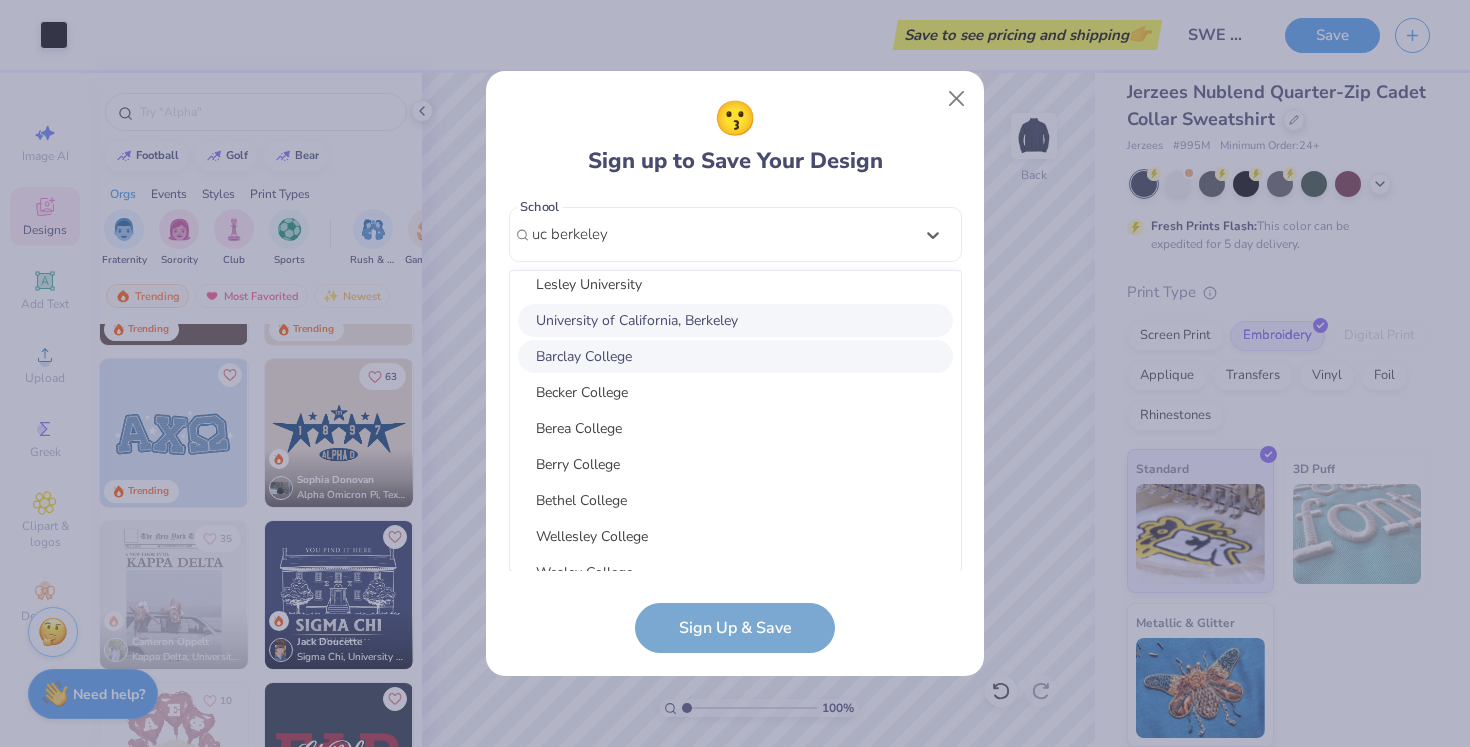 click on "University of California, Berkeley" at bounding box center (735, 320) 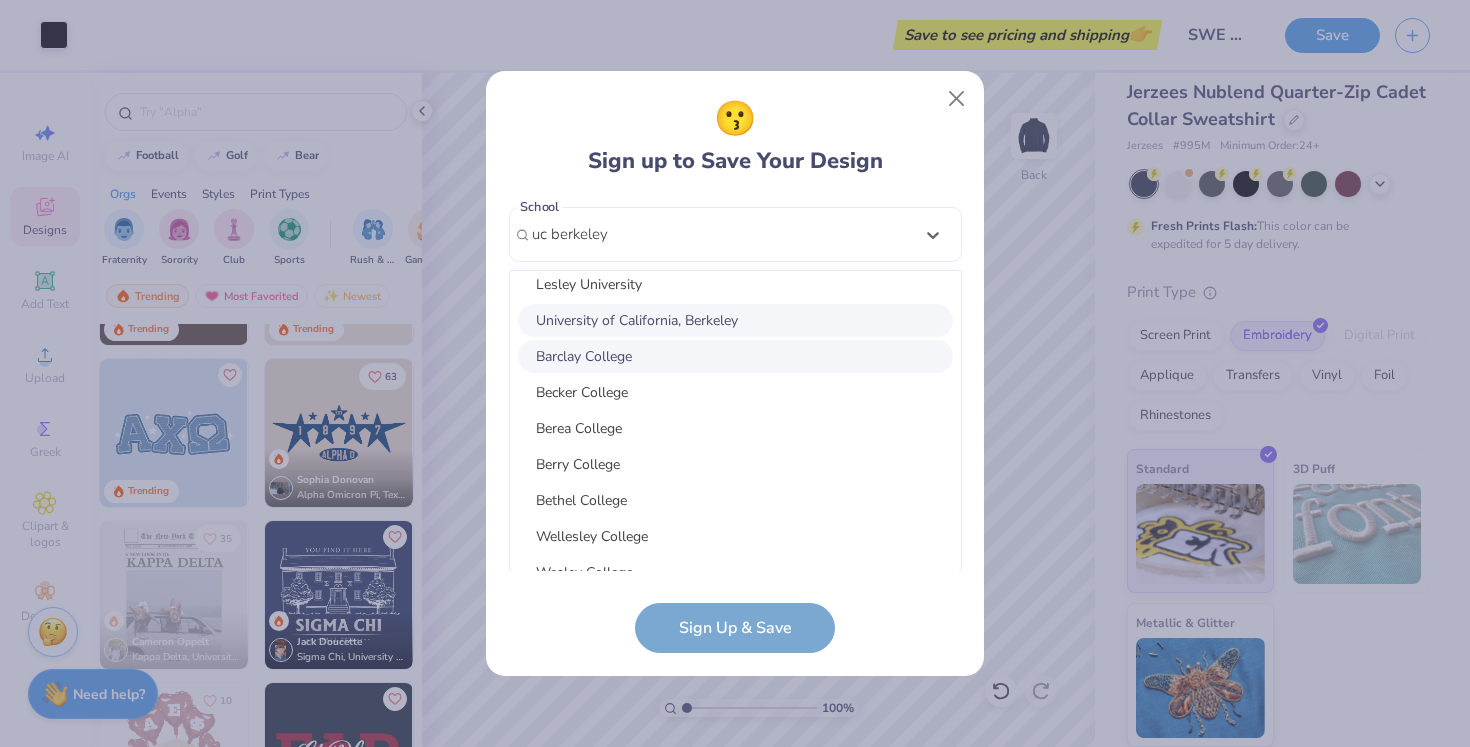 type on "uc berkeley" 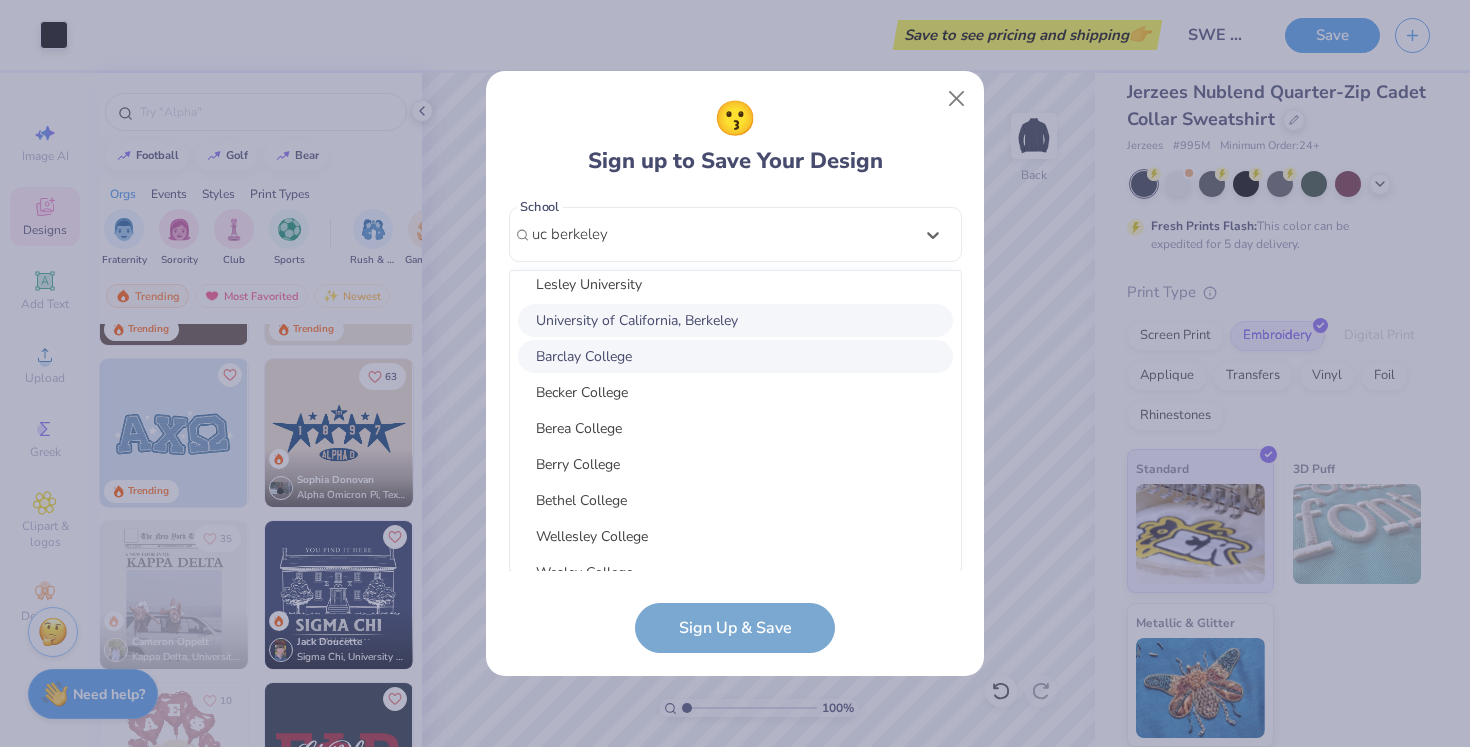 type 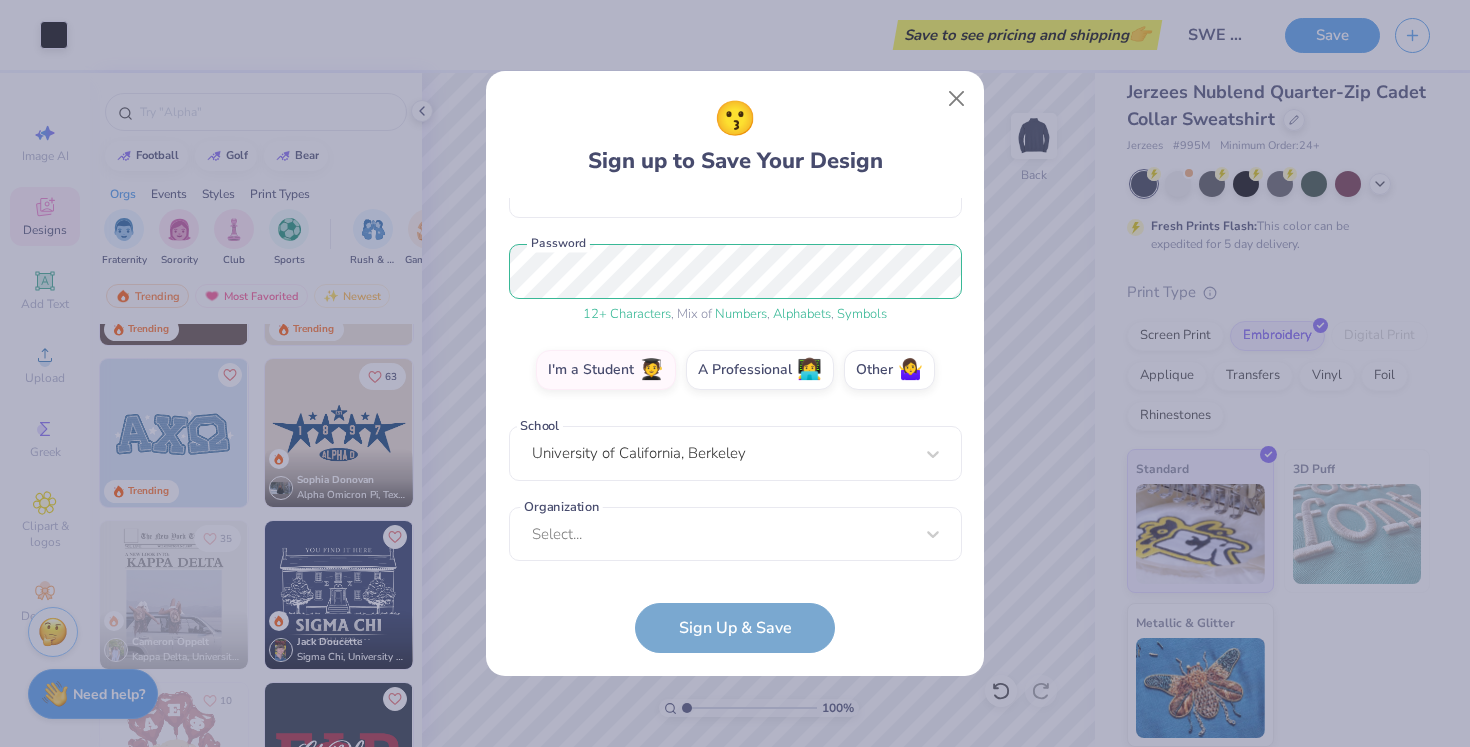 scroll, scrollTop: 215, scrollLeft: 0, axis: vertical 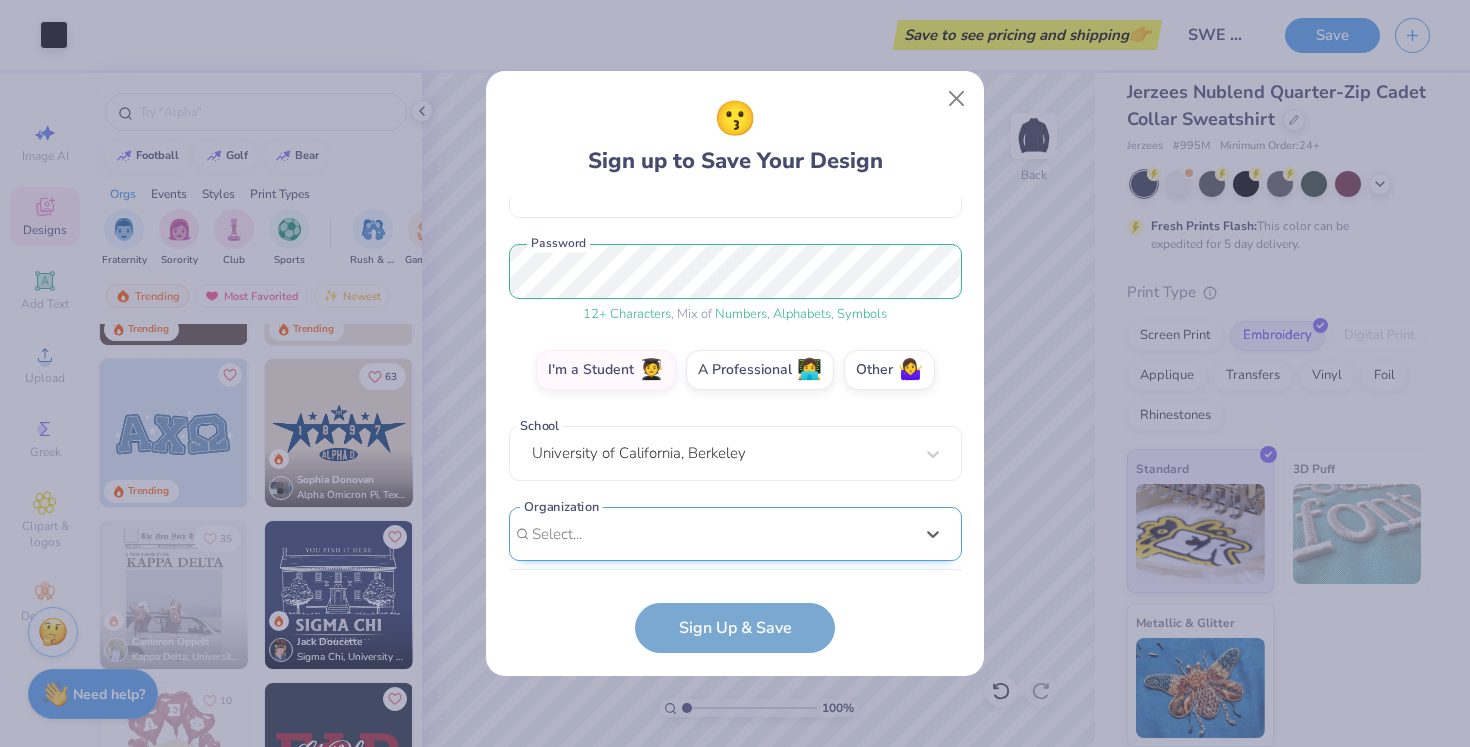 click on "option  focused, 8 of 15. 15 results available. Use Up and Down to choose options, press Enter to select the currently focused option, press Escape to exit the menu, press Tab to select the option and exit the menu. Select... 100 Collegiate Women 14 East Magazine 180 Degrees Consulting 202 Society 2025 class council 2025 Class Office 2026 Class Council 22 West Media 27 Heartbeats 314 Action 3D4E 4 Paws for Ability 4-H 45 Kings 49er Racing Club" at bounding box center (735, 689) 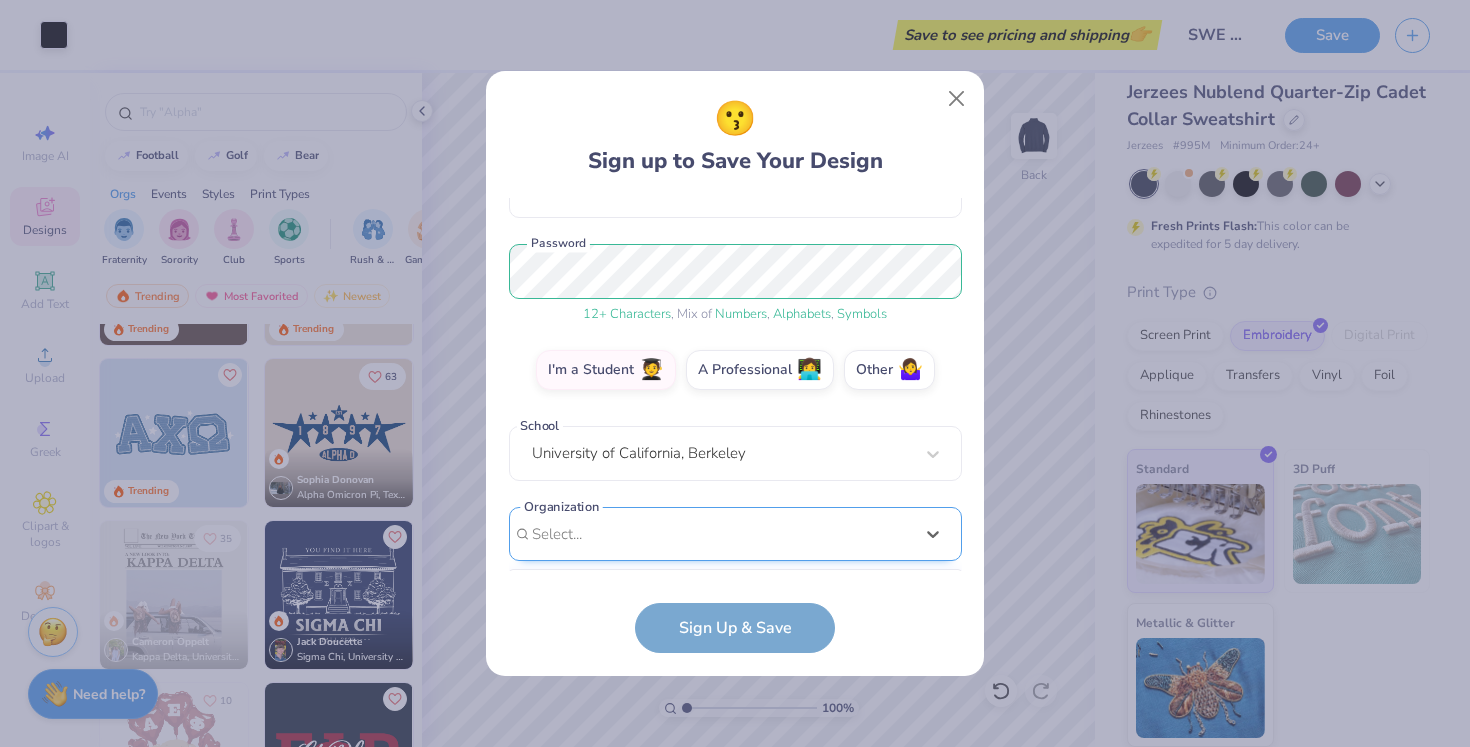 scroll, scrollTop: 515, scrollLeft: 0, axis: vertical 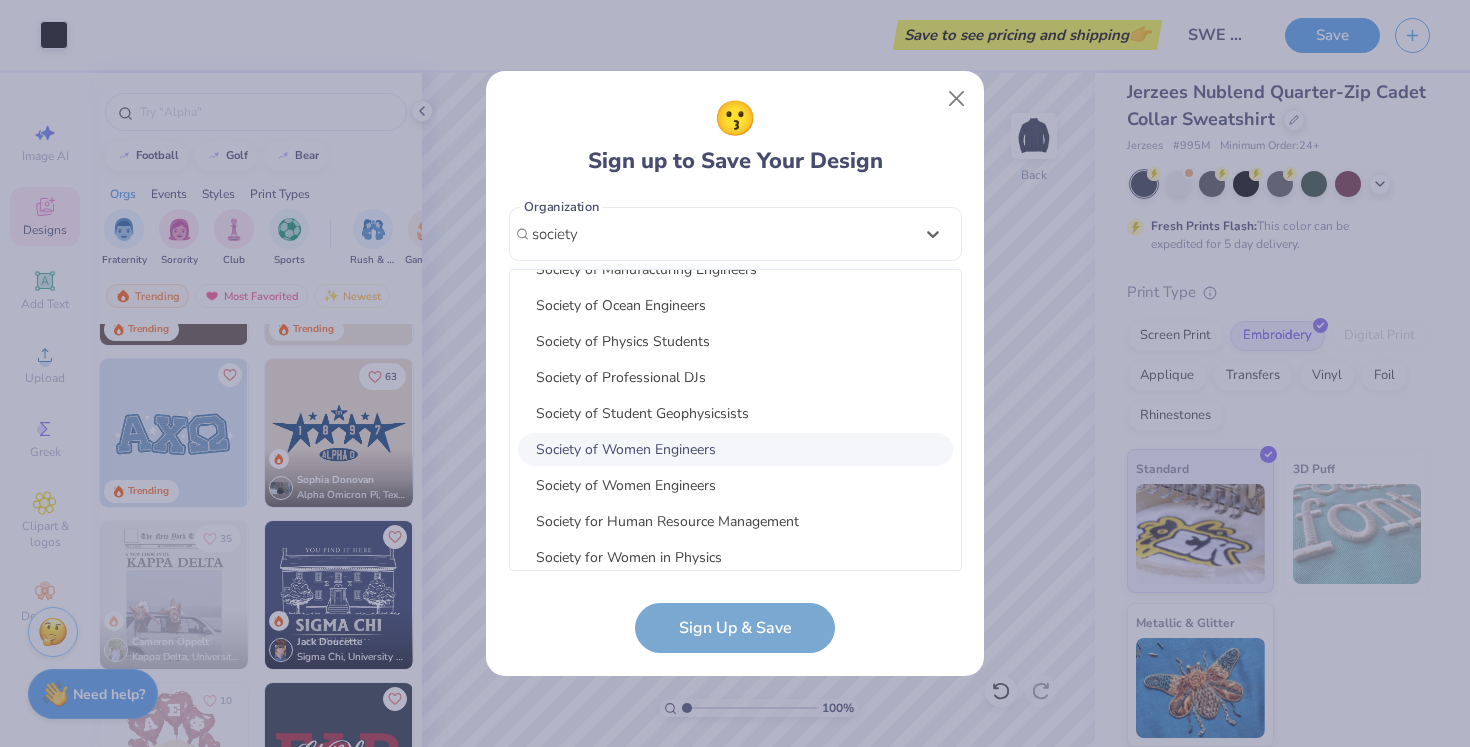 click on "Society of Women Engineers" at bounding box center [735, 449] 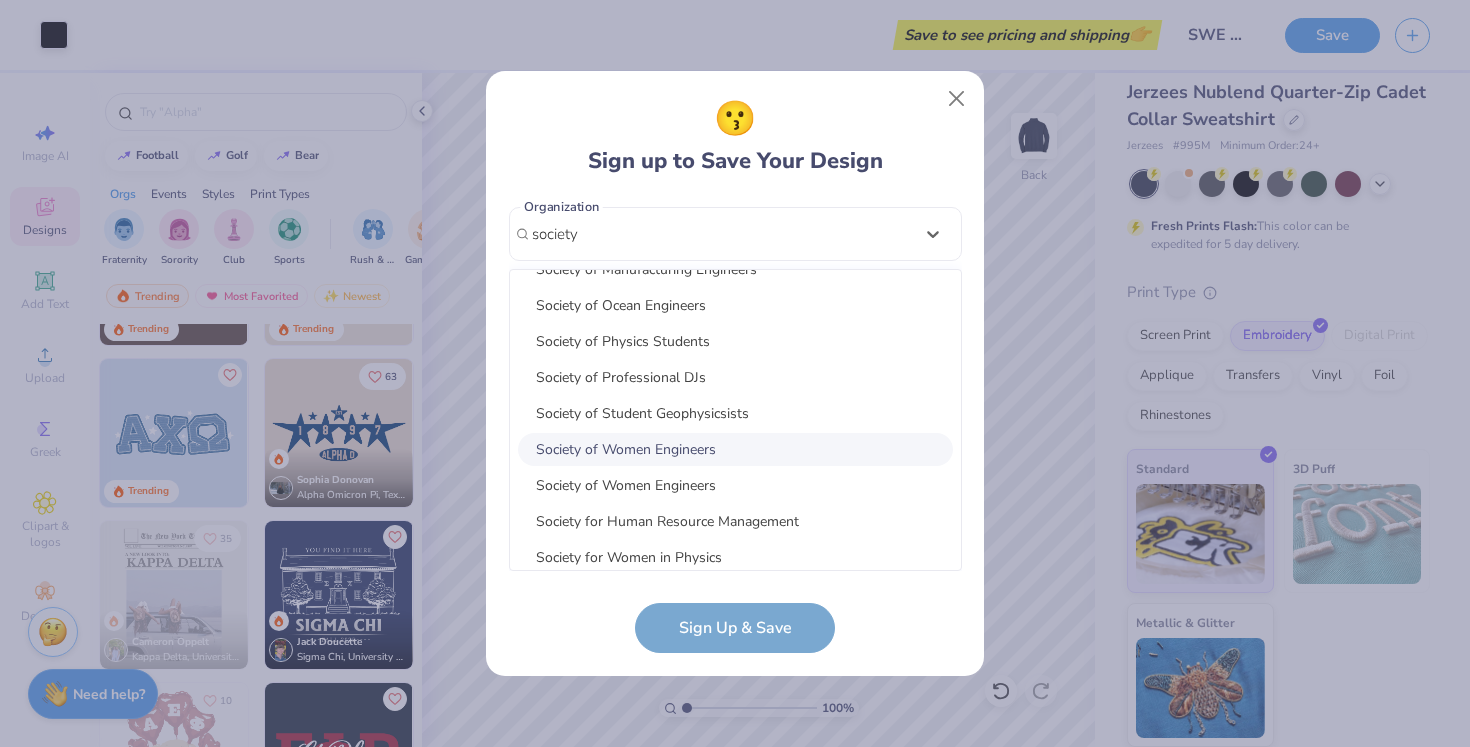 type on "society" 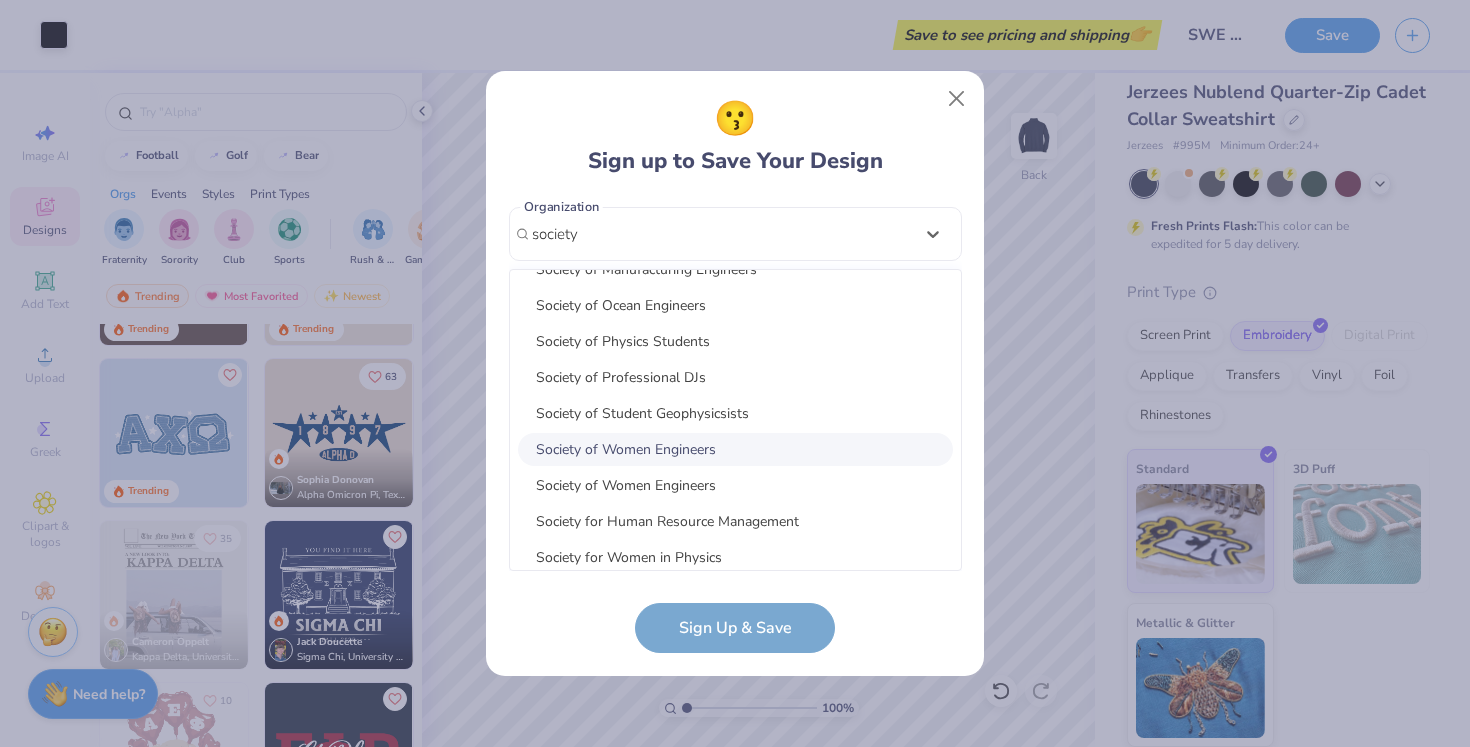 type 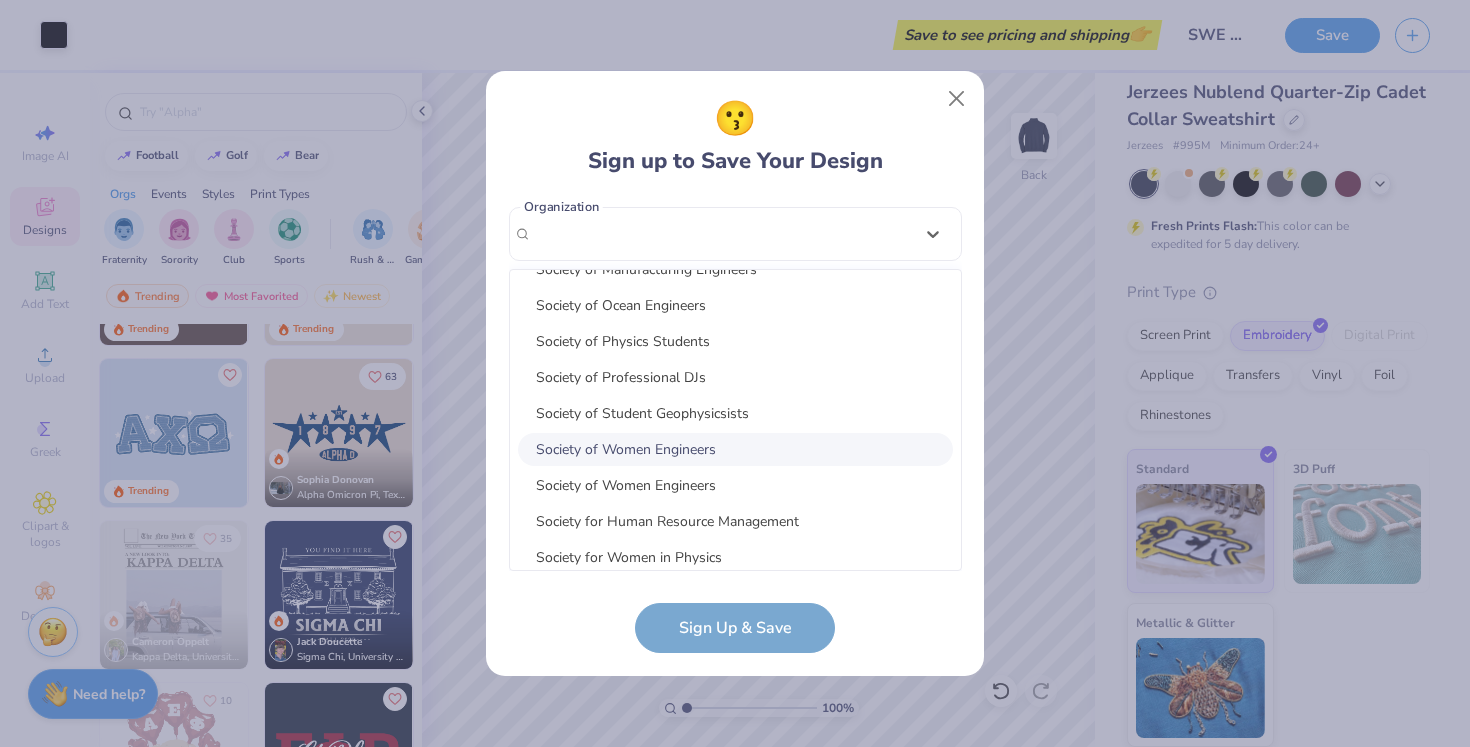 scroll, scrollTop: 296, scrollLeft: 0, axis: vertical 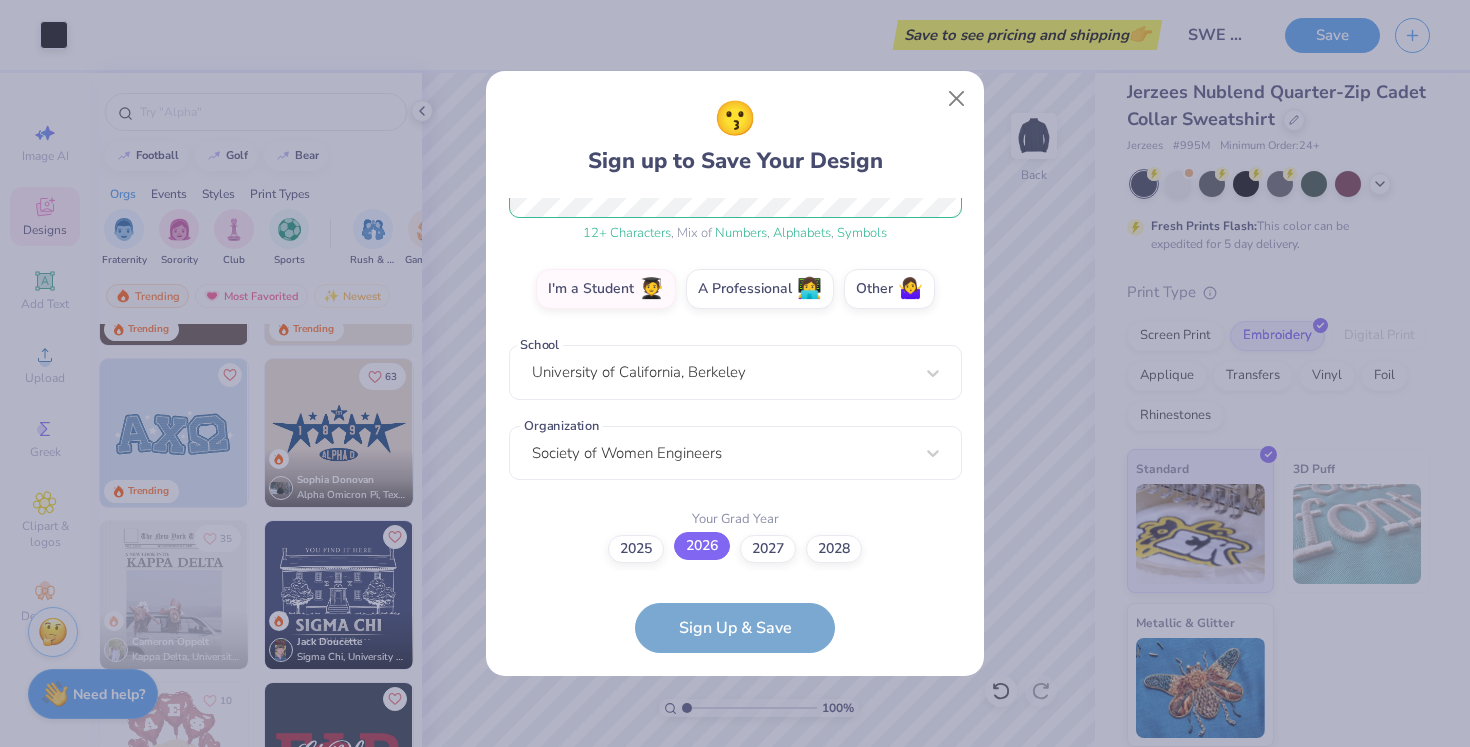 click on "2026" at bounding box center [702, 546] 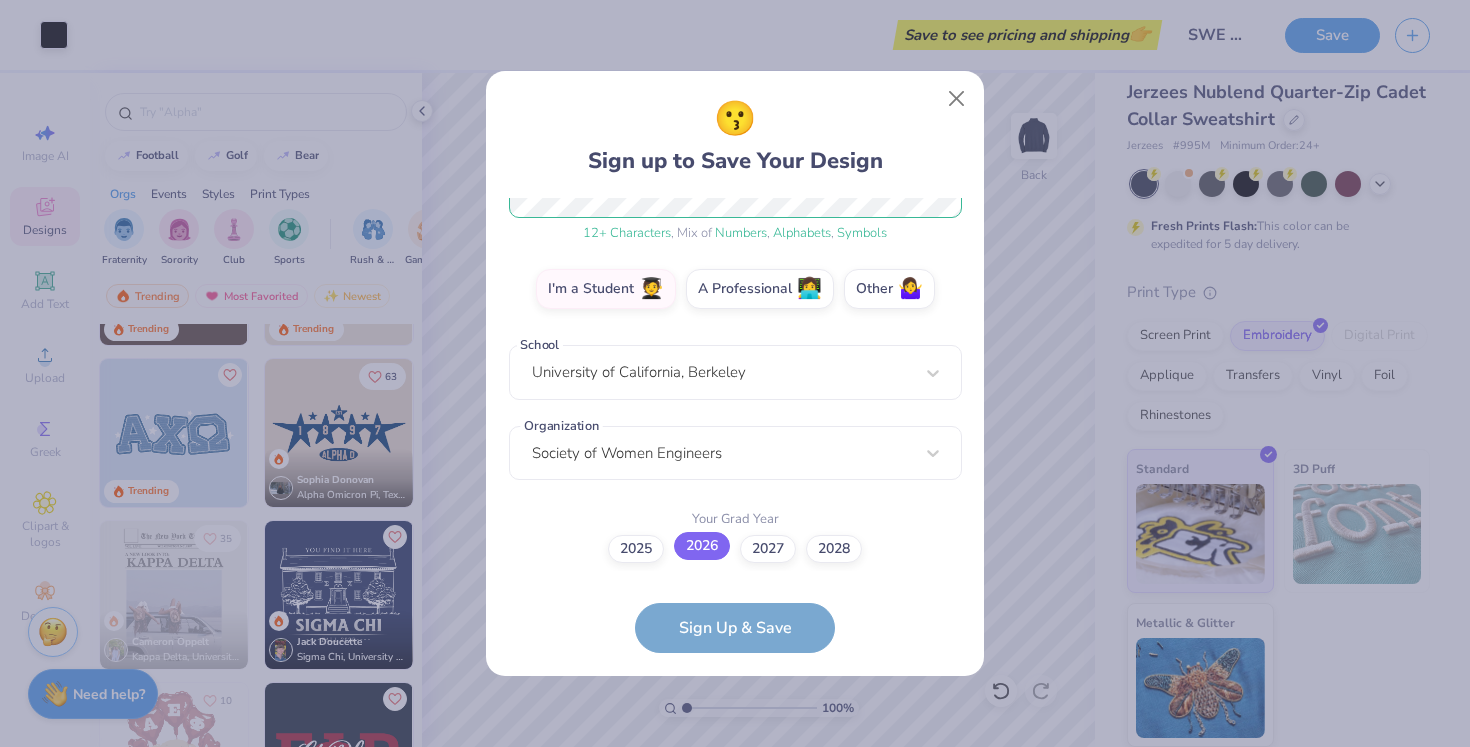click on "2026" at bounding box center [735, 844] 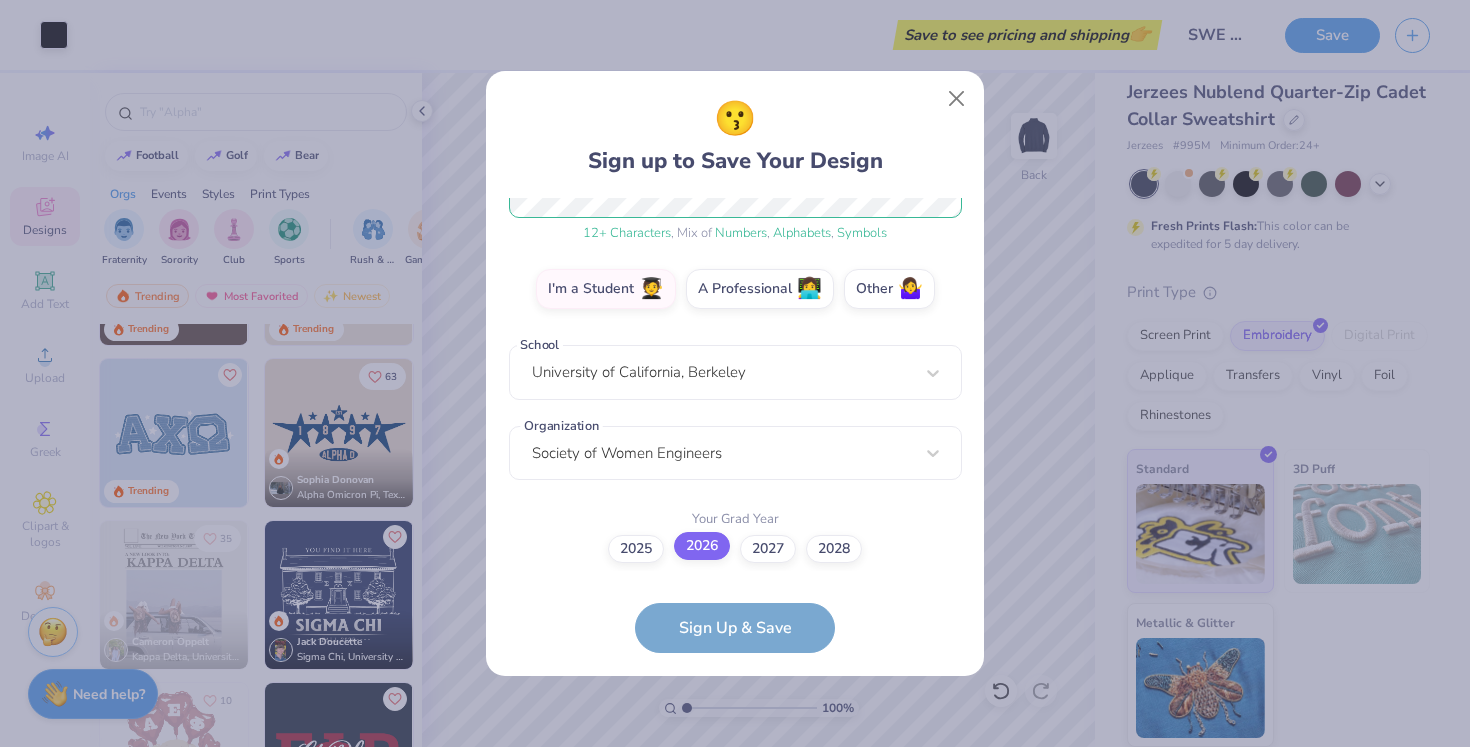 scroll, scrollTop: 0, scrollLeft: 0, axis: both 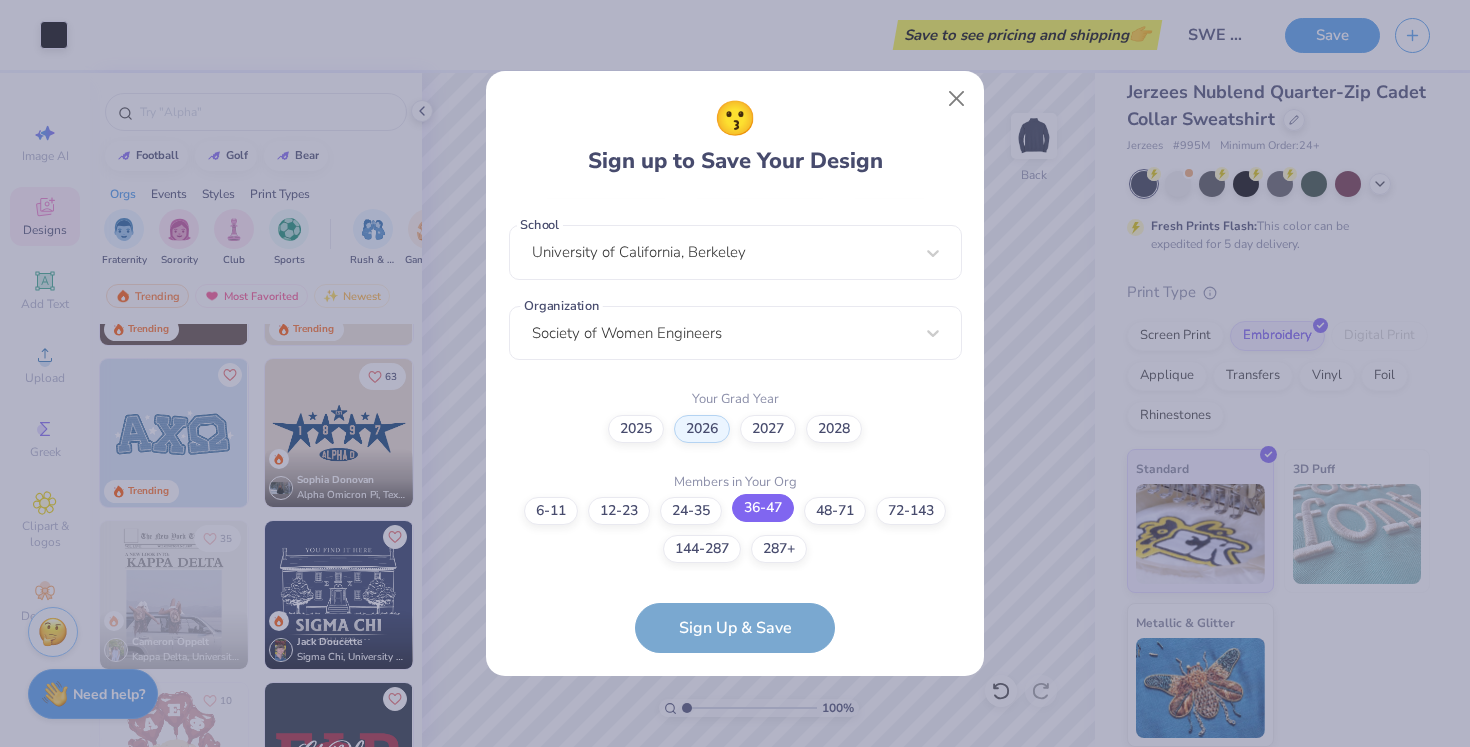 click on "36-47" at bounding box center (763, 508) 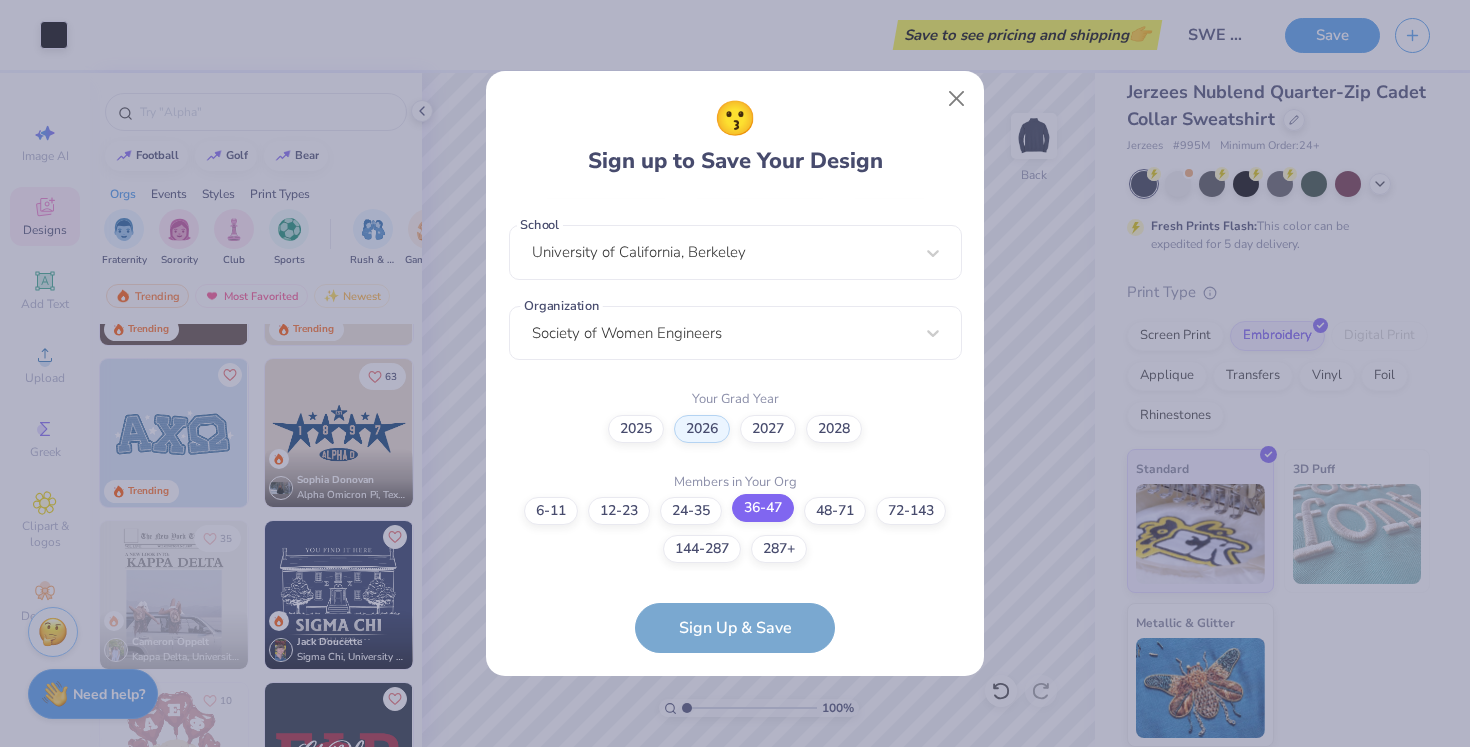 click on "36-47" at bounding box center [735, 946] 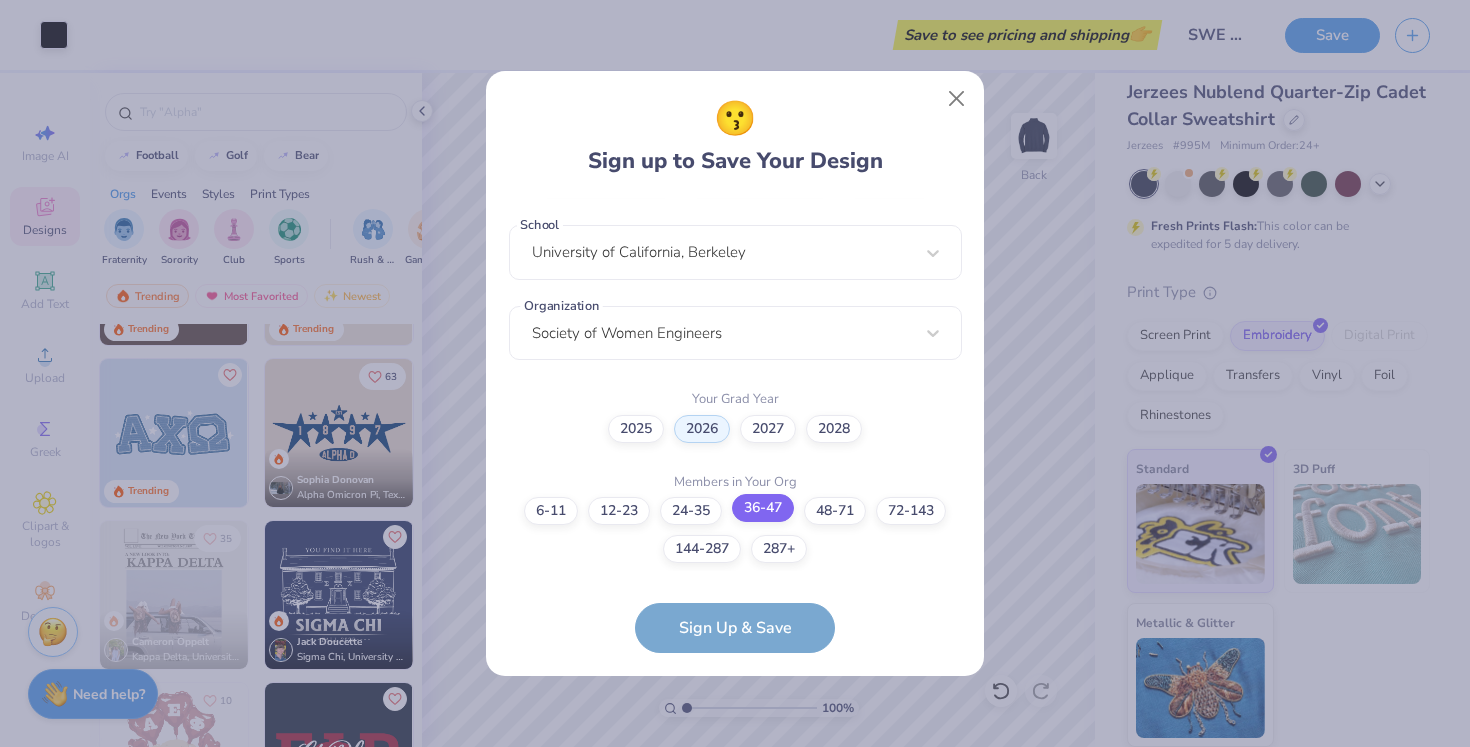 scroll, scrollTop: 0, scrollLeft: 0, axis: both 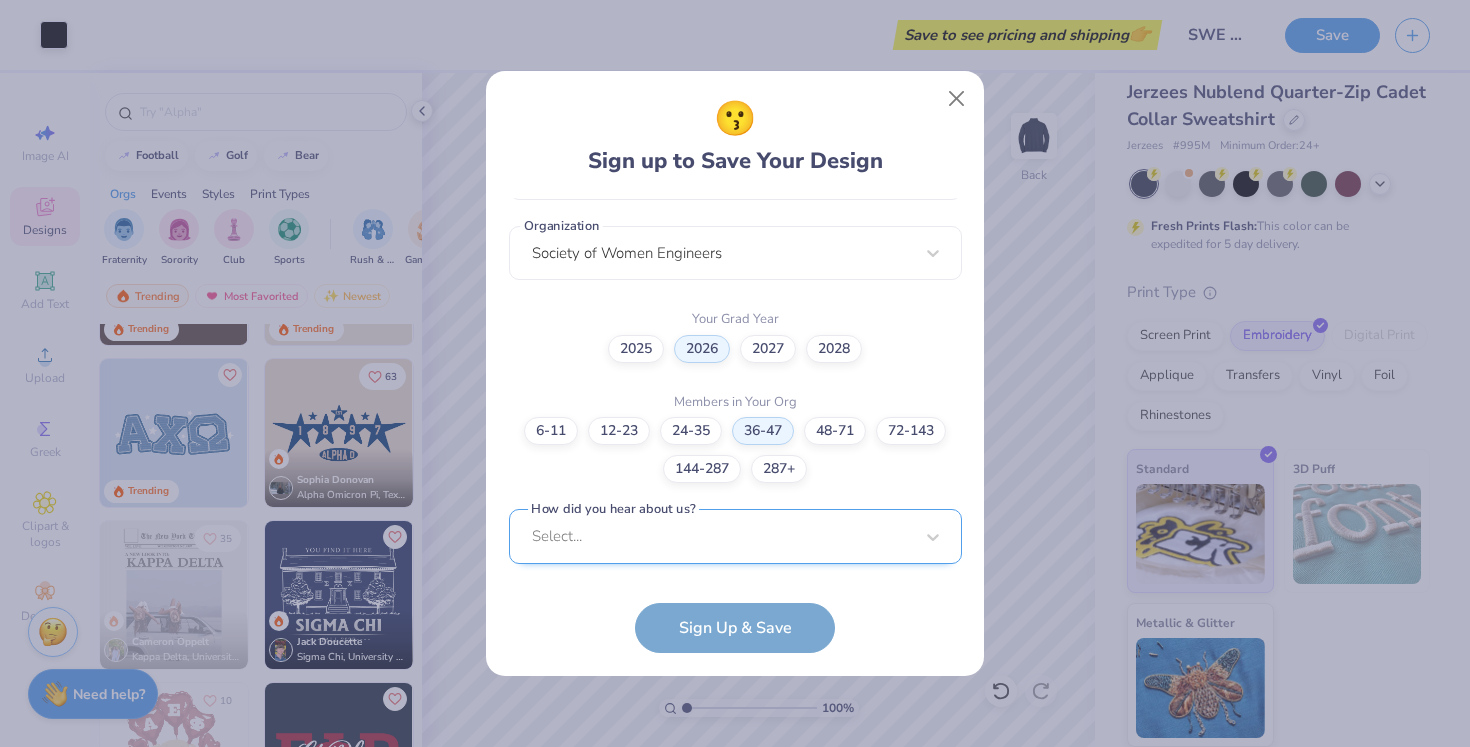 click on "Select..." at bounding box center [735, 536] 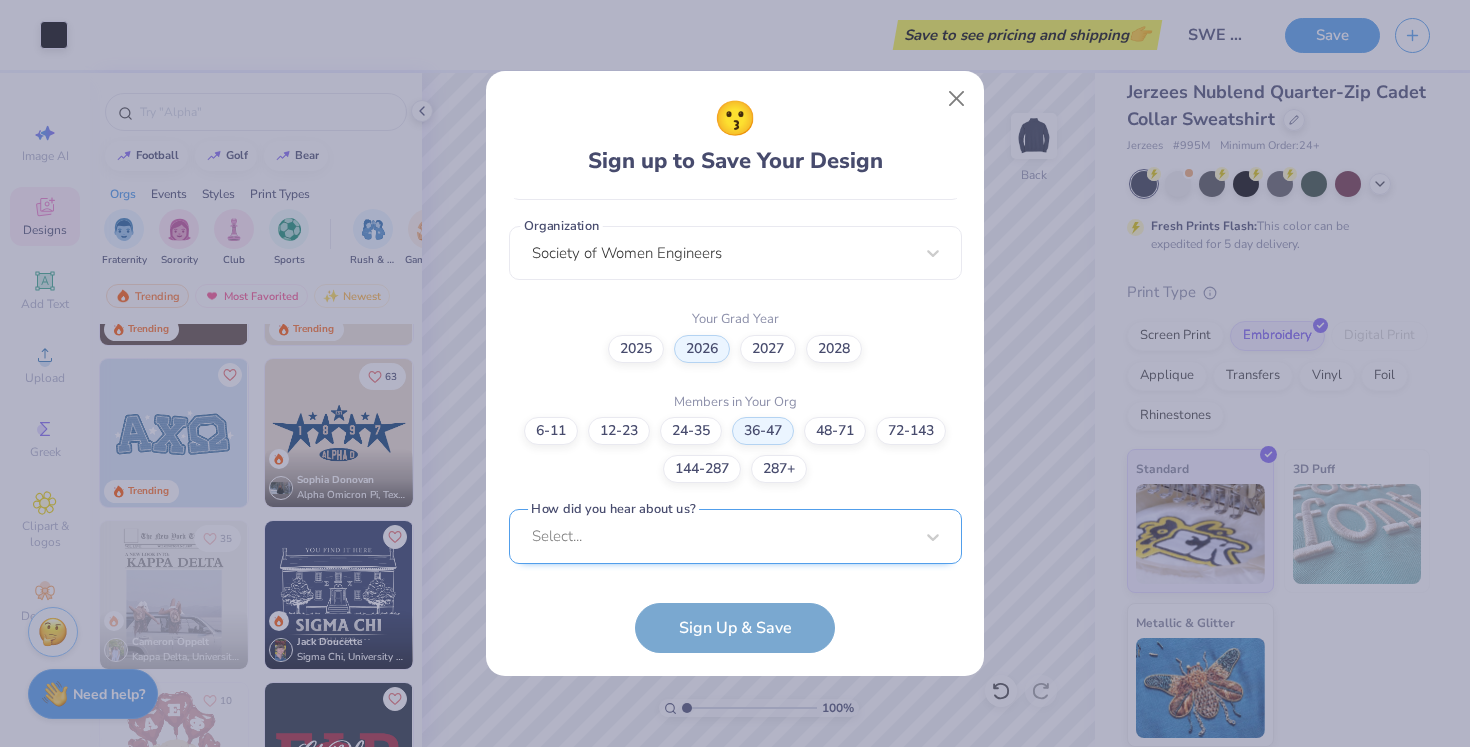 scroll, scrollTop: 796, scrollLeft: 0, axis: vertical 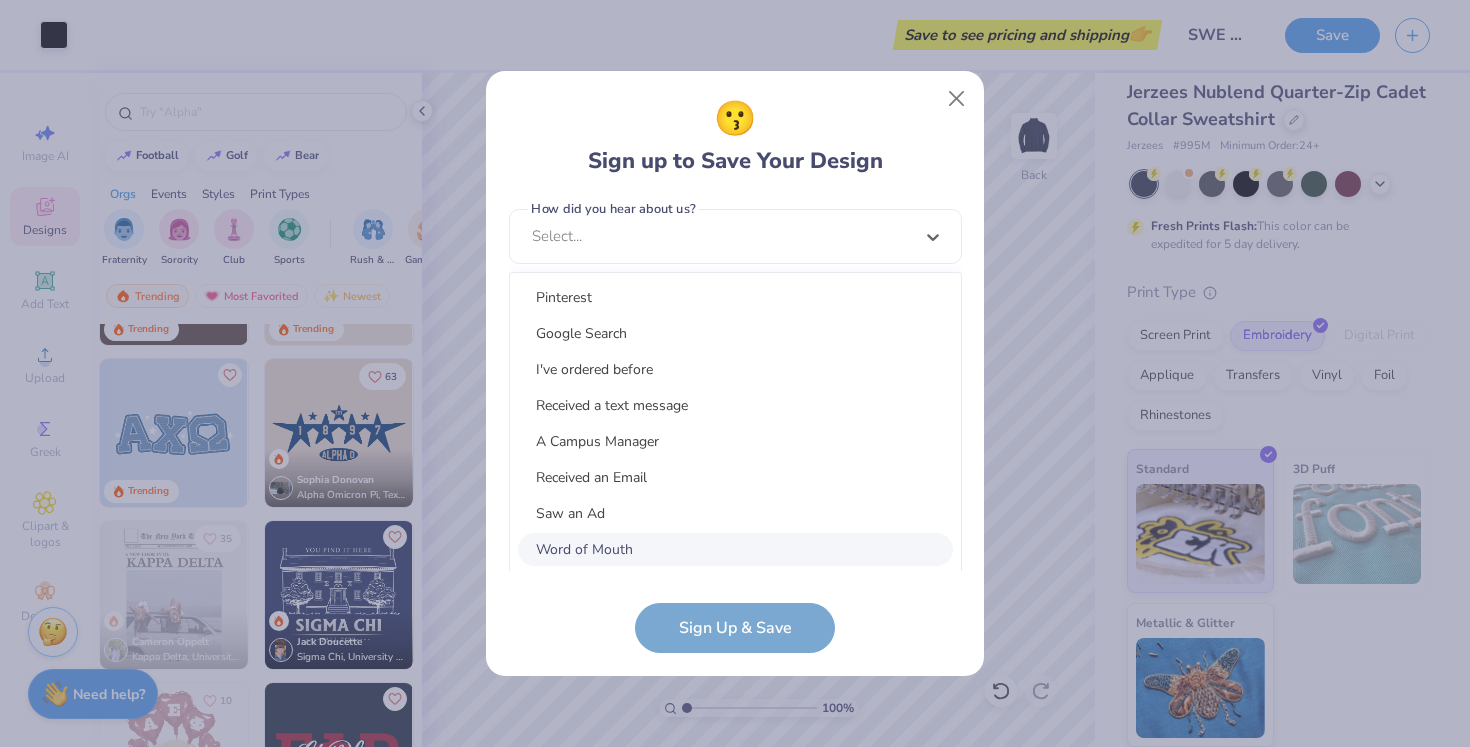 click on "Word of Mouth" at bounding box center (735, 549) 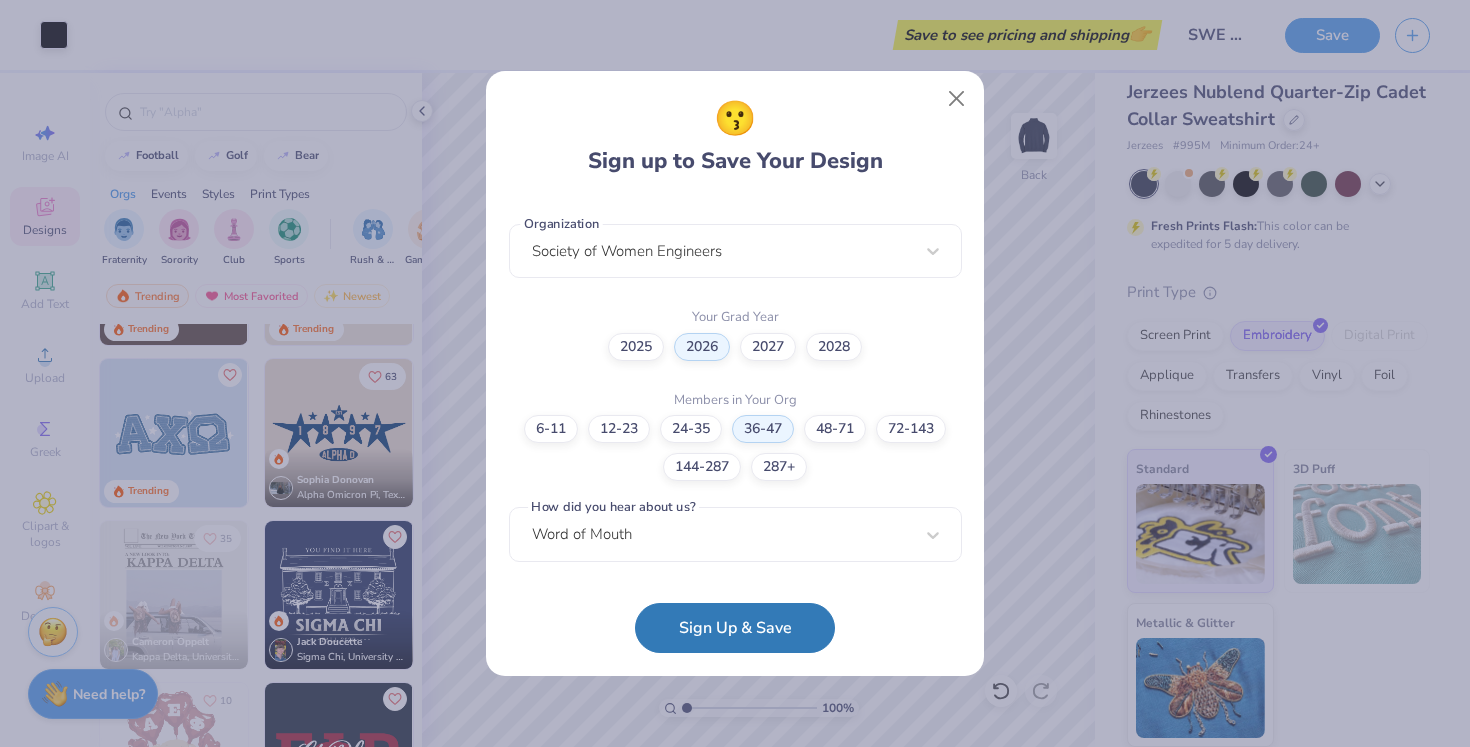 scroll, scrollTop: 496, scrollLeft: 0, axis: vertical 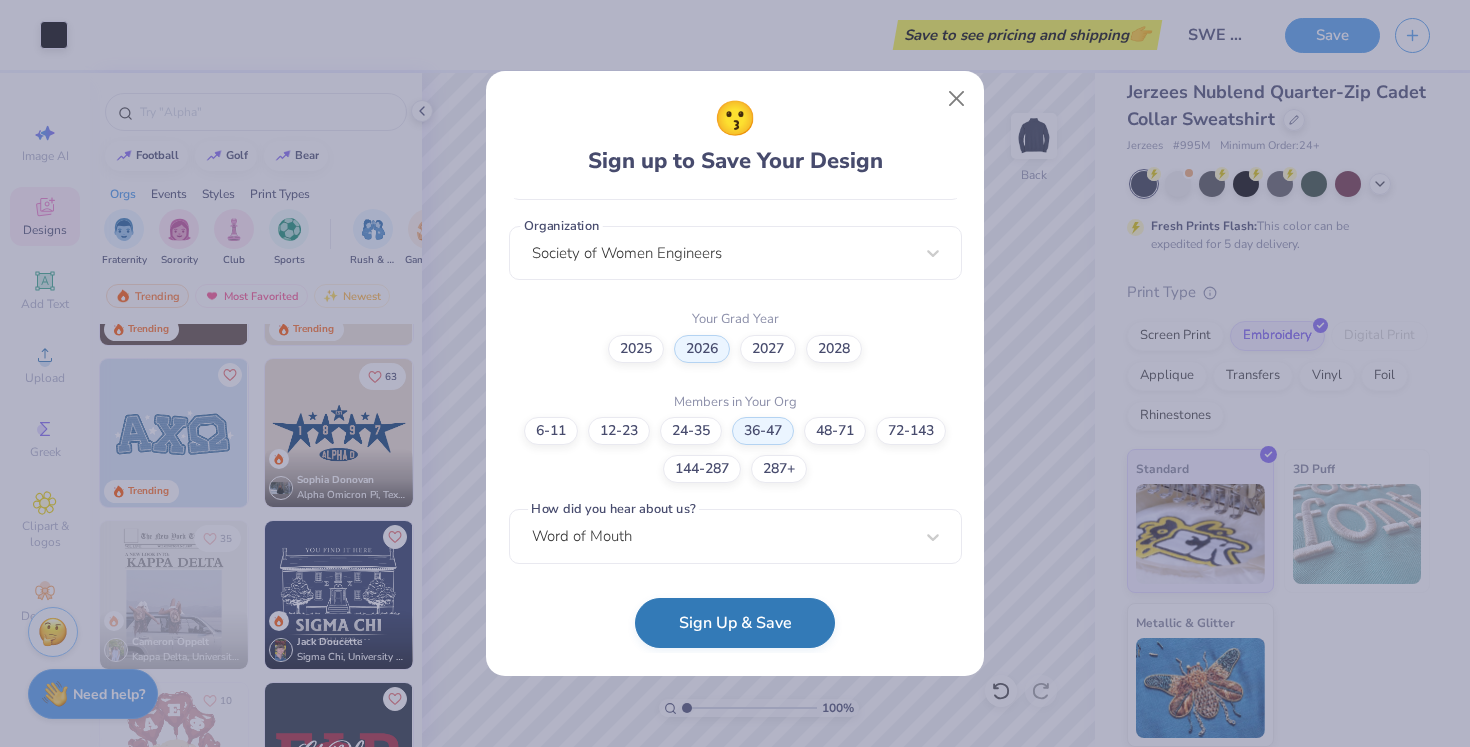 click on "Sign Up & Save" at bounding box center [735, 623] 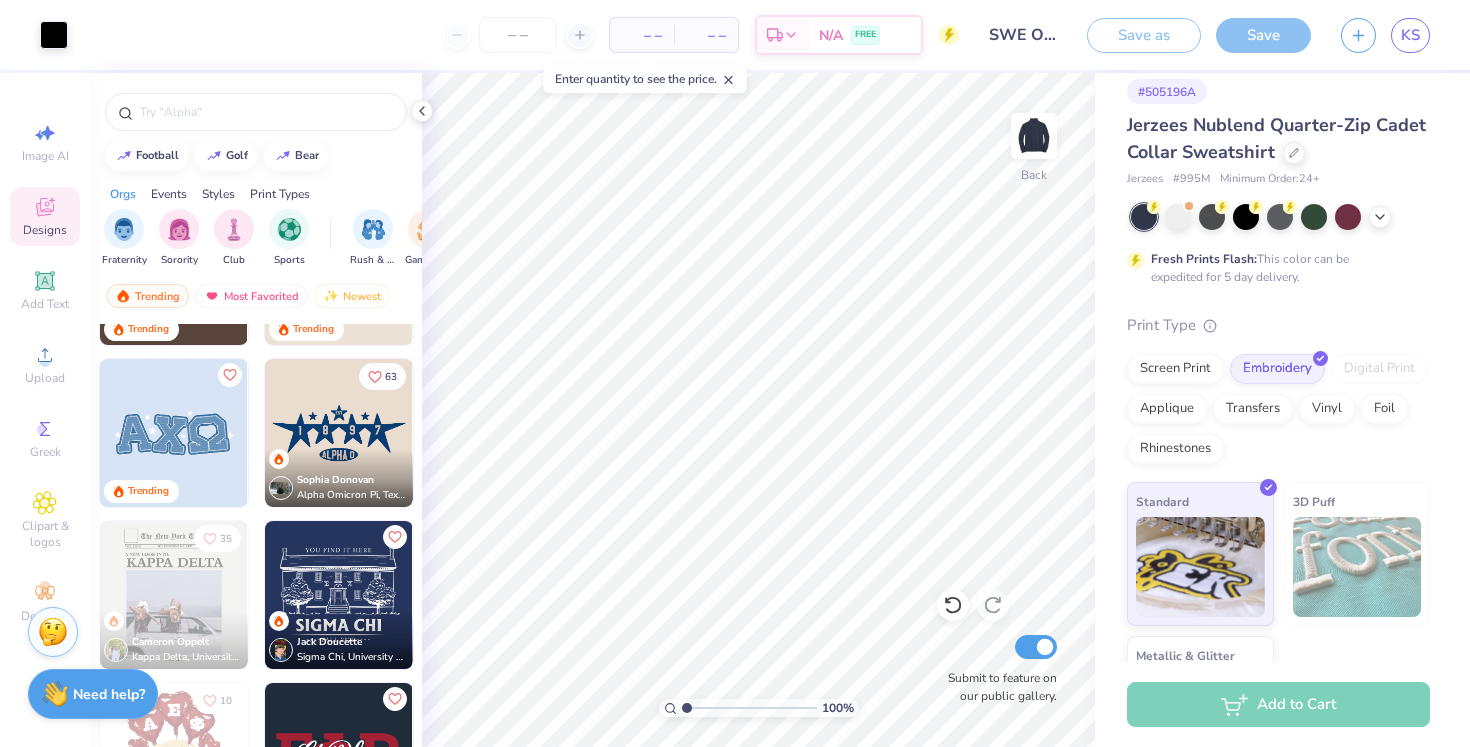 scroll, scrollTop: 51, scrollLeft: 0, axis: vertical 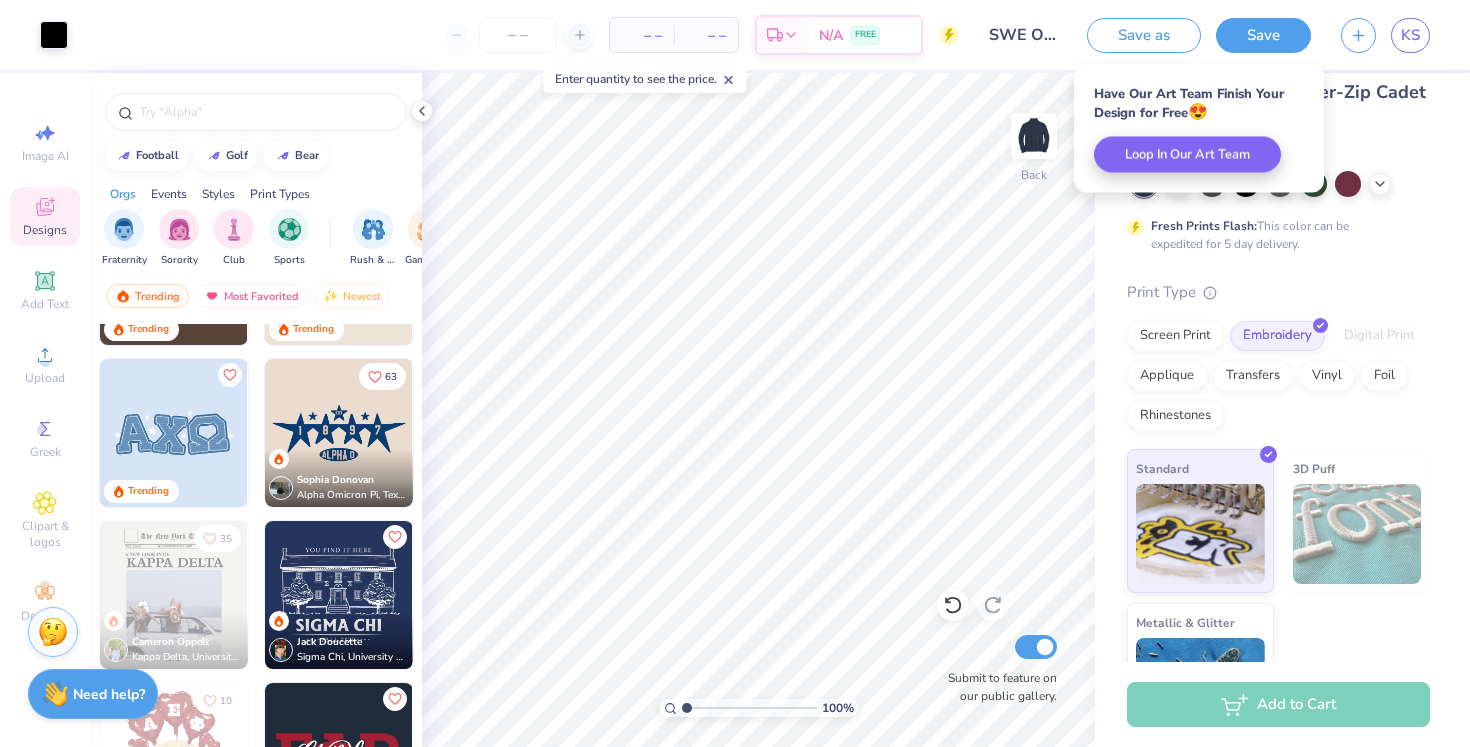 click on "– –" at bounding box center [642, 35] 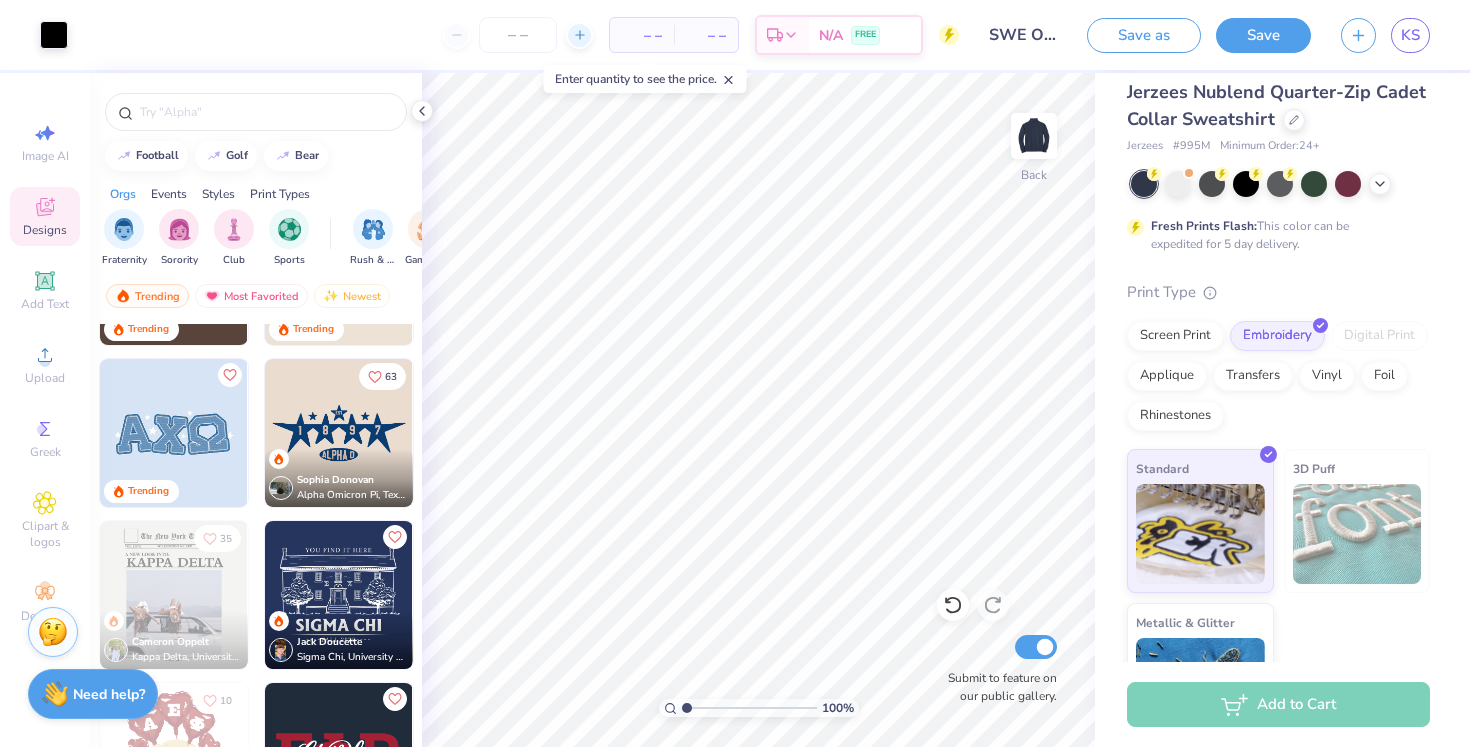 click 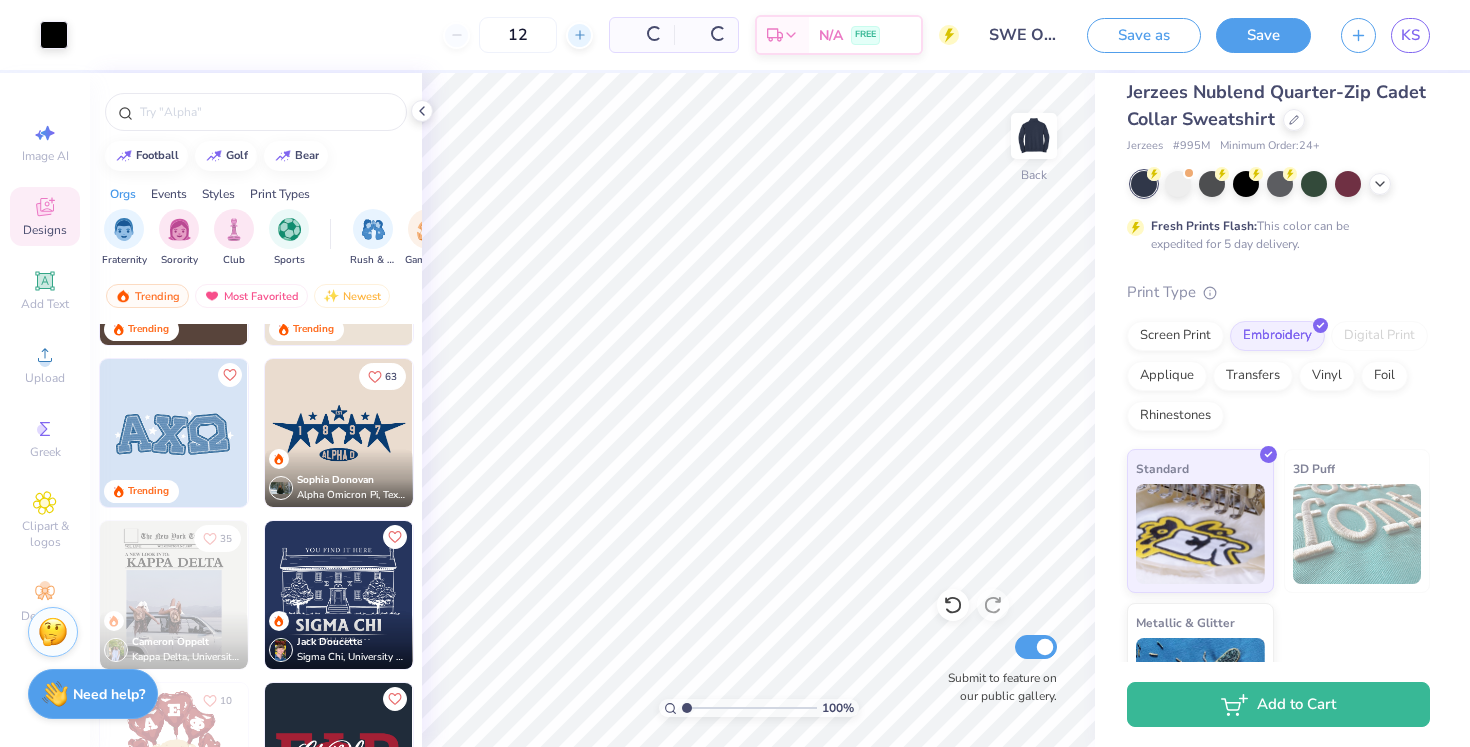 click 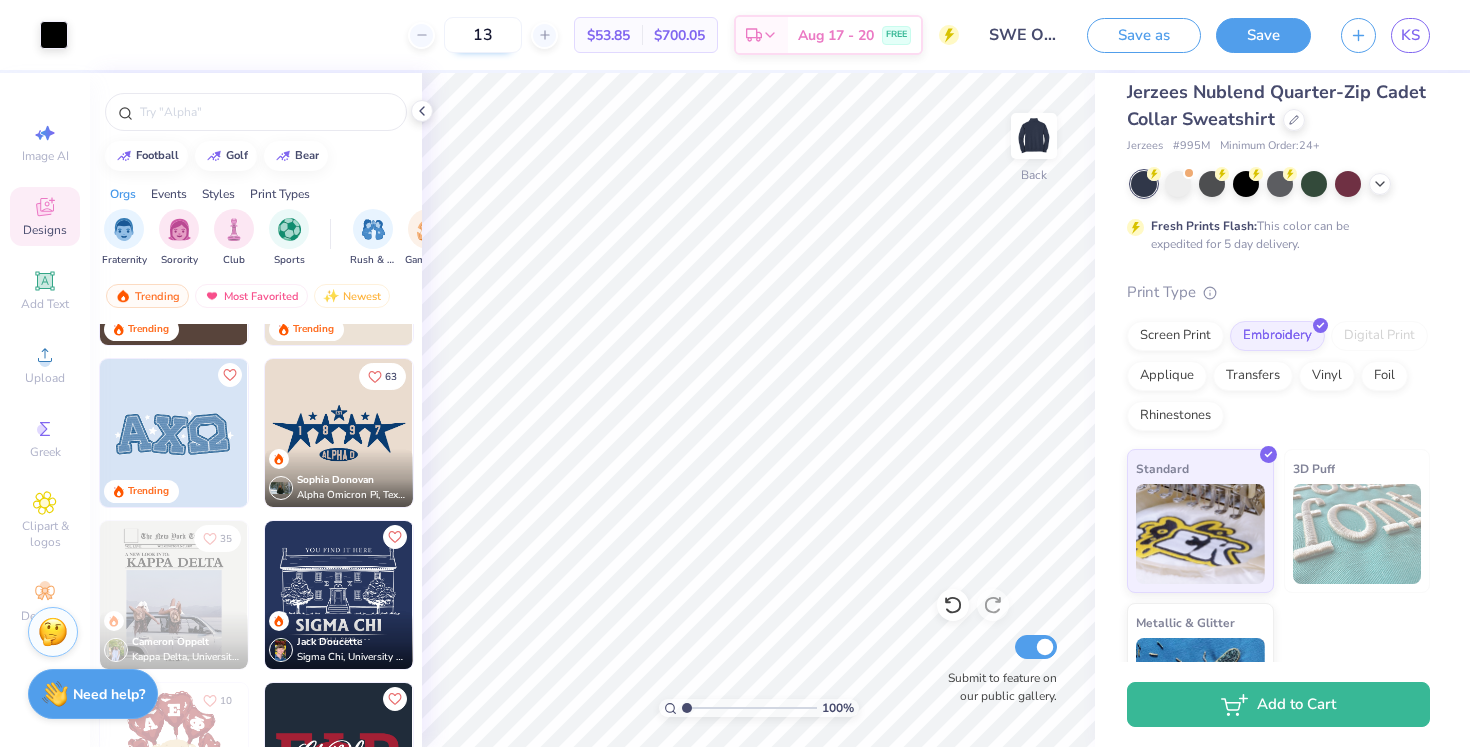 click on "13" at bounding box center [483, 35] 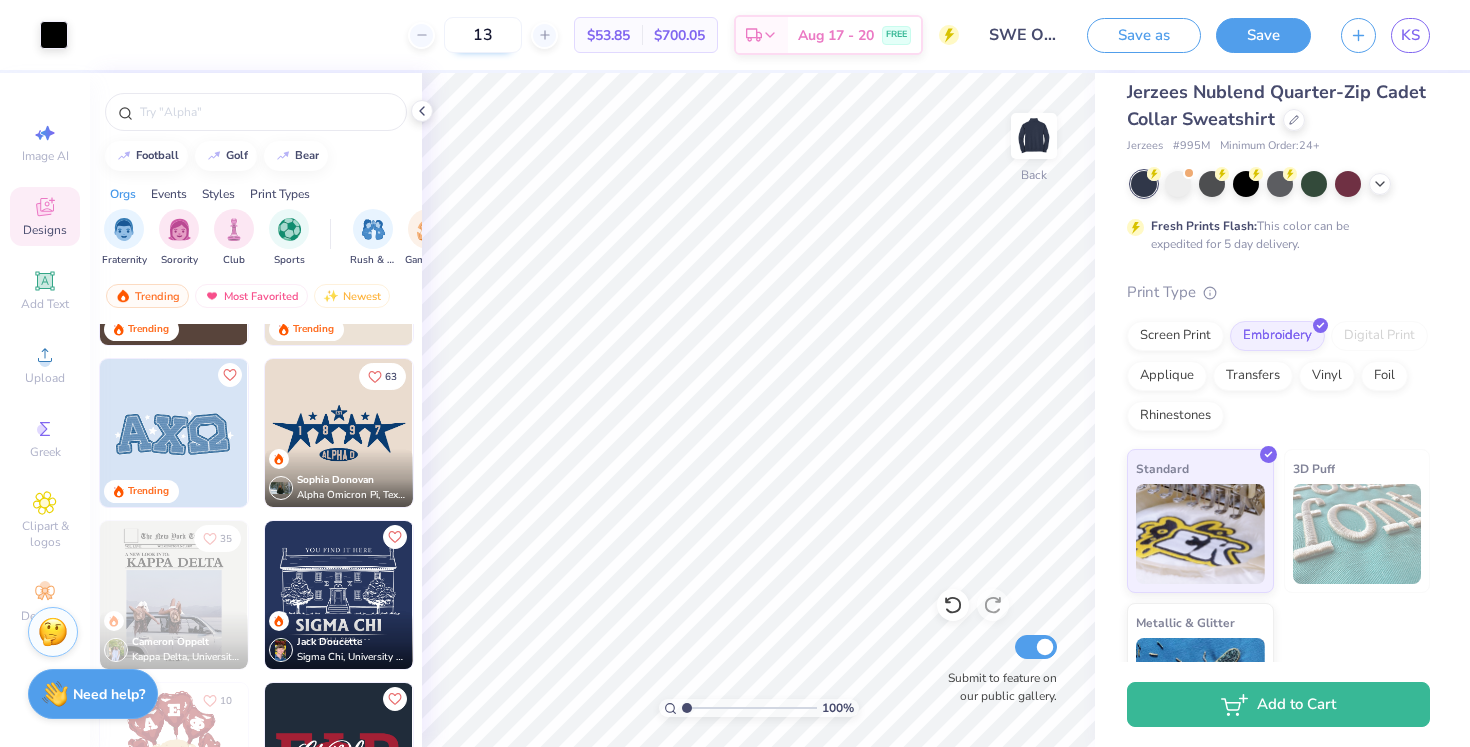 click on "13" at bounding box center (483, 35) 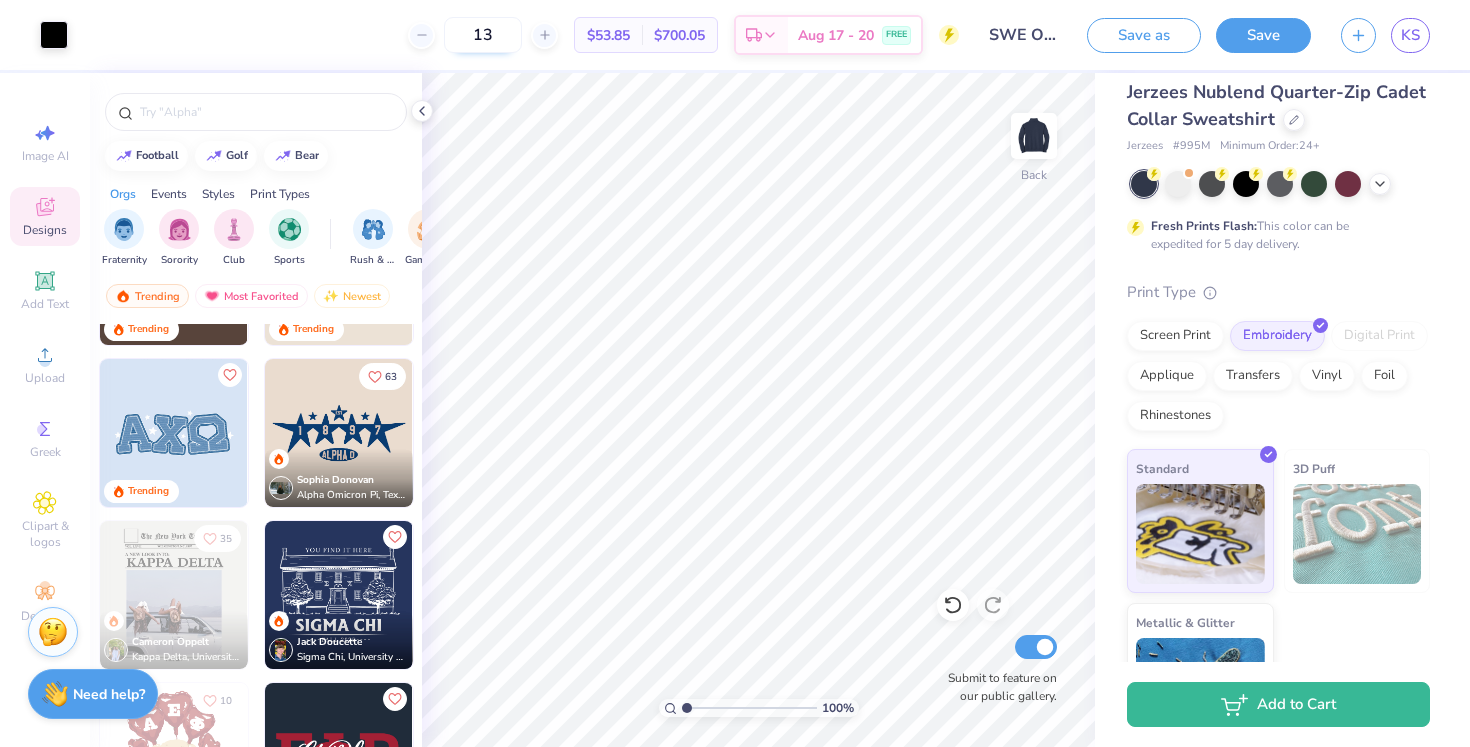 type on "1" 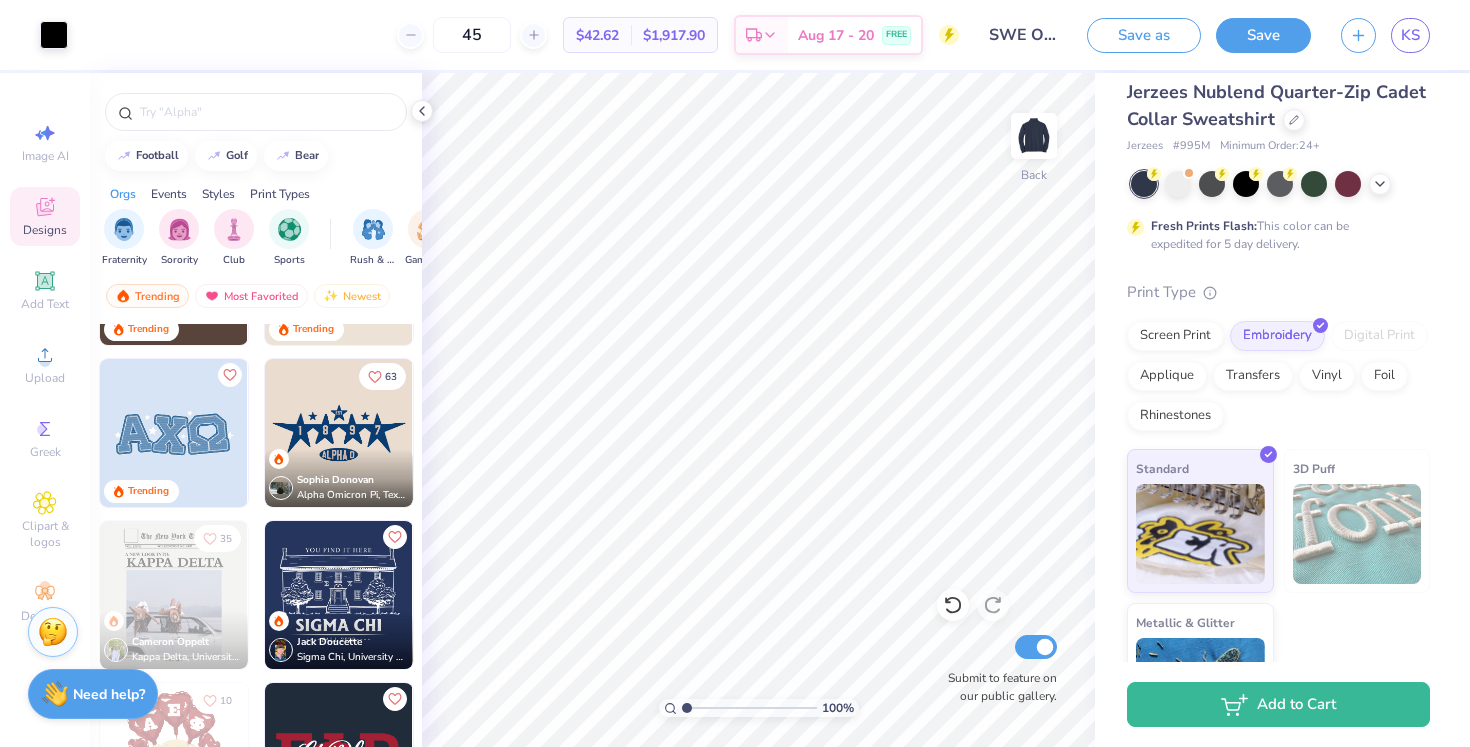 click on "45 $42.62 Per Item $1,917.90 Total Est.  Delivery Aug 17 - 20 FREE" at bounding box center (521, 35) 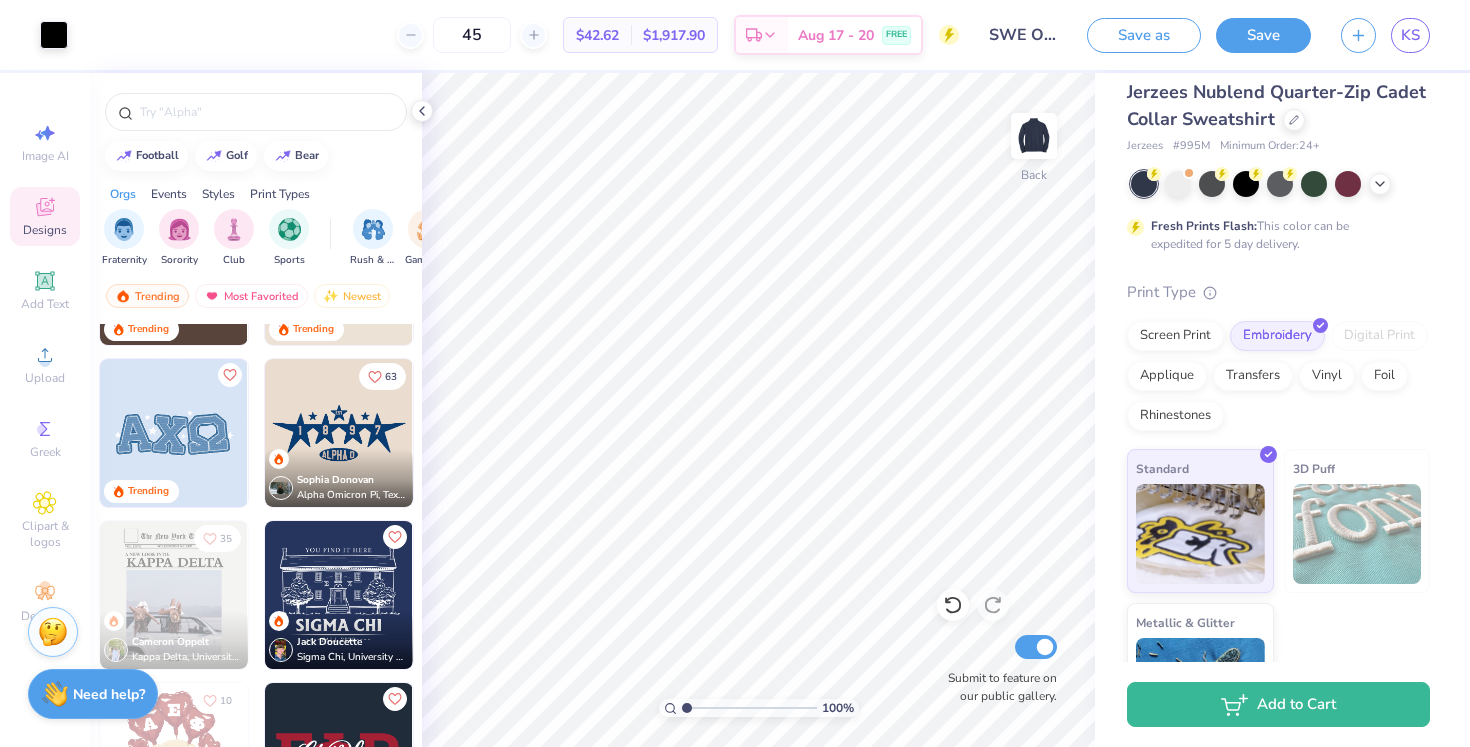 click on "45 $42.62 Per Item $1,917.90 Total Est.  Delivery Aug 17 - 20 FREE" at bounding box center (521, 35) 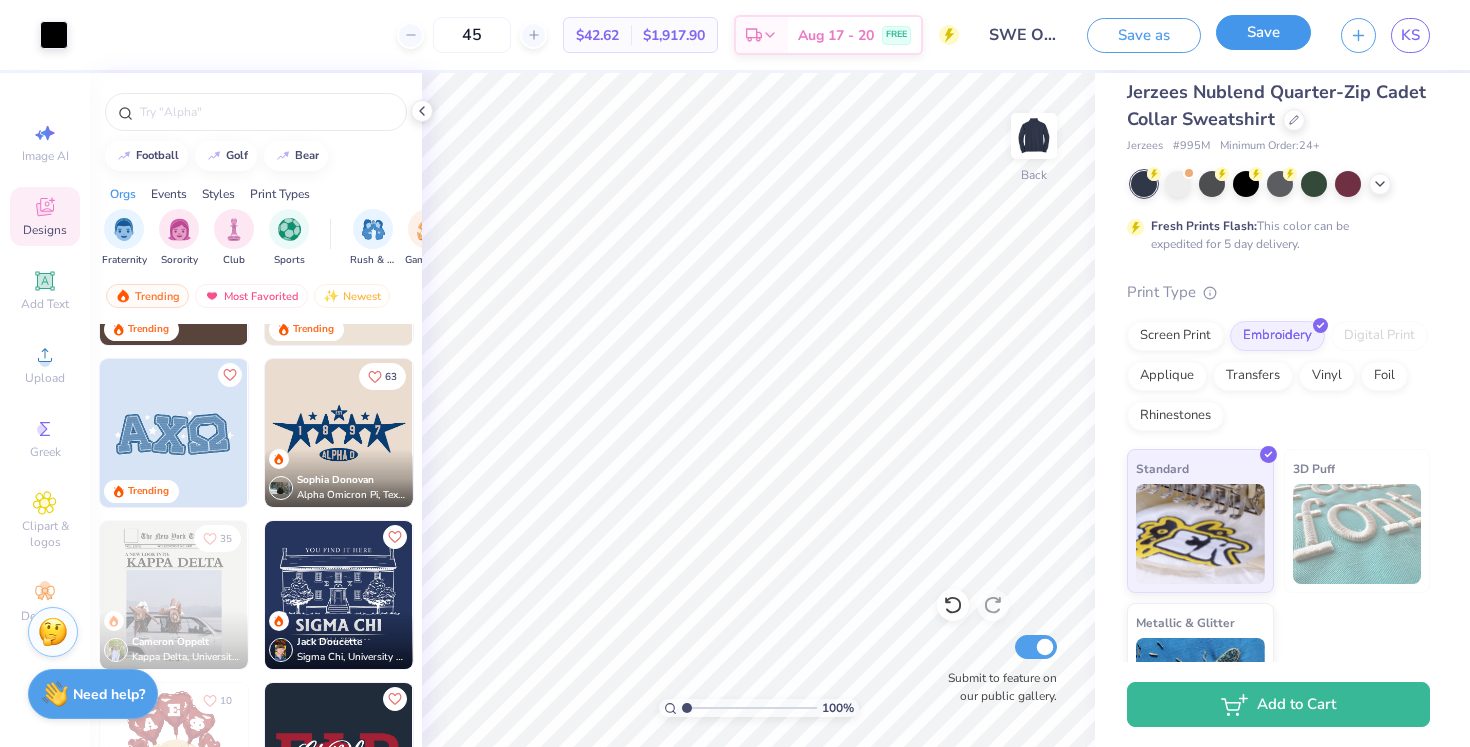 click on "Save" at bounding box center (1263, 32) 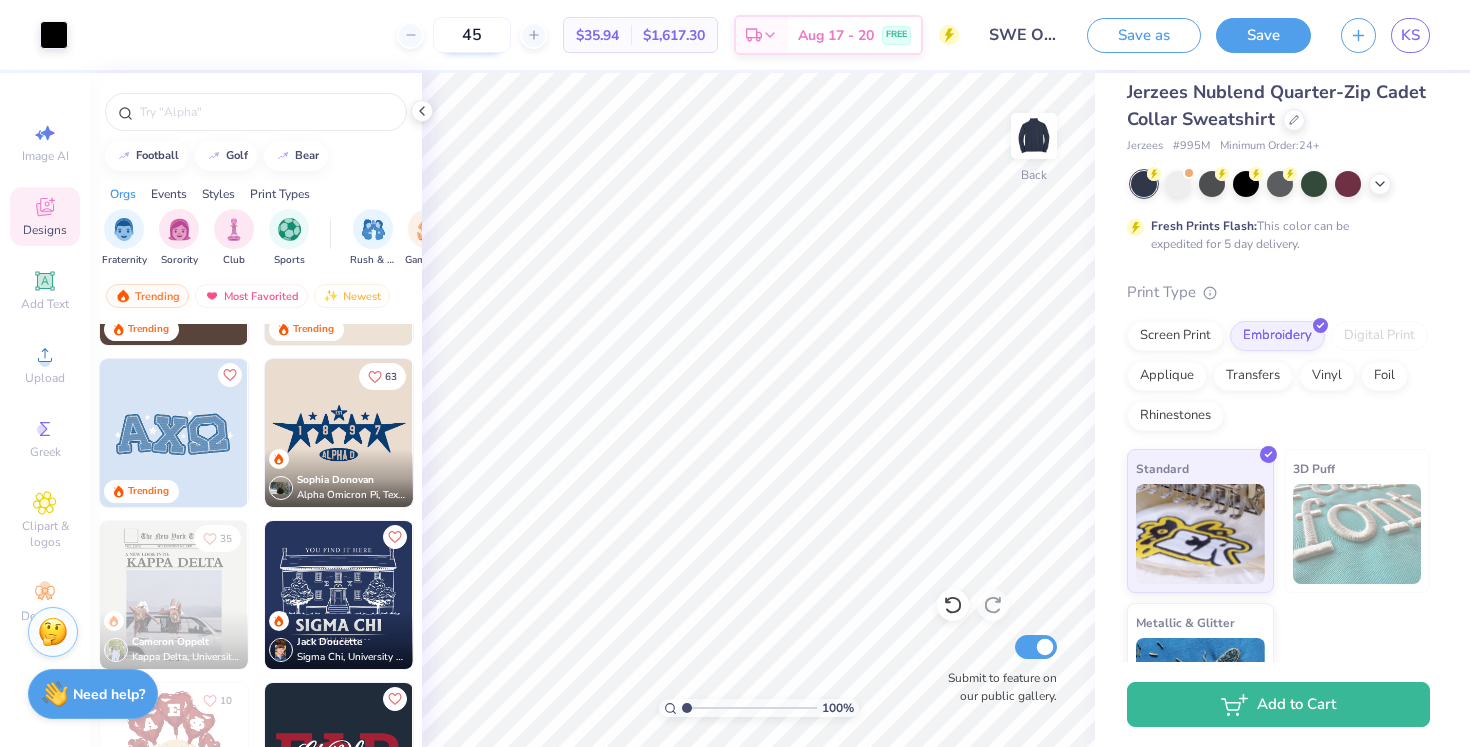 click on "45" at bounding box center [472, 35] 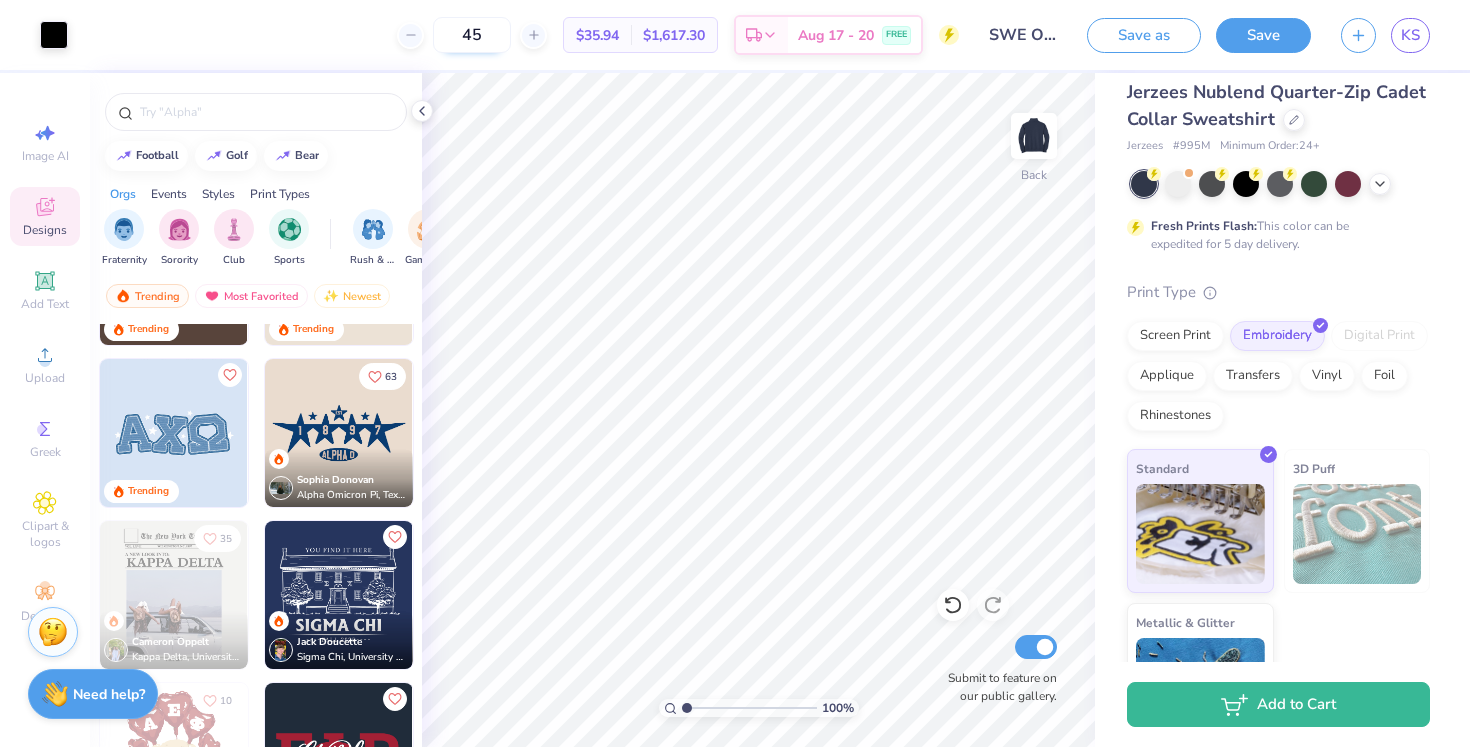 click on "45" at bounding box center [472, 35] 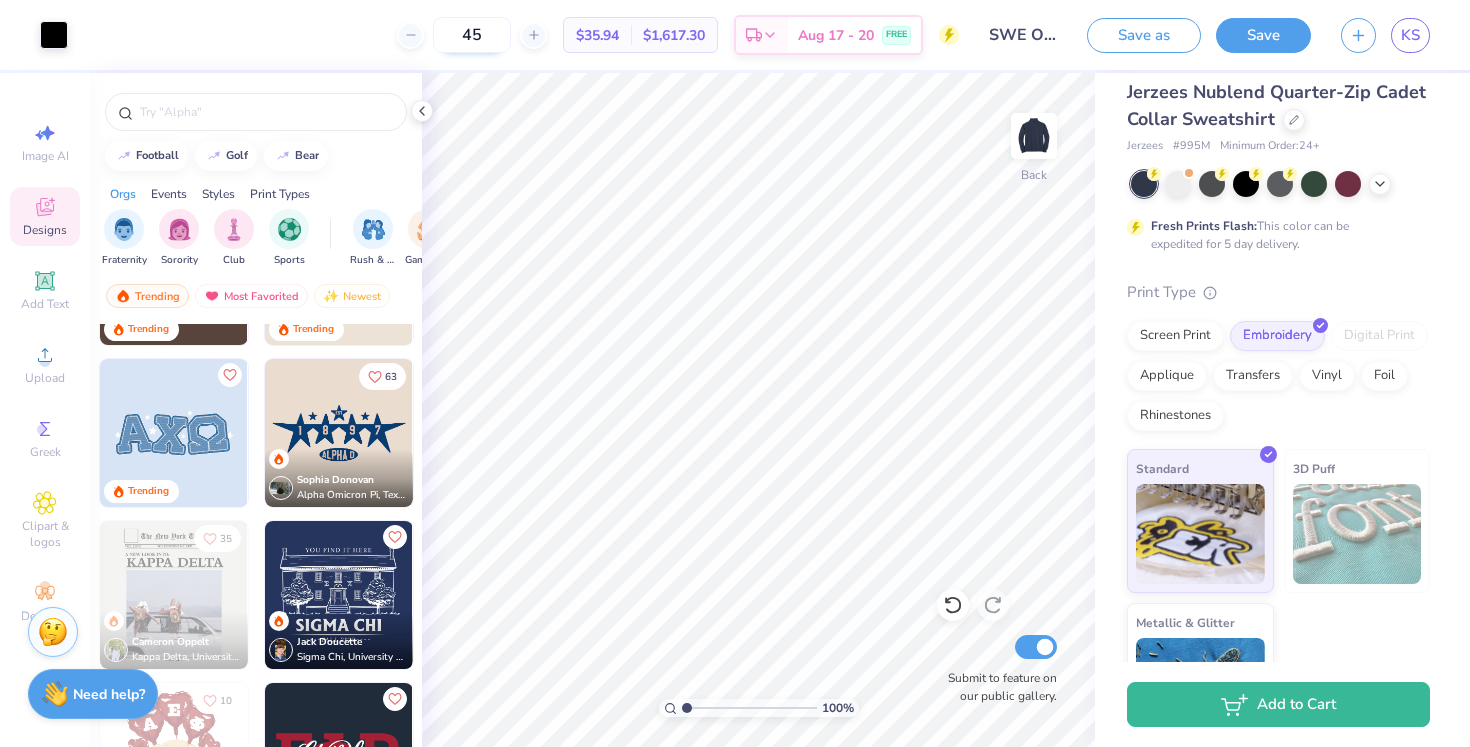 click on "45" at bounding box center (472, 35) 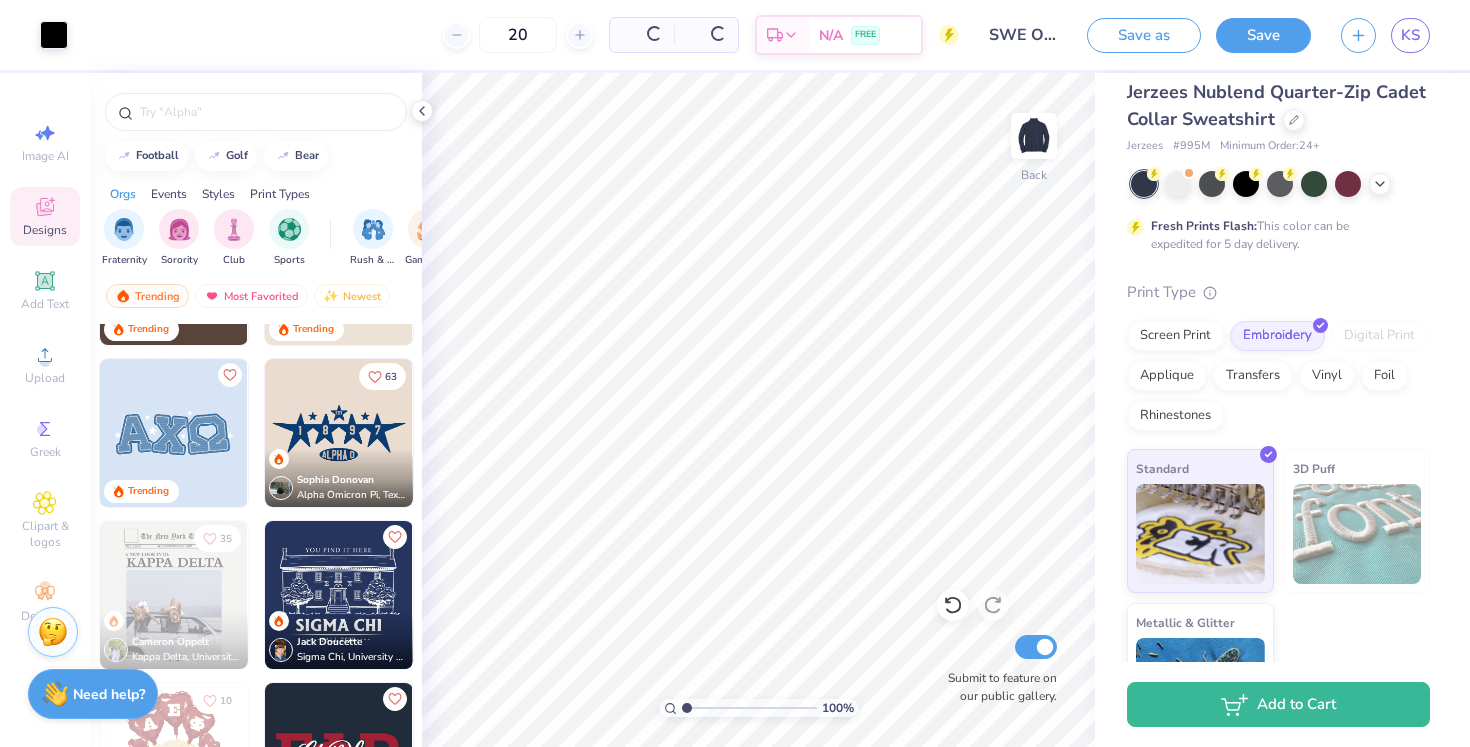 type on "20" 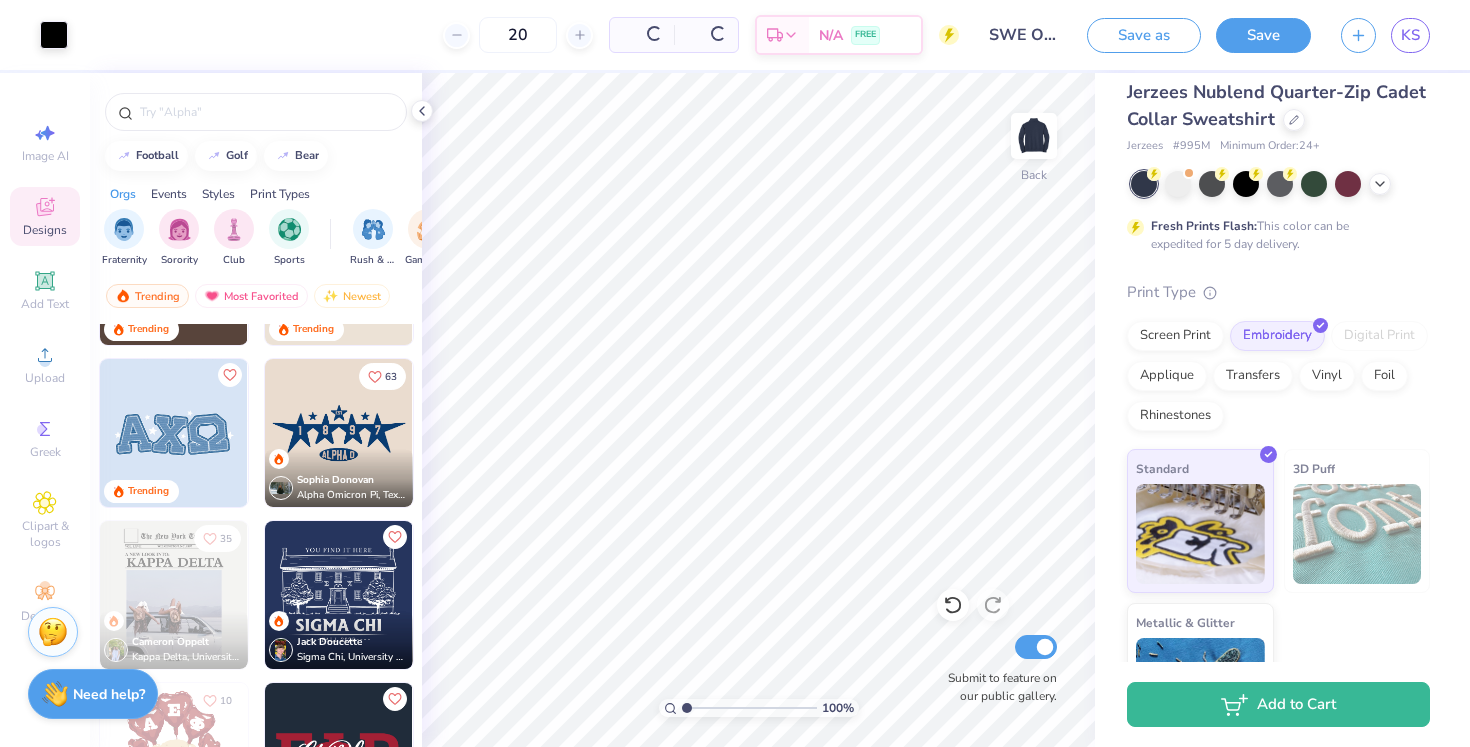 click on "20 Per Item Total Est.  Delivery N/A FREE" at bounding box center (521, 35) 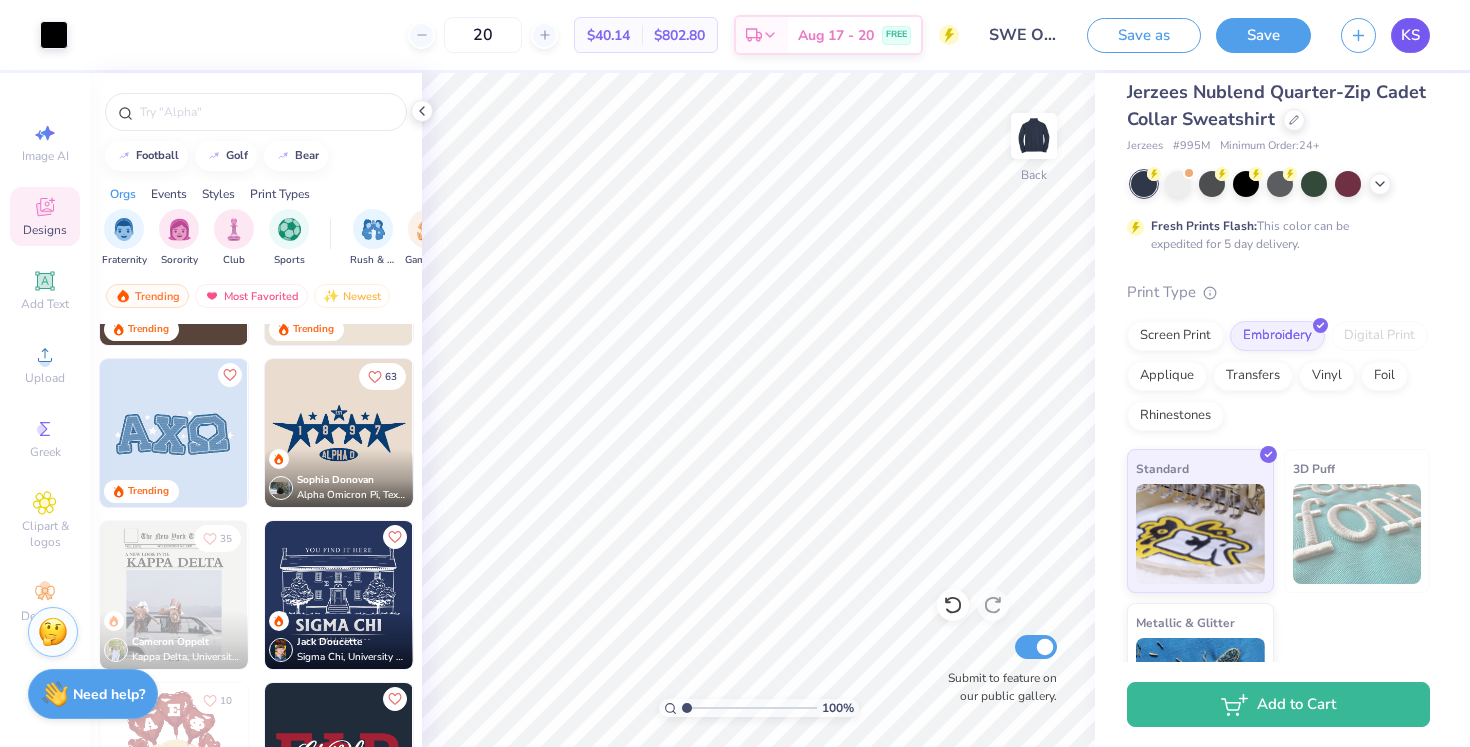 click on "KS" at bounding box center [1410, 35] 